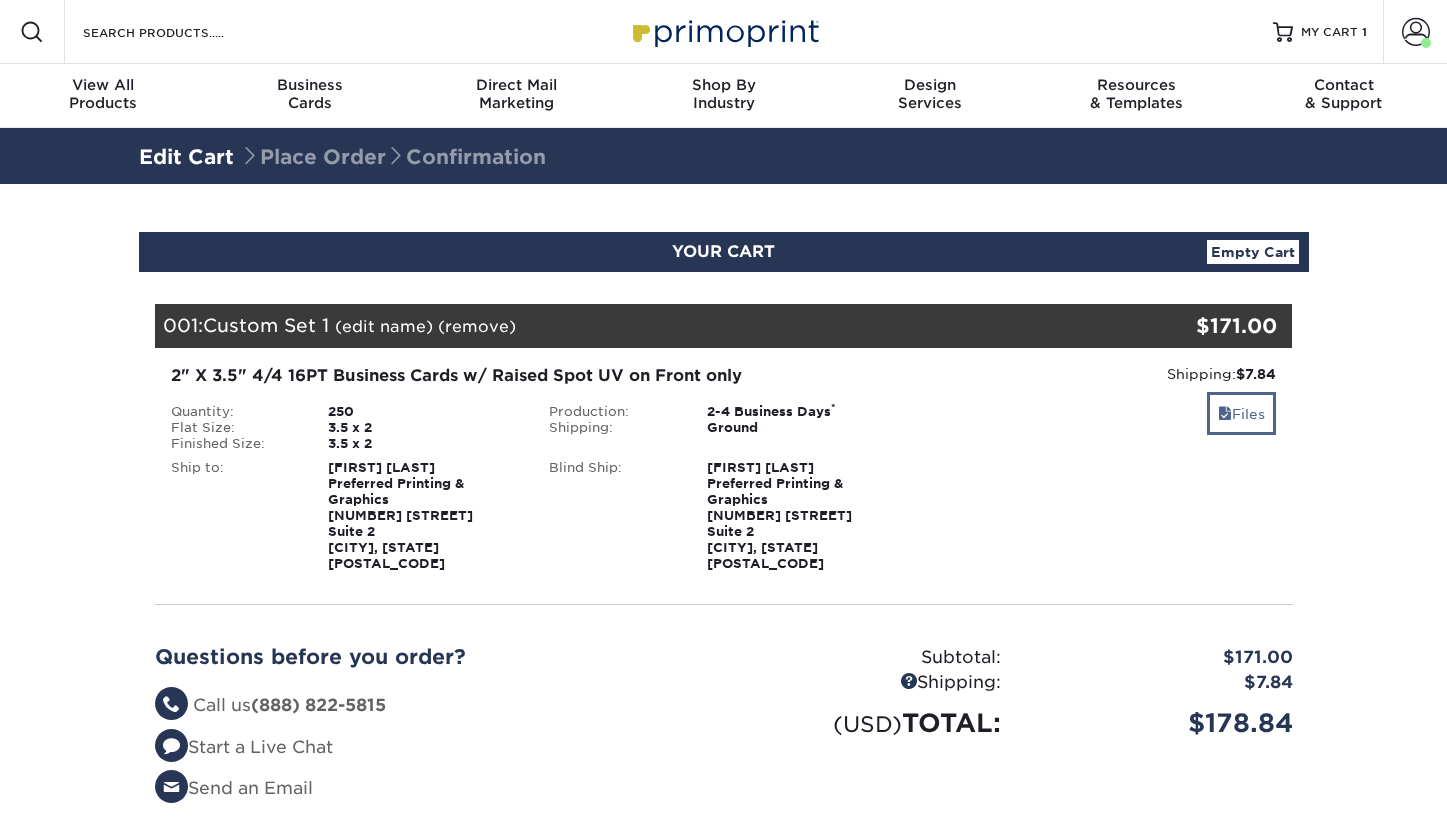 scroll, scrollTop: 0, scrollLeft: 0, axis: both 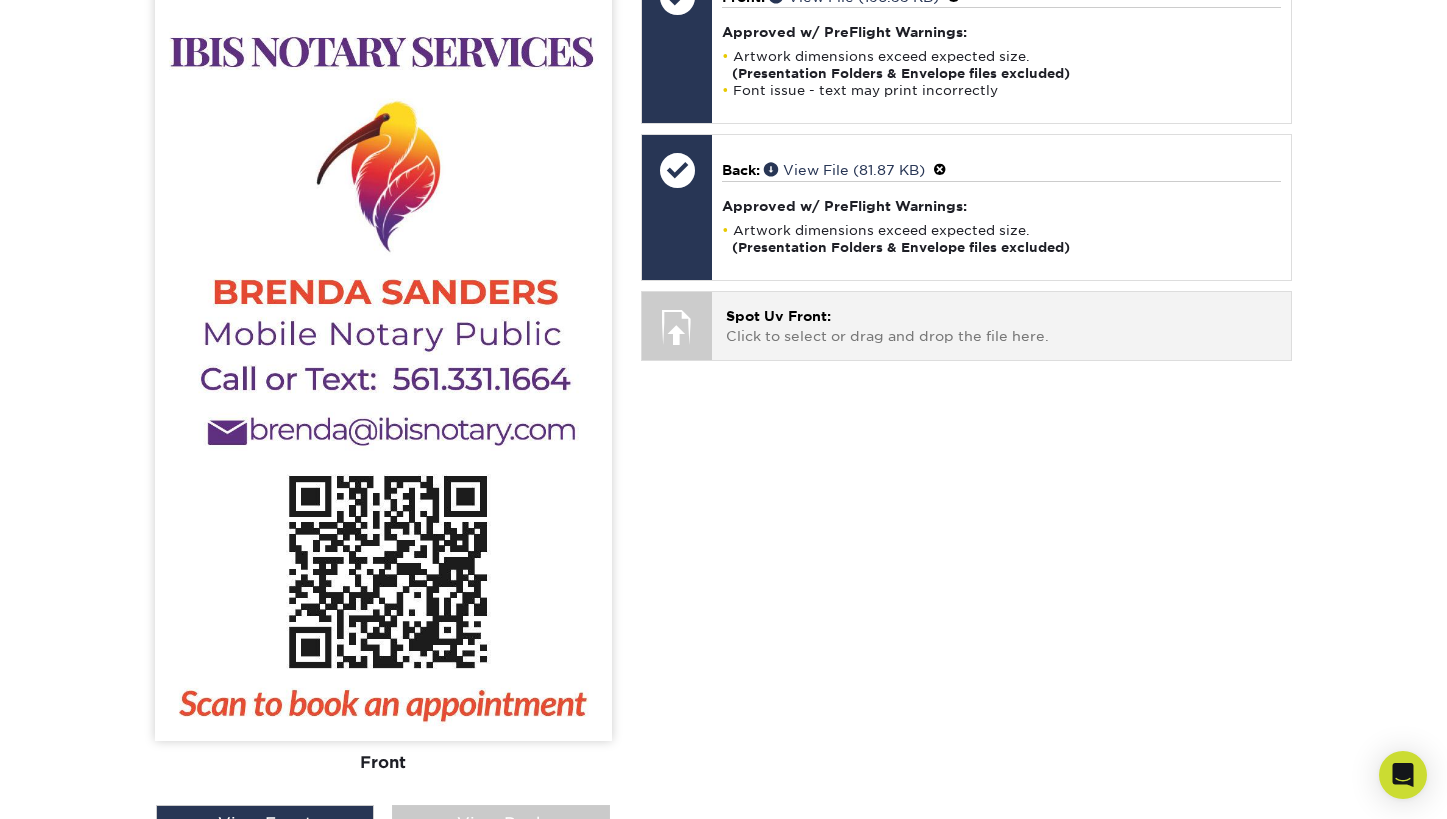 click on "Spot Uv Front:" at bounding box center [778, 316] 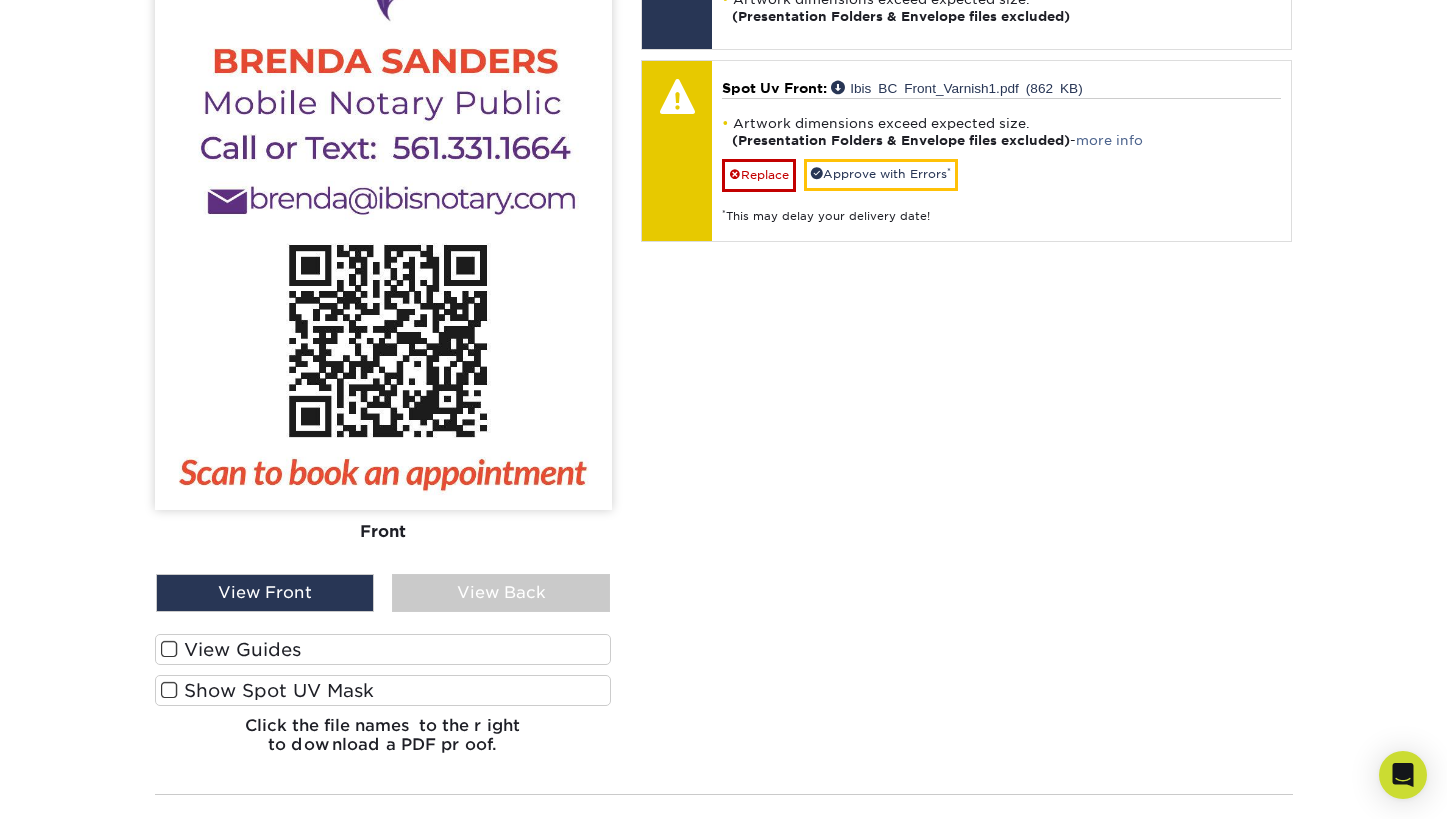 scroll, scrollTop: 895, scrollLeft: 0, axis: vertical 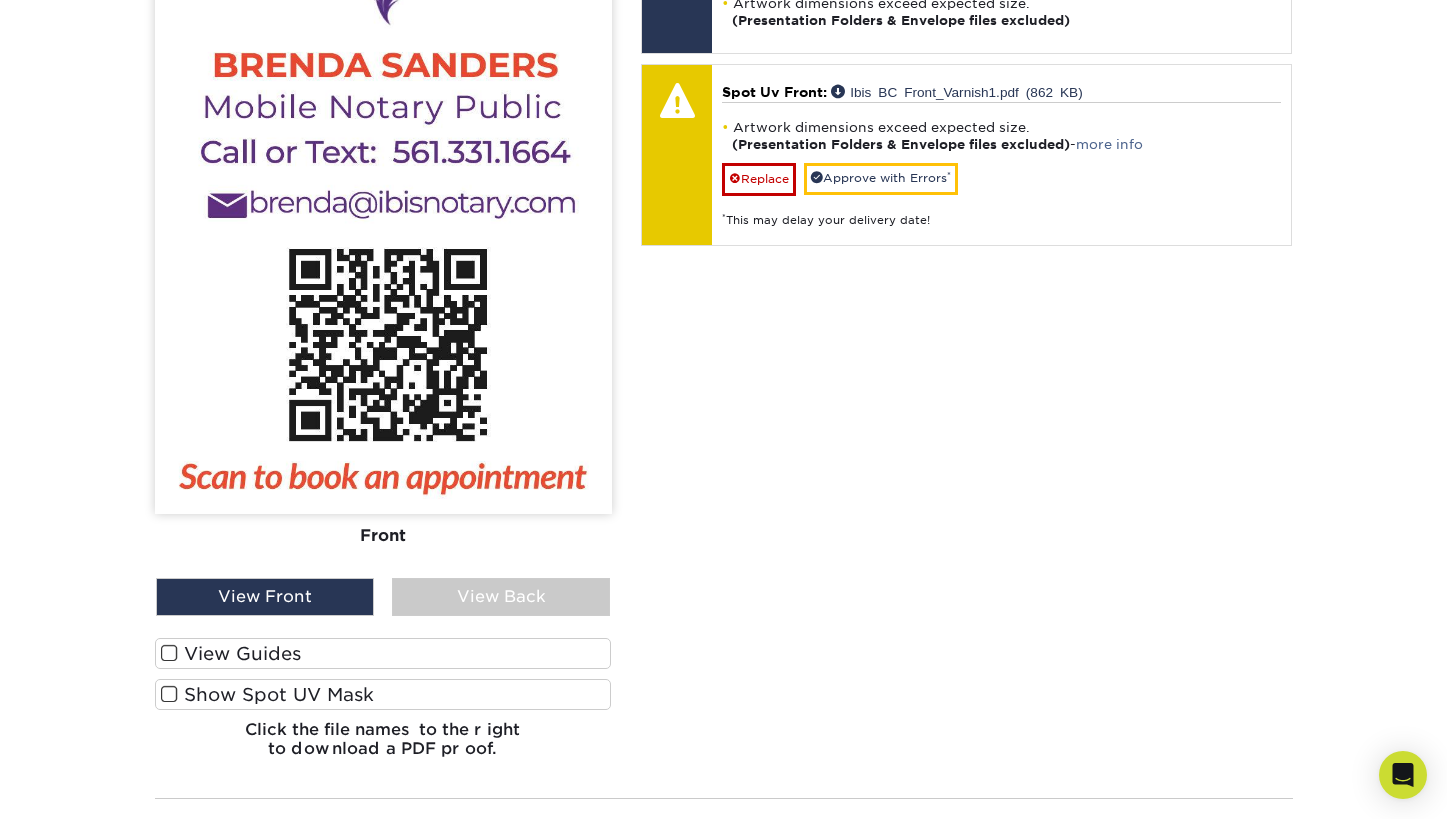 click on "Show Spot UV Mask" at bounding box center (383, 694) 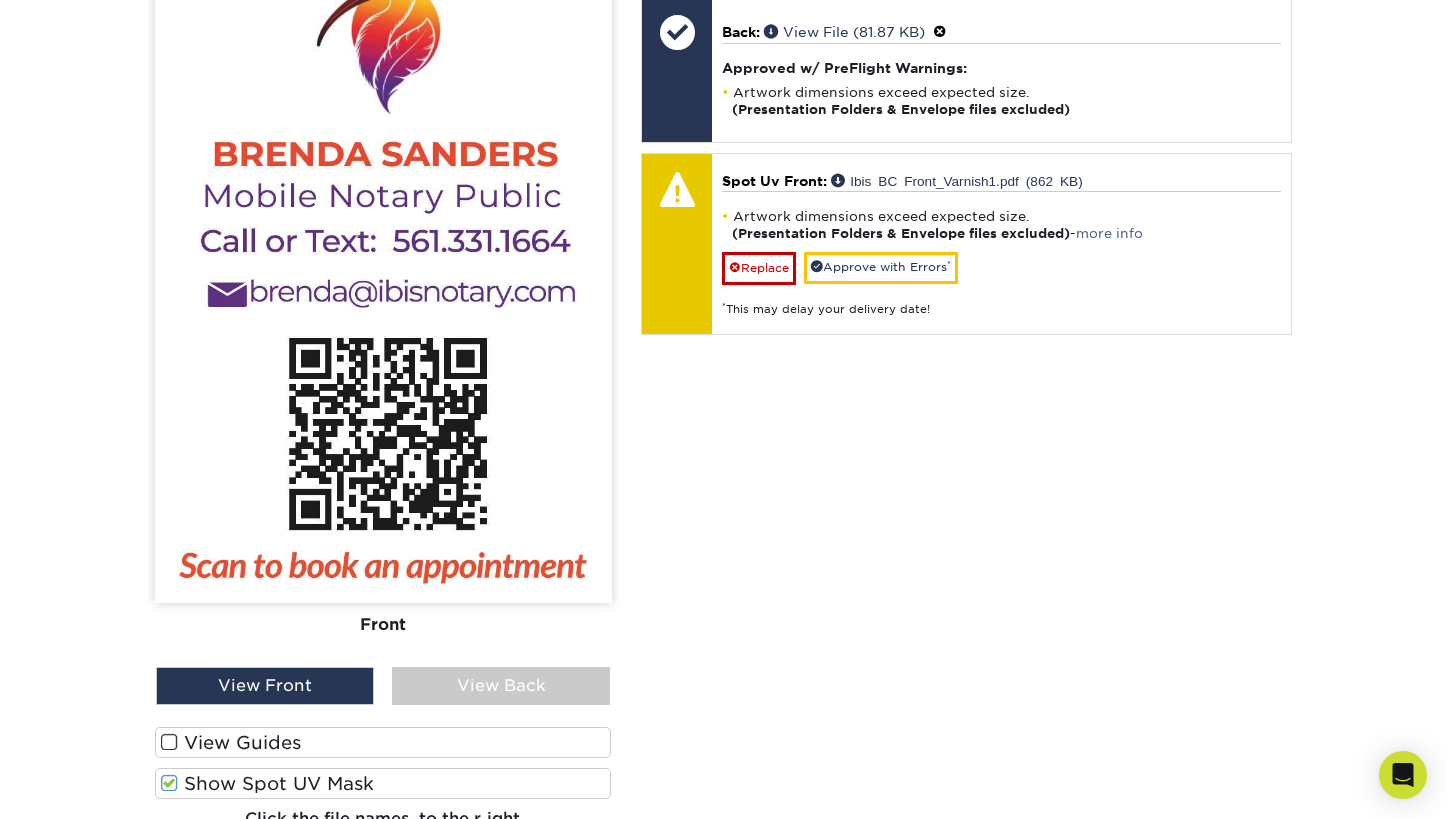 scroll, scrollTop: 754, scrollLeft: 0, axis: vertical 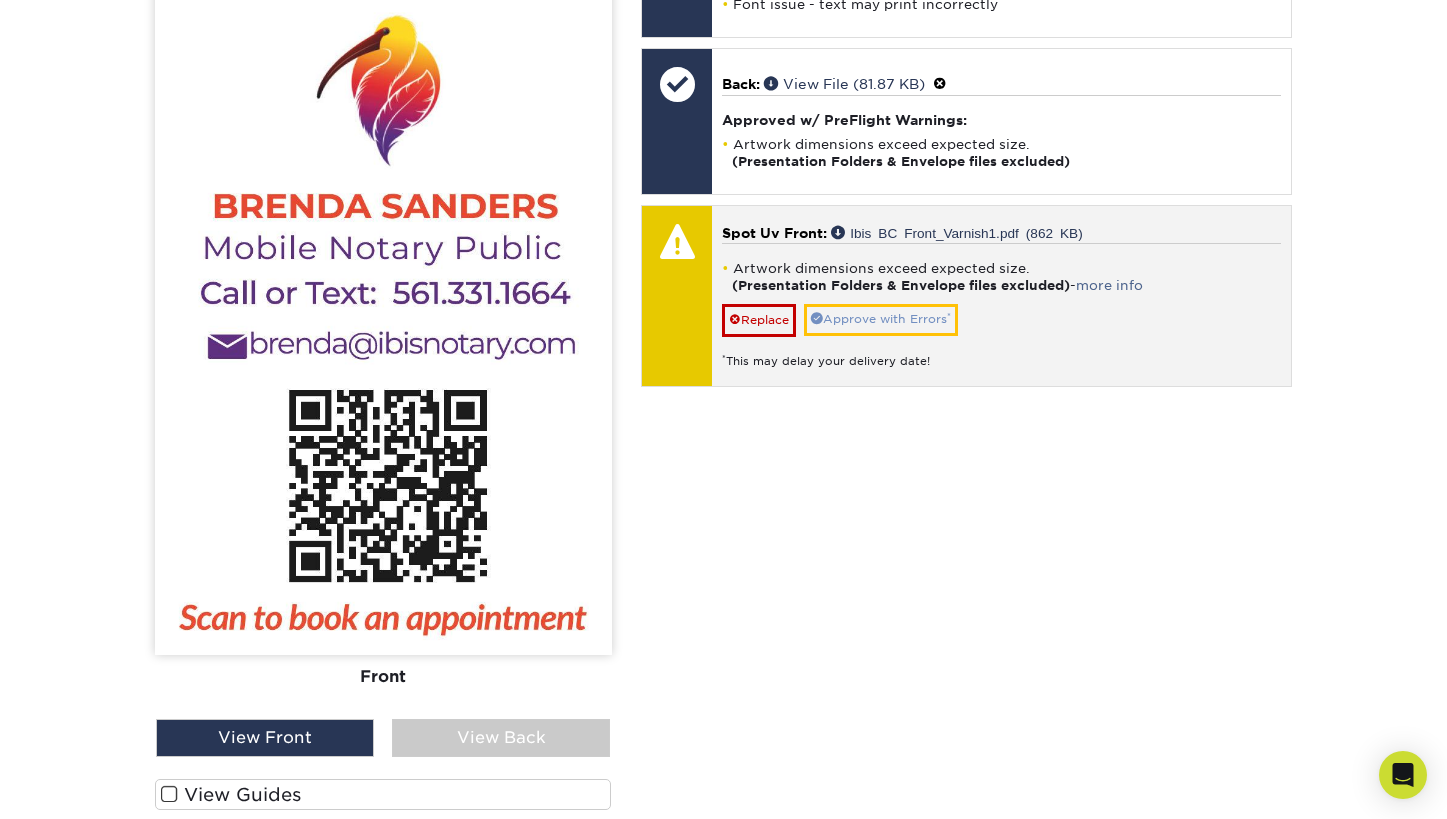 click on "Approve with Errors *" at bounding box center [881, 319] 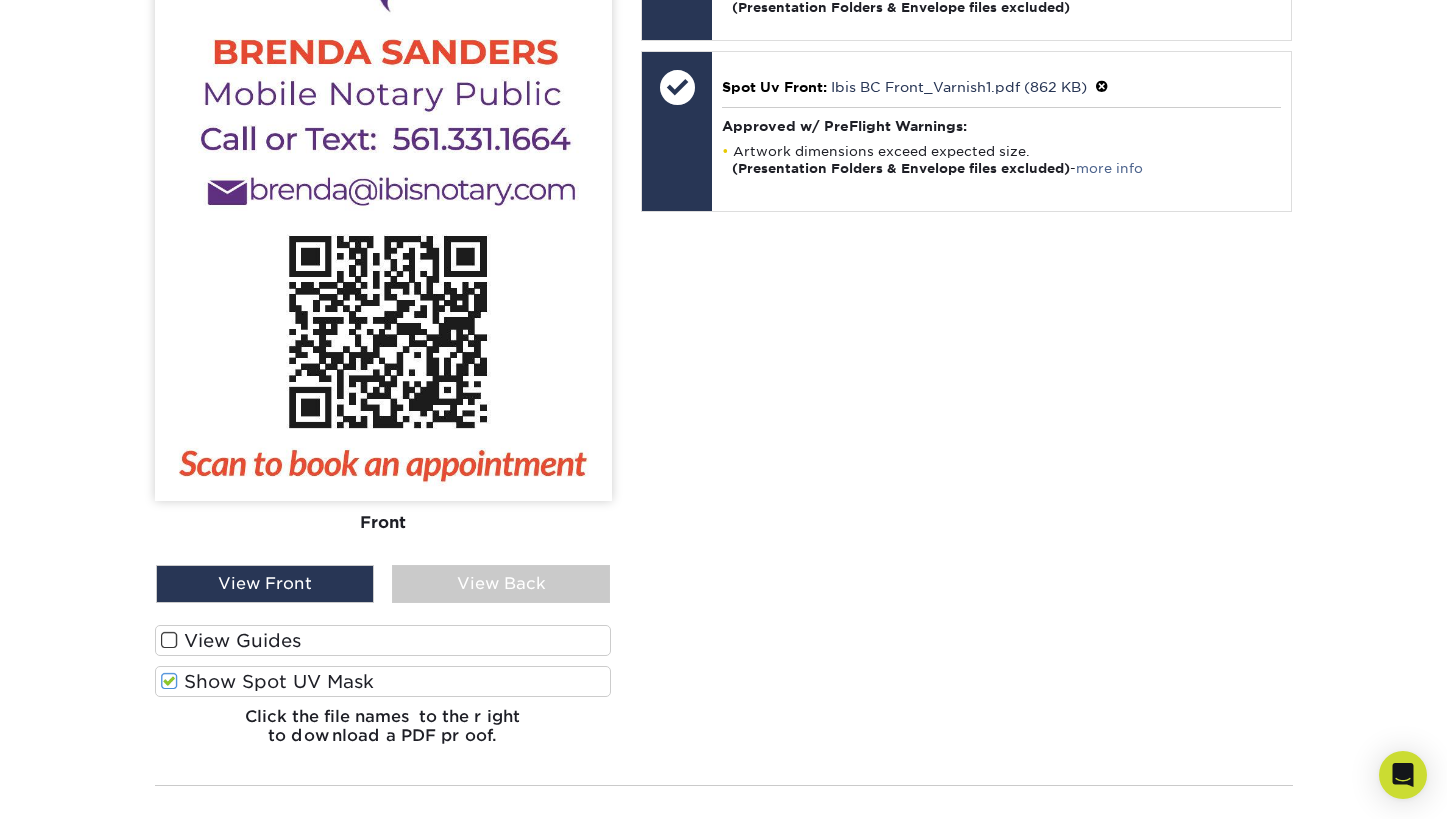 scroll, scrollTop: 934, scrollLeft: 0, axis: vertical 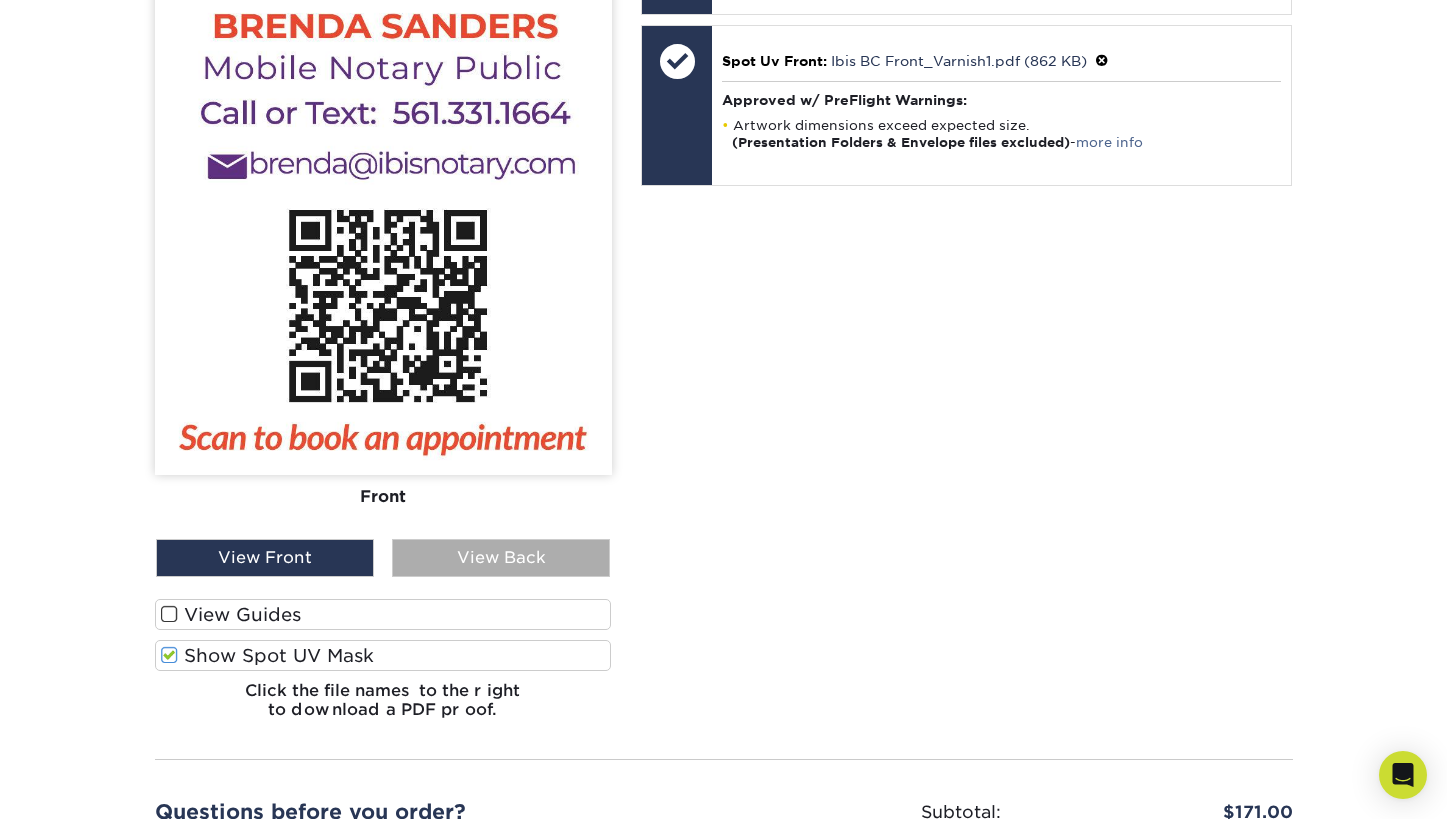 click on "View Back" at bounding box center [501, 558] 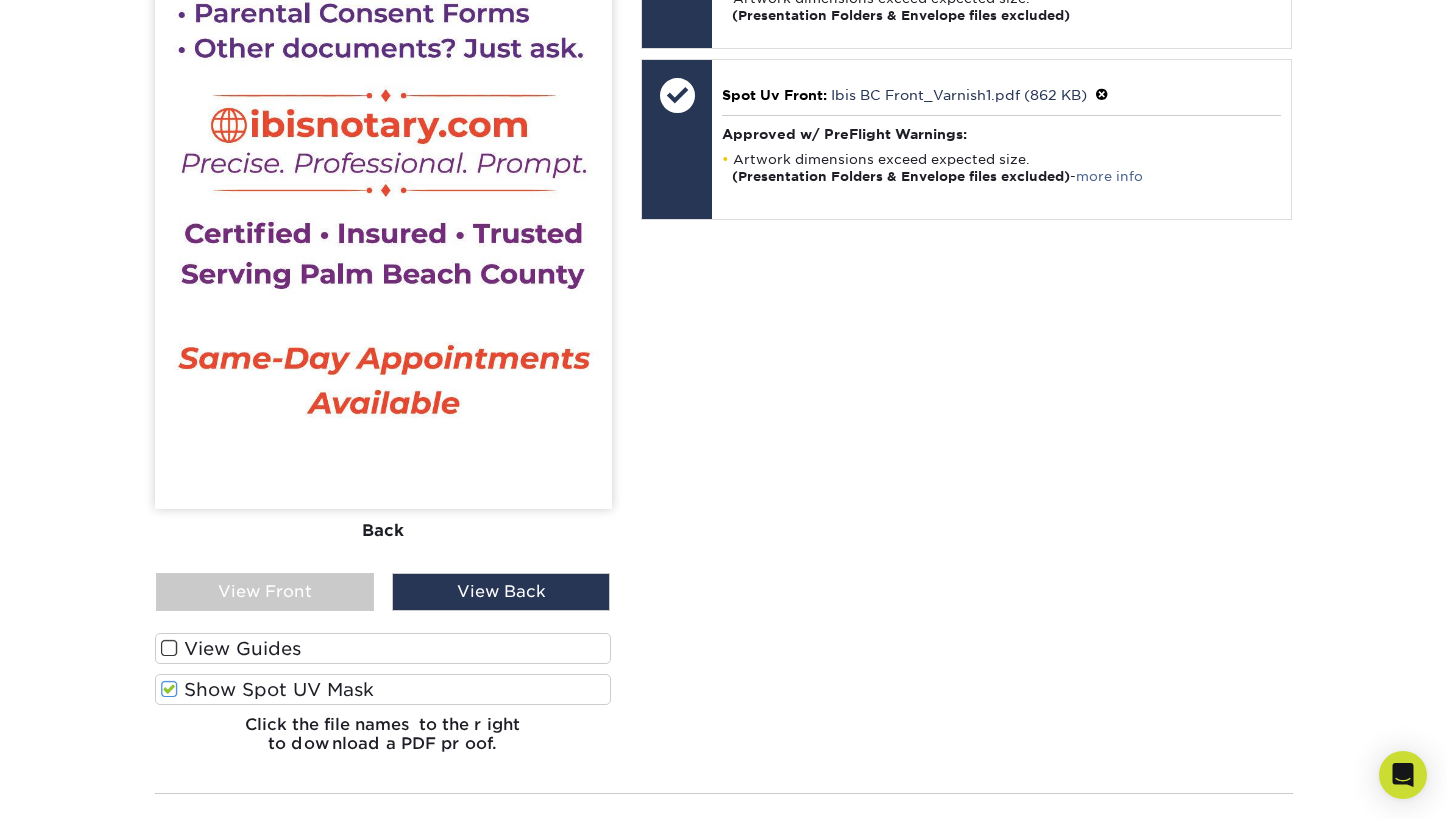 scroll, scrollTop: 898, scrollLeft: 0, axis: vertical 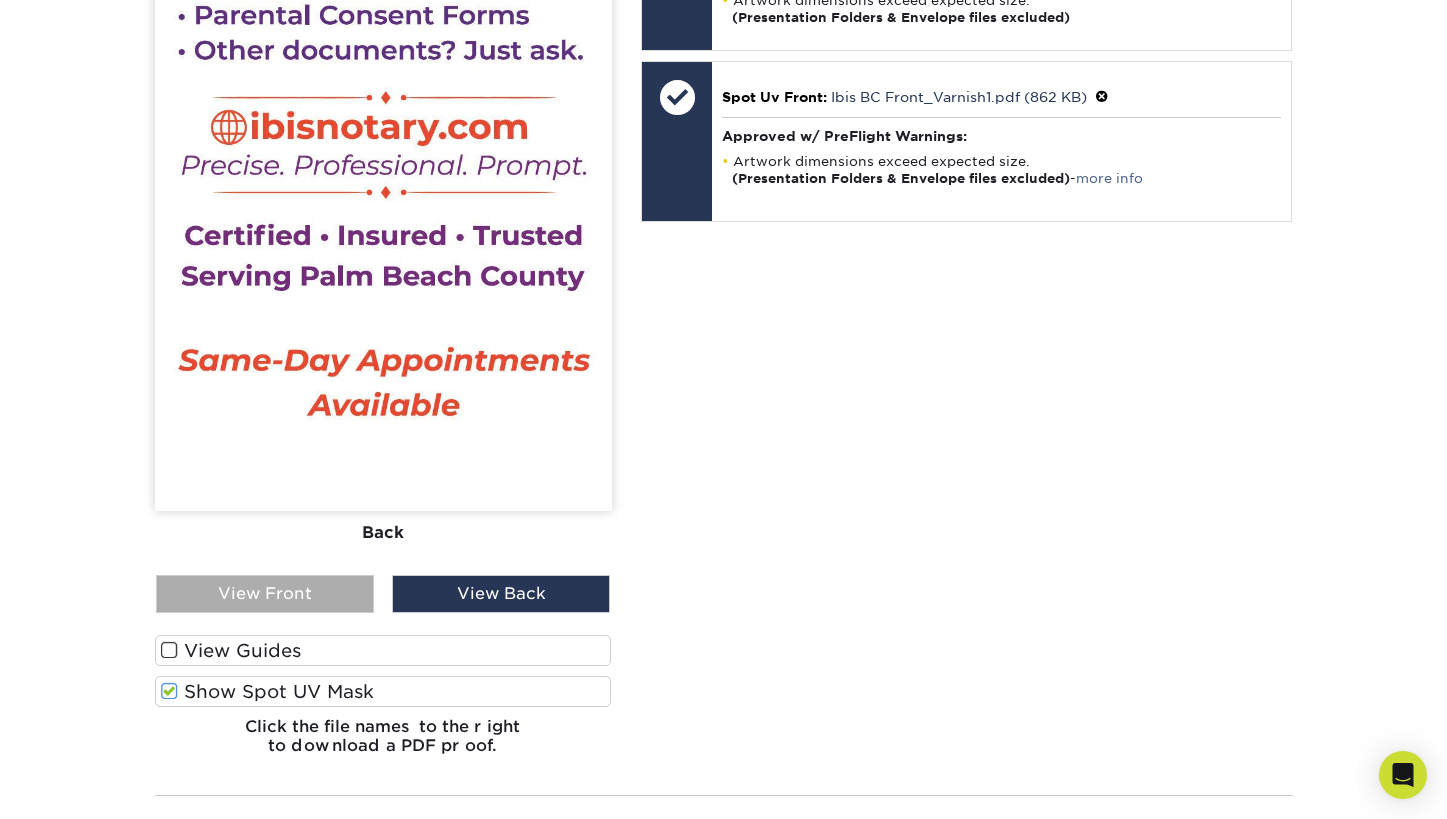 click on "View Front" at bounding box center (265, 594) 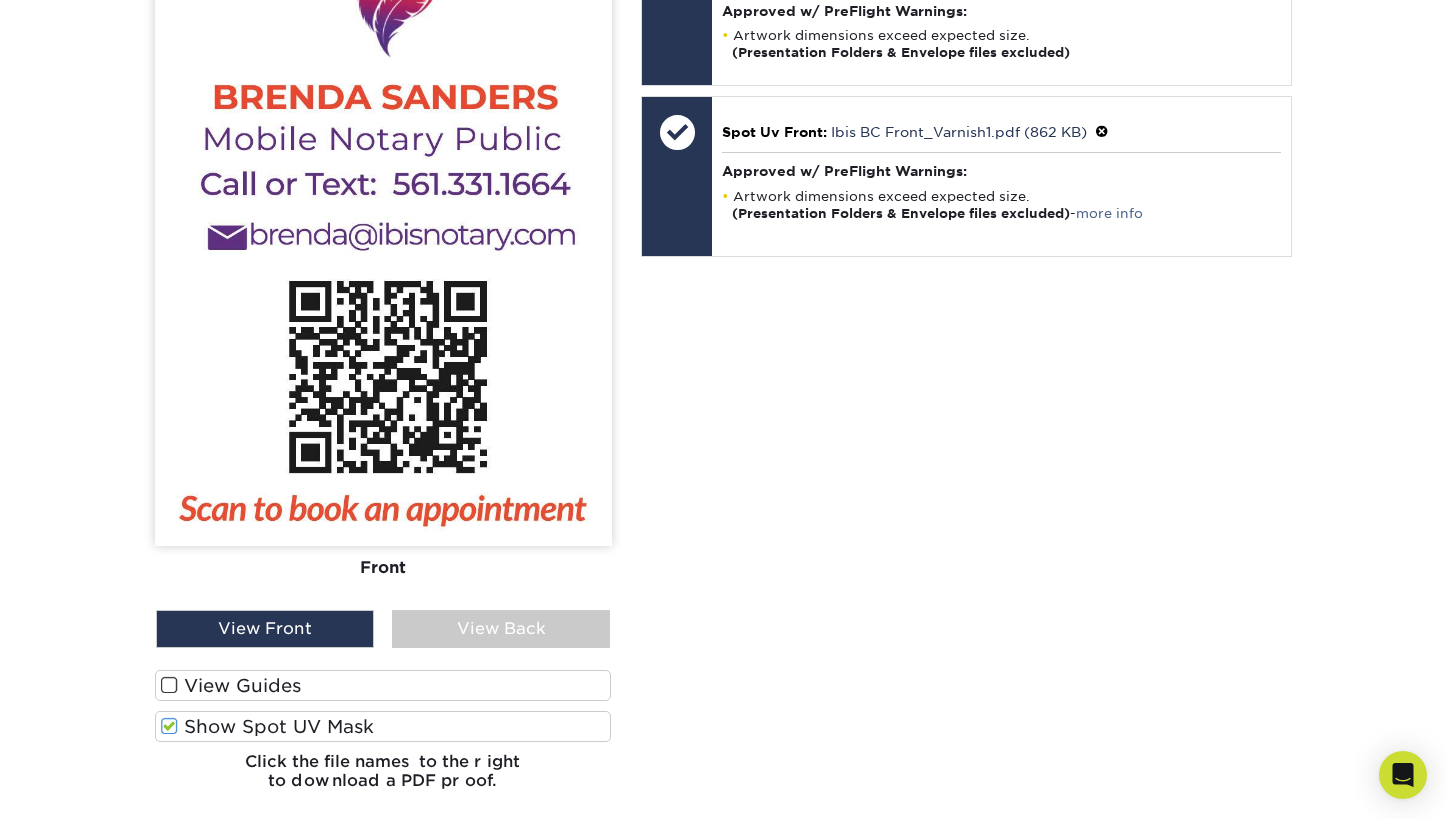 scroll, scrollTop: 871, scrollLeft: 0, axis: vertical 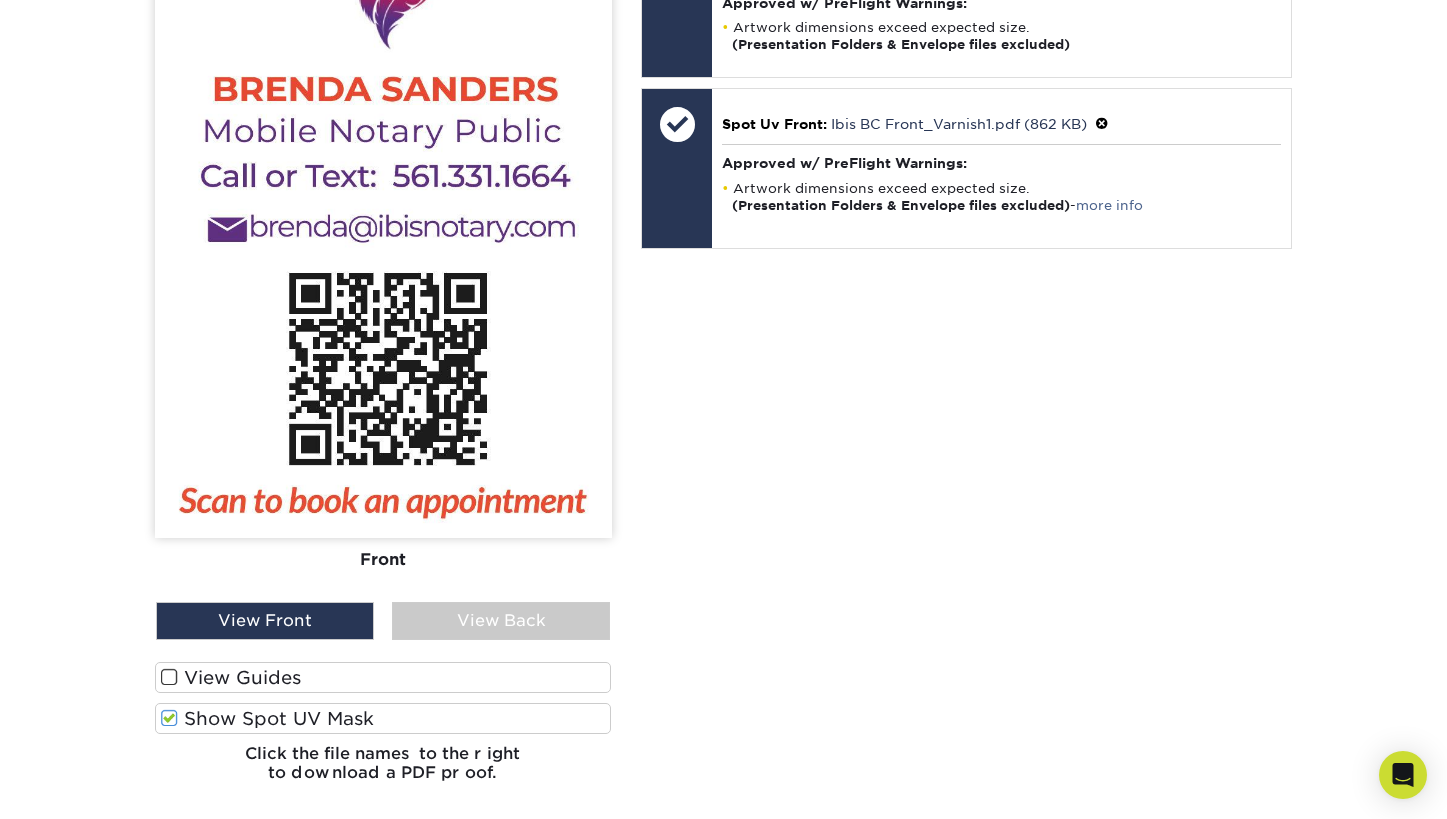 click on "Show Spot UV Mask" at bounding box center (383, 718) 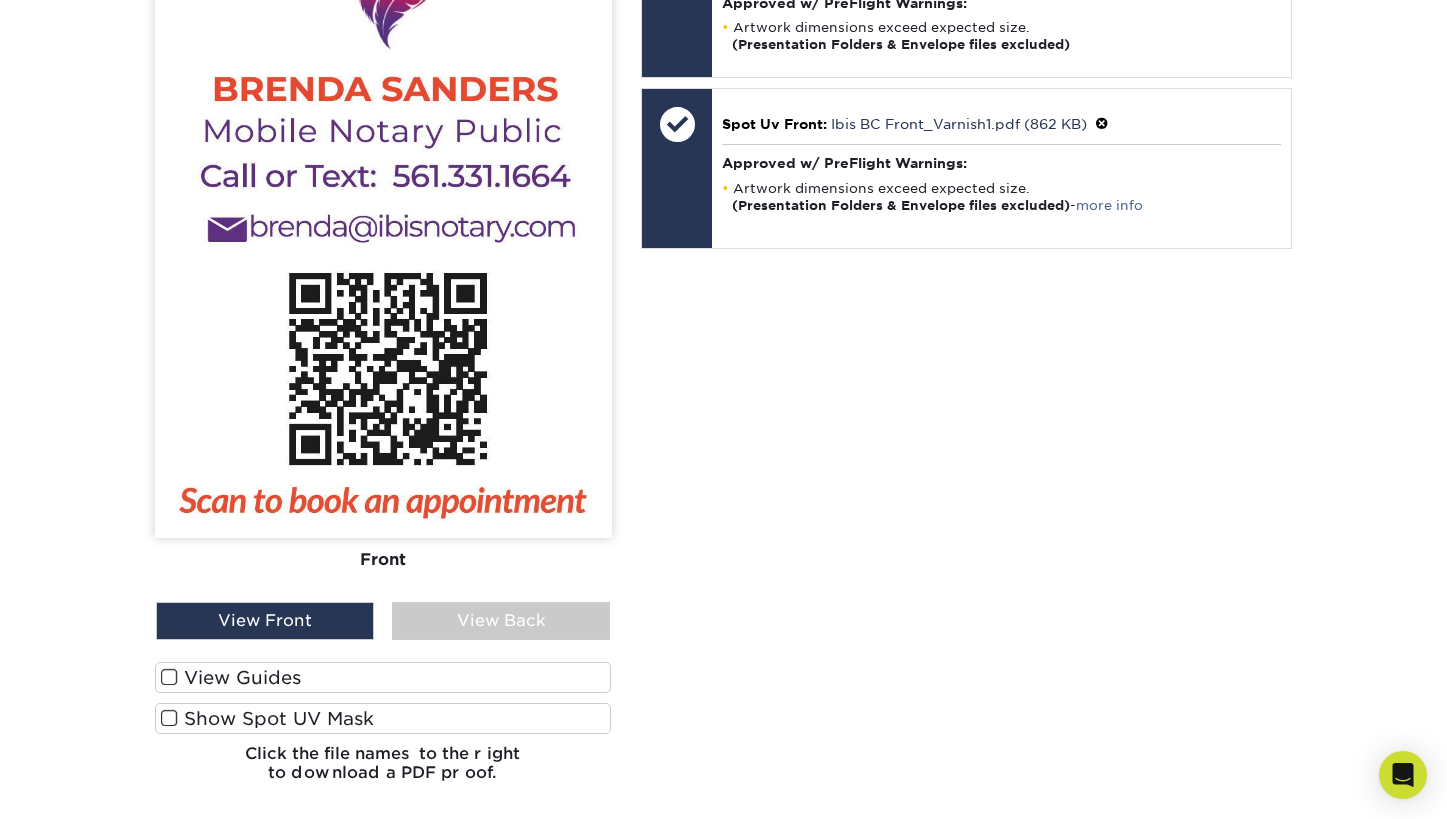 click on "Show Spot UV Mask" at bounding box center [383, 718] 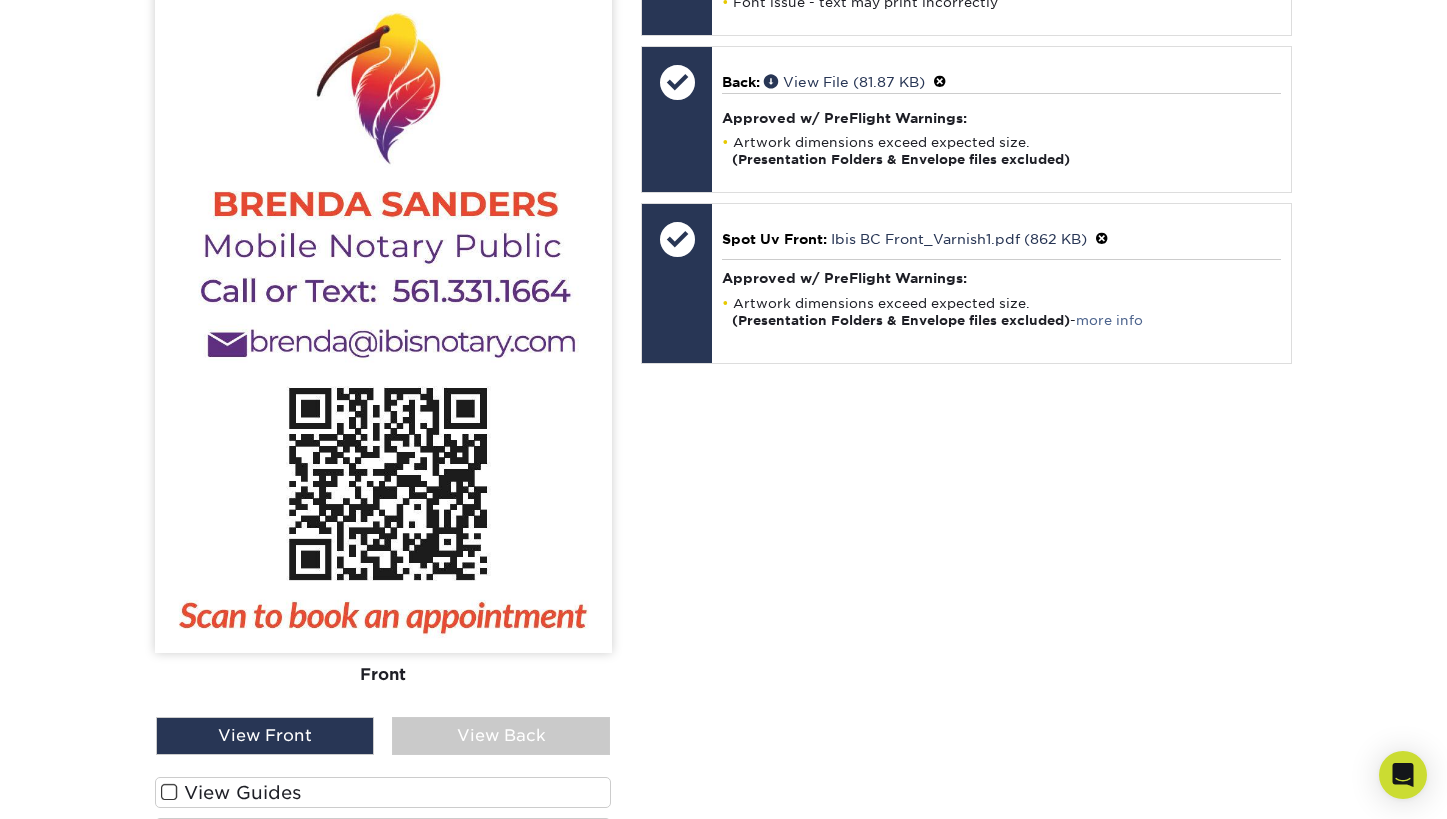 scroll, scrollTop: 757, scrollLeft: 0, axis: vertical 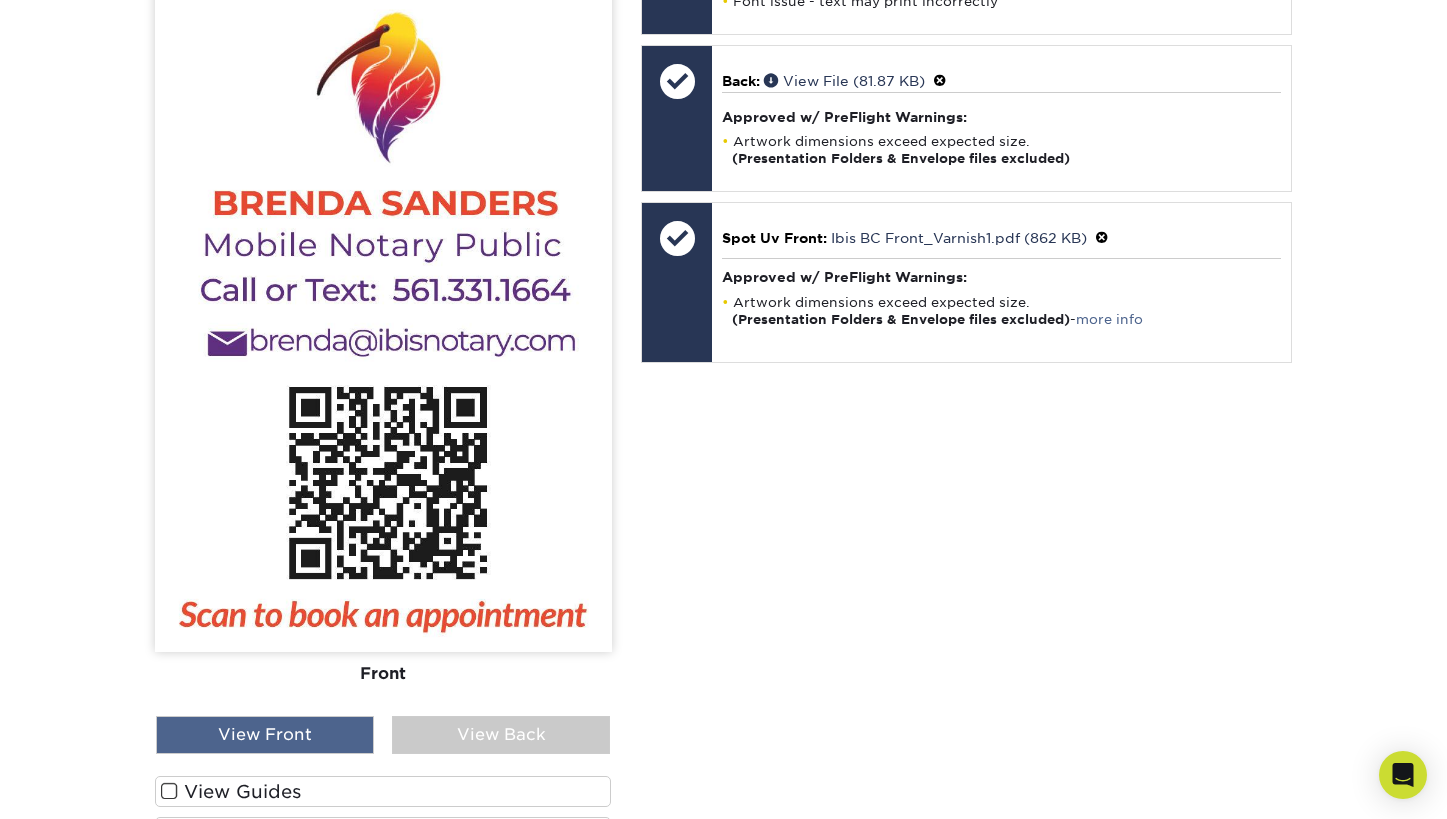 click on "View Front" at bounding box center (265, 735) 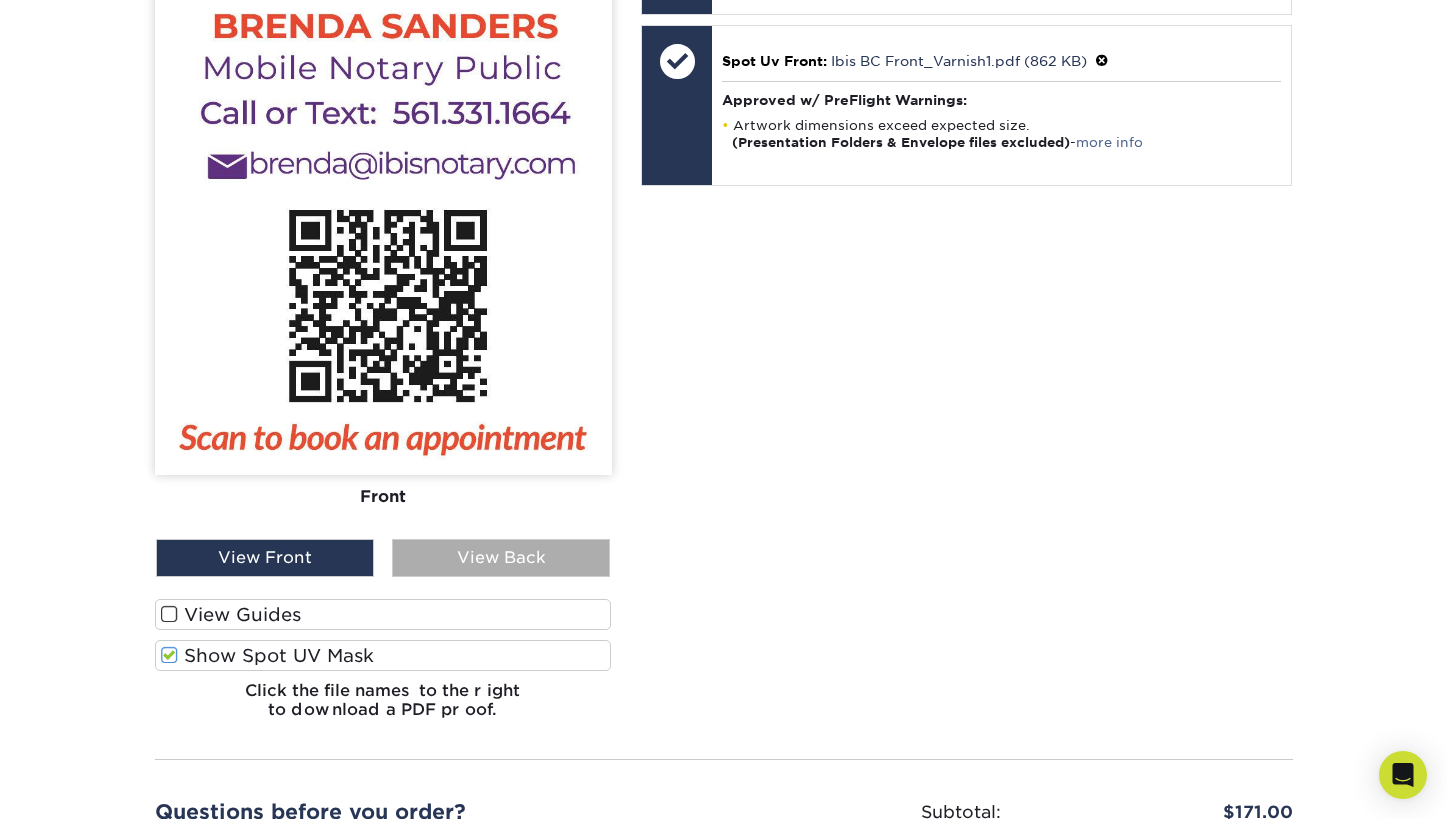 scroll, scrollTop: 932, scrollLeft: 0, axis: vertical 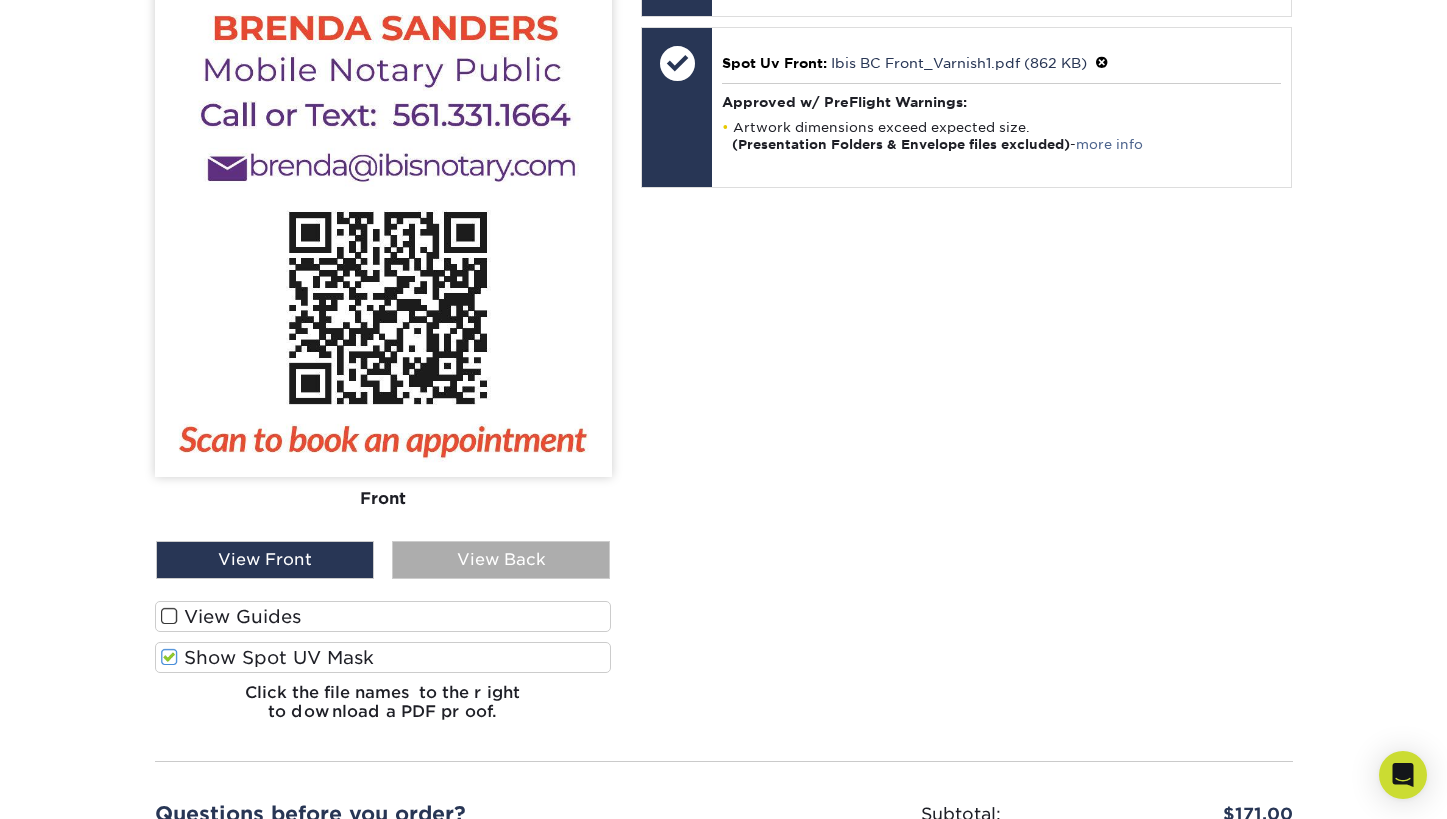 click on "View Back" at bounding box center (501, 560) 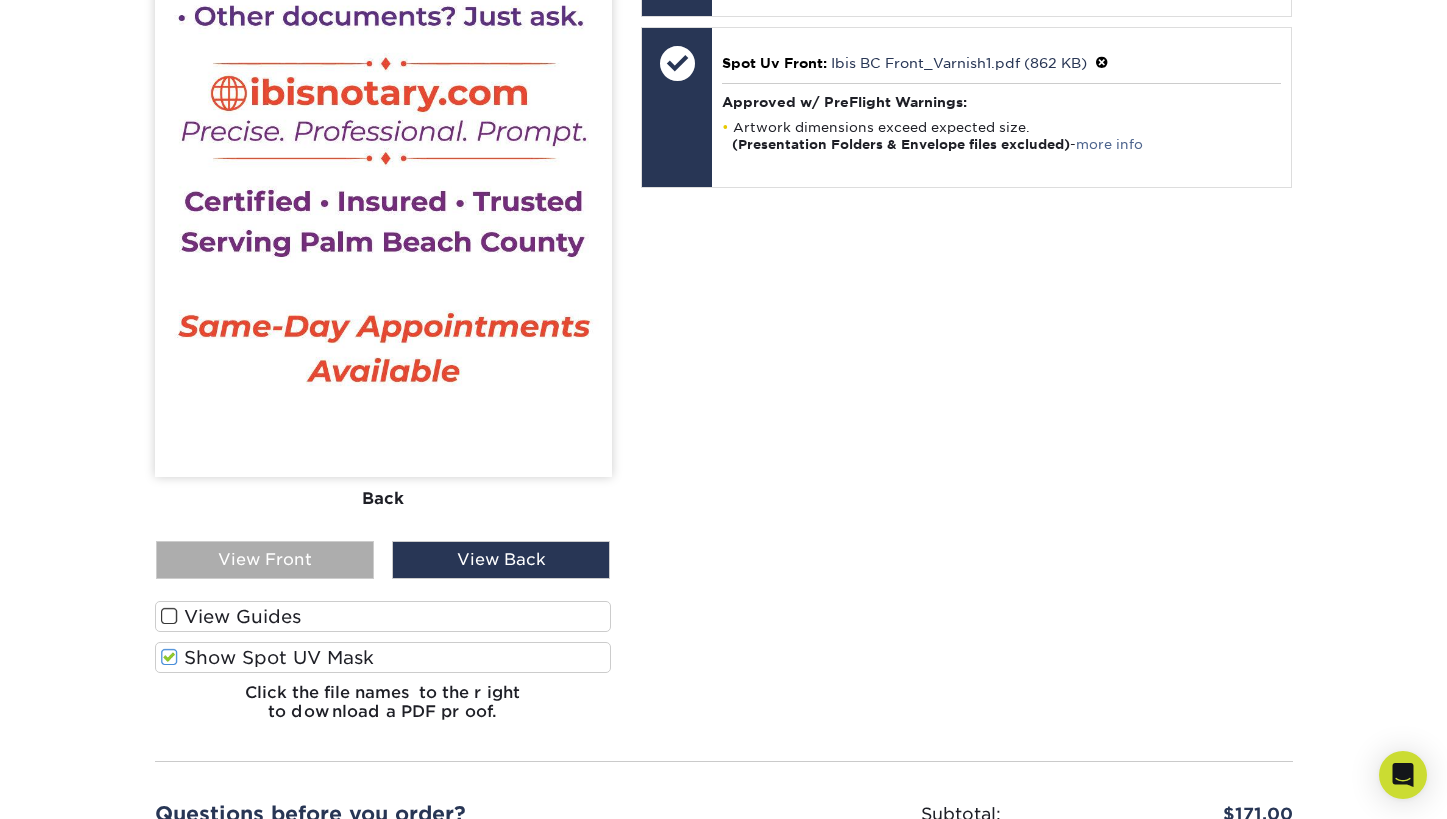 click on "View Front" at bounding box center [265, 560] 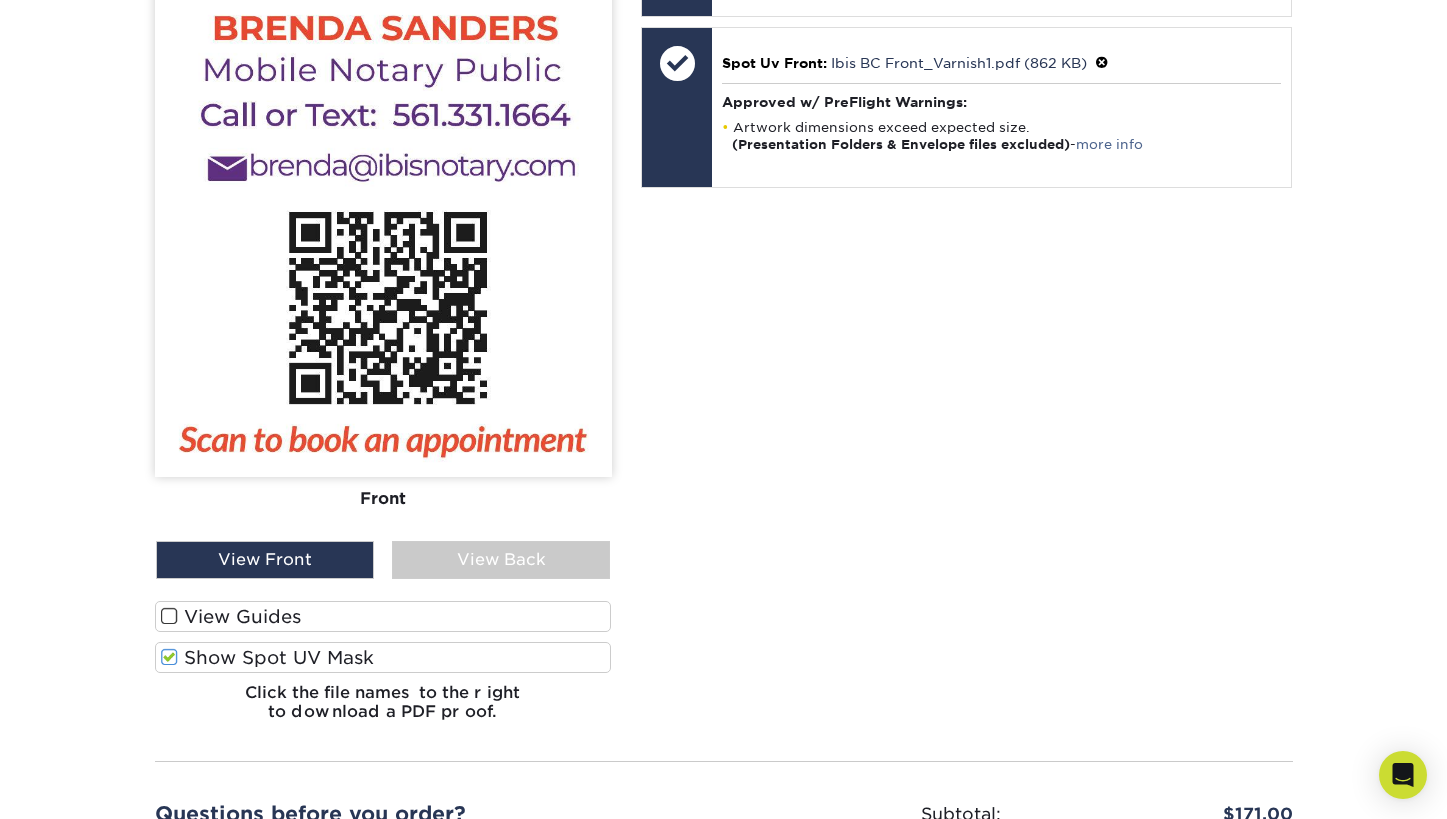 click on "View Guides" at bounding box center (383, 616) 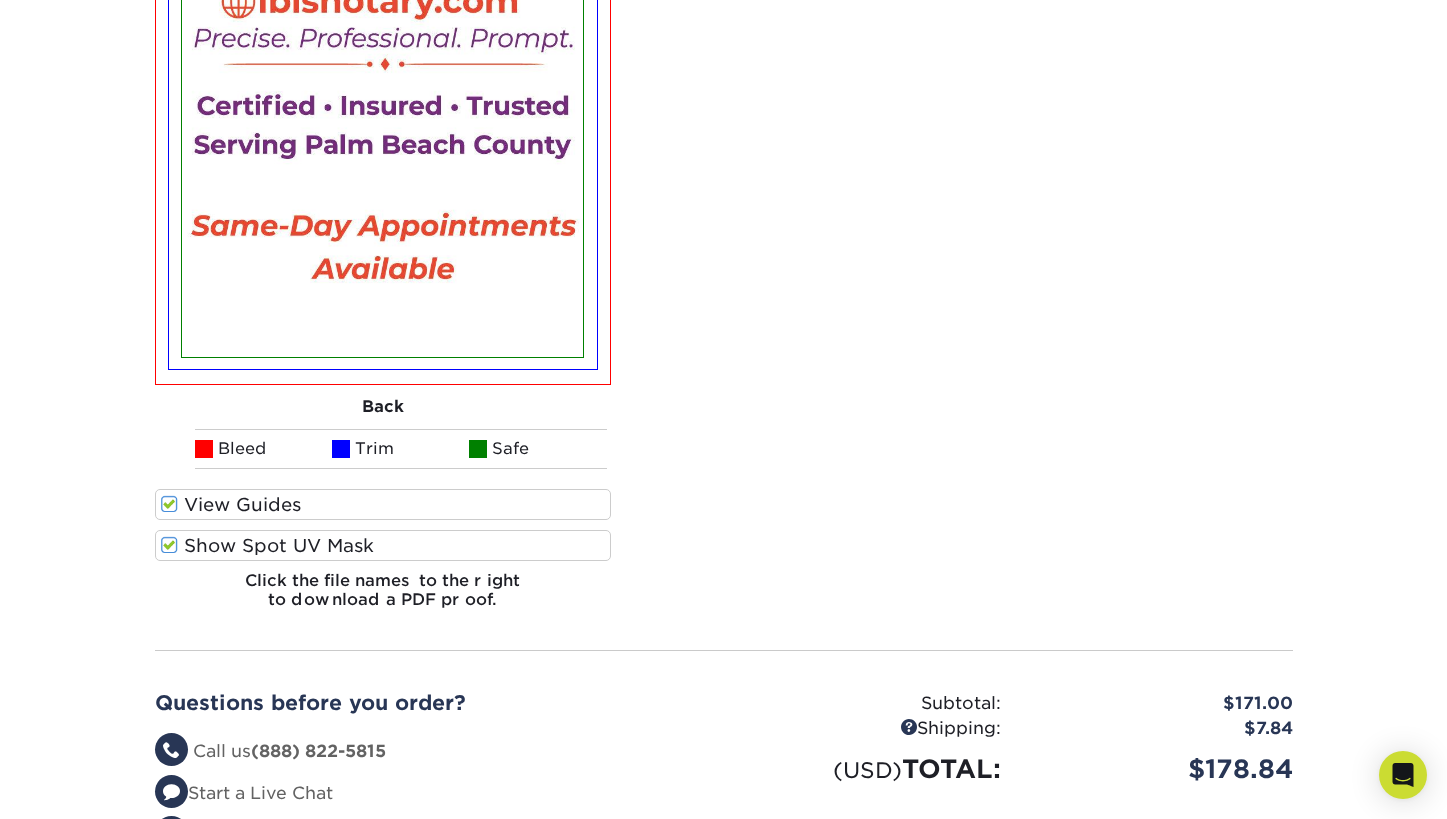 scroll, scrollTop: 1849, scrollLeft: 0, axis: vertical 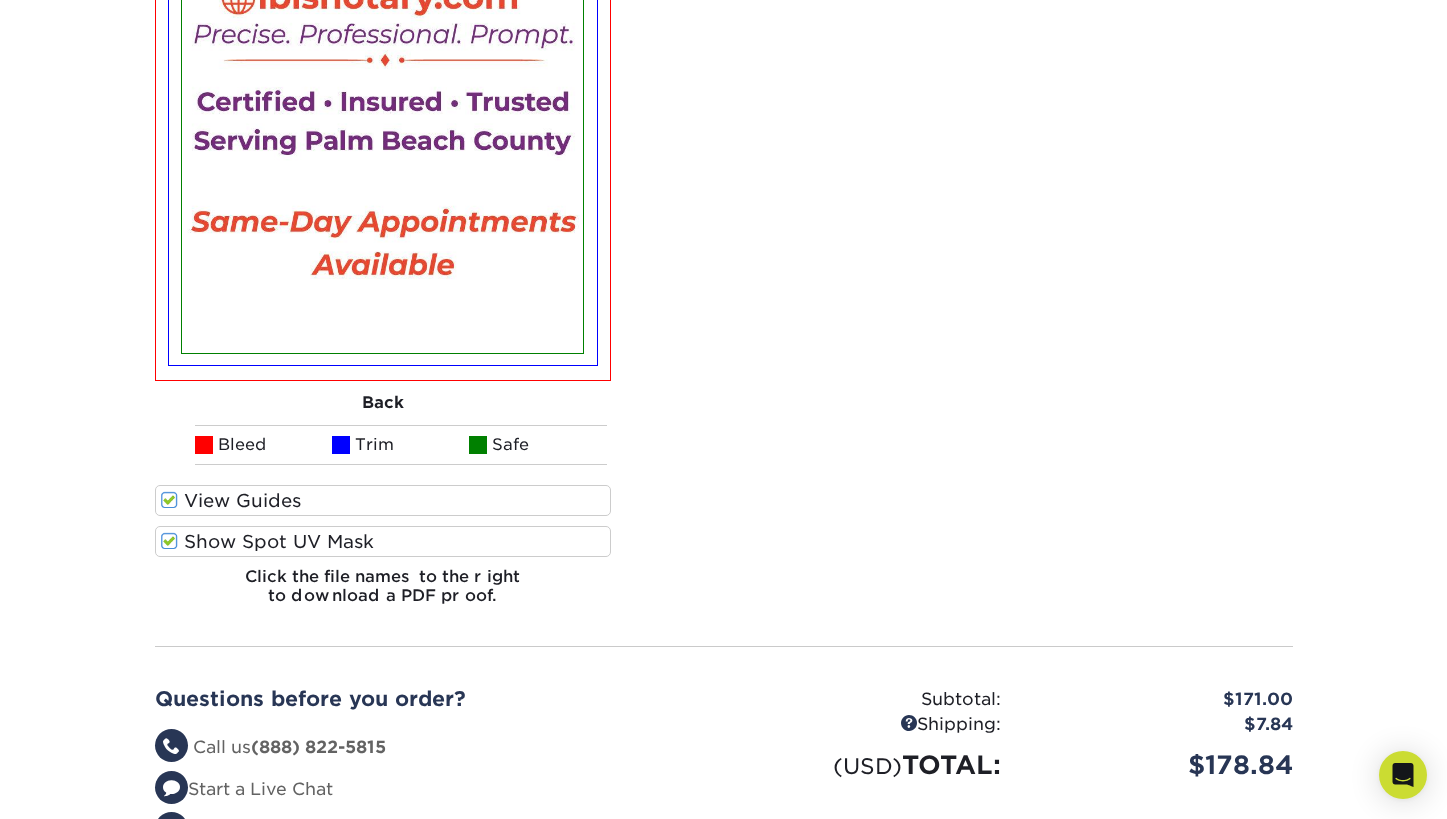 click at bounding box center (169, 541) 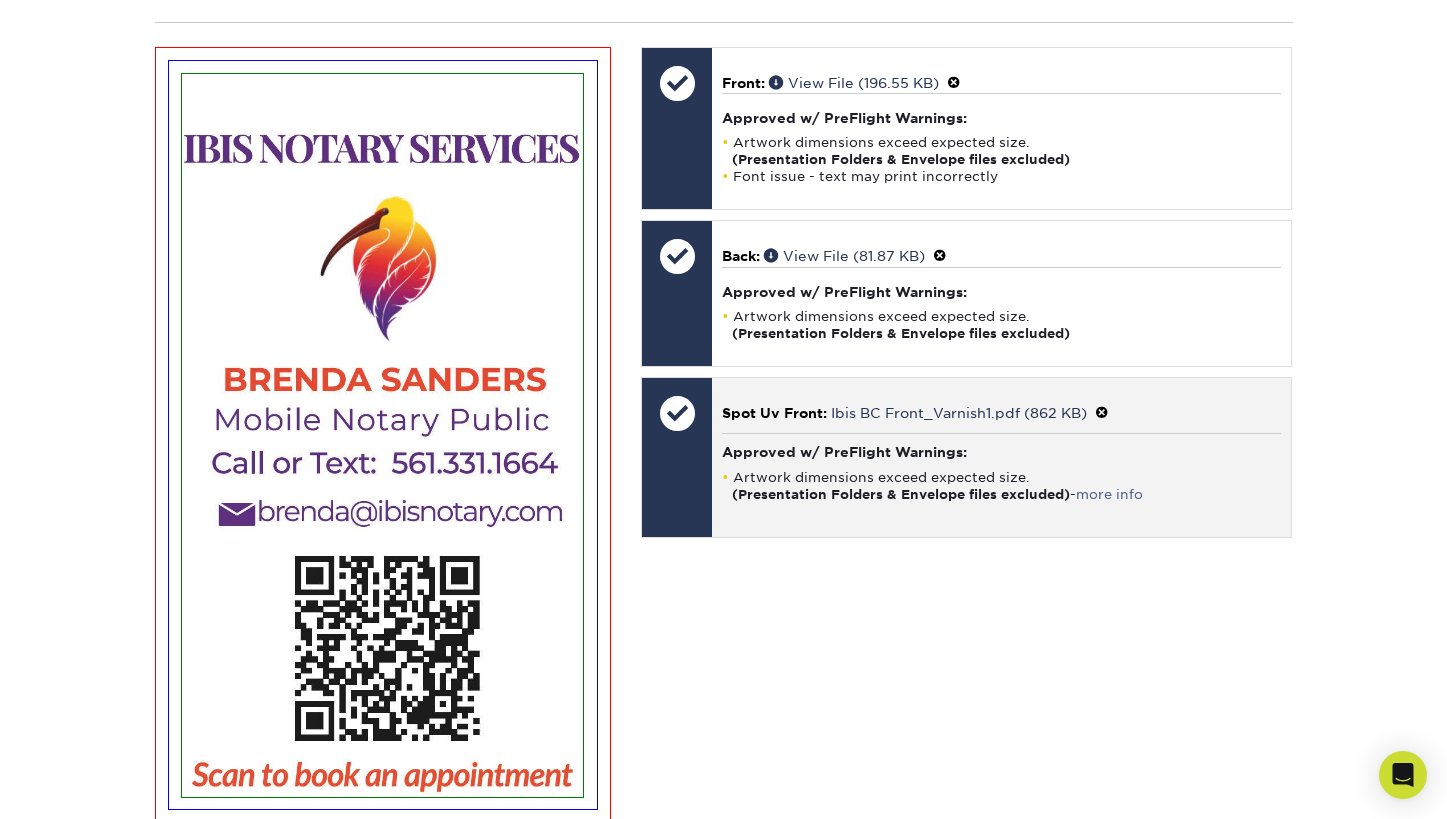scroll, scrollTop: 580, scrollLeft: 1, axis: both 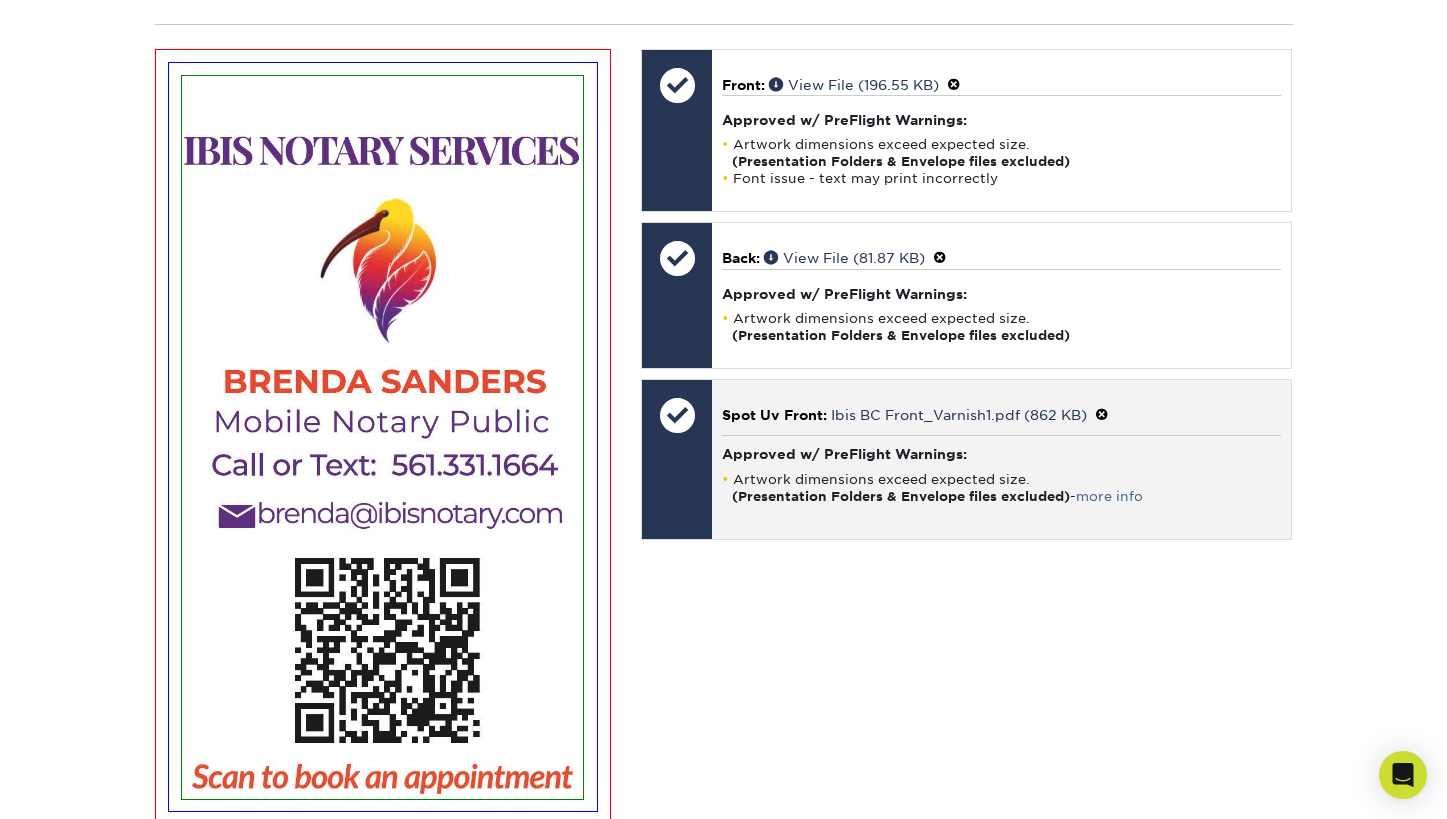 click on "Approved w/ PreFlight Warnings:" at bounding box center [1001, 454] 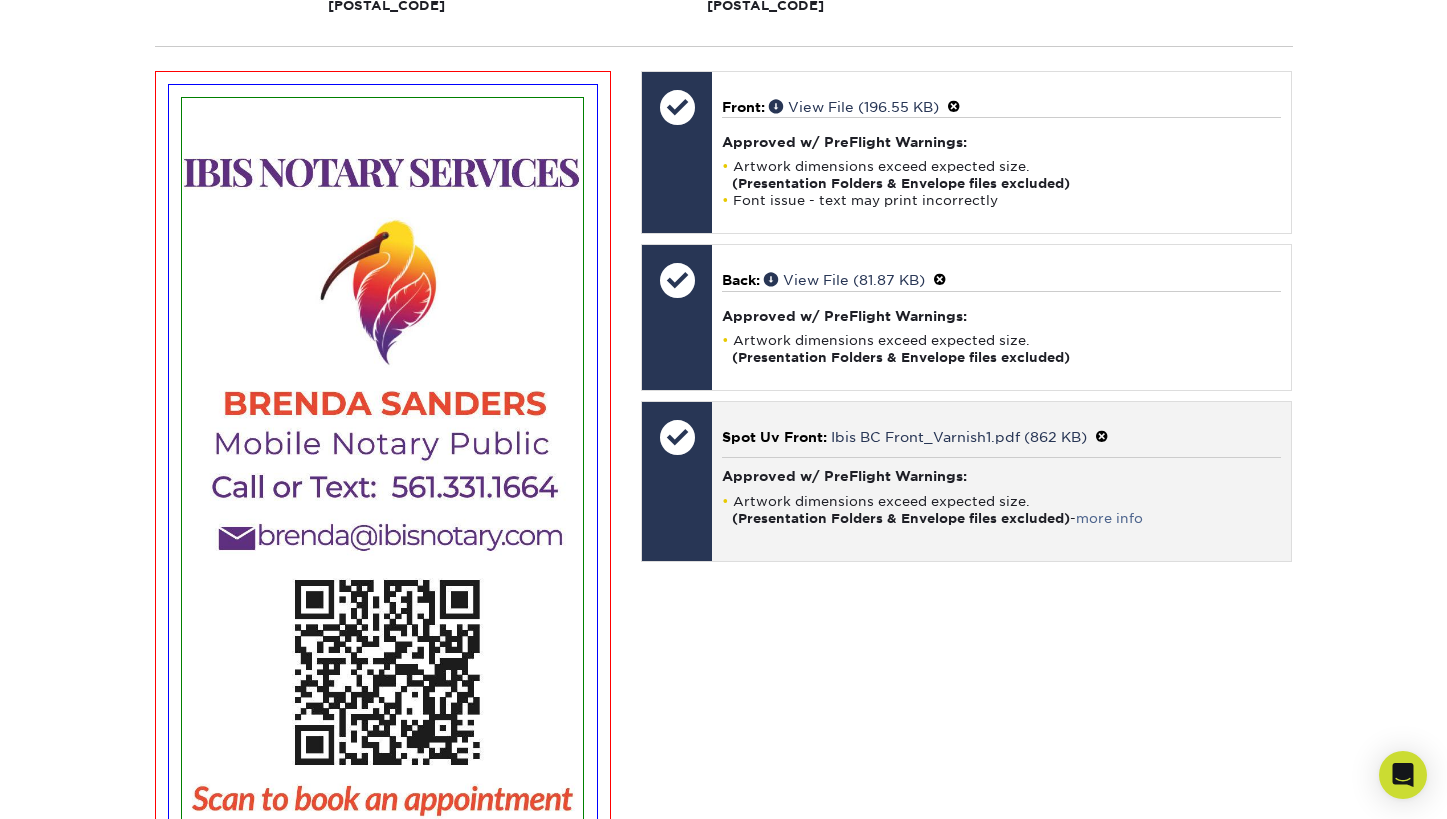 scroll, scrollTop: 553, scrollLeft: 0, axis: vertical 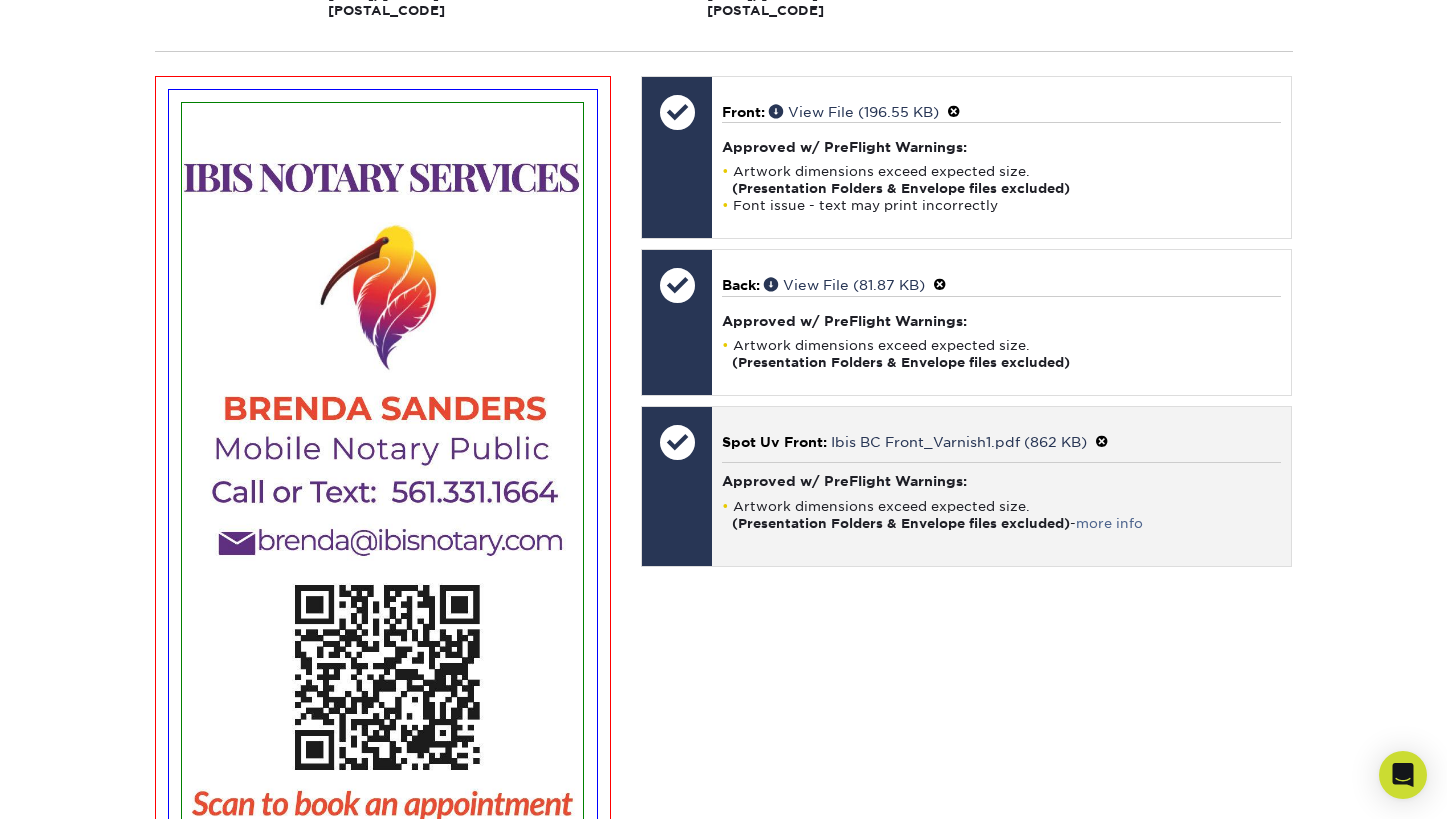 click on "Approved w/ PreFlight Warnings: Artwork dimensions exceed expected size. (Presentation Folders & Envelope files excluded)  -  more info" at bounding box center [1001, 501] 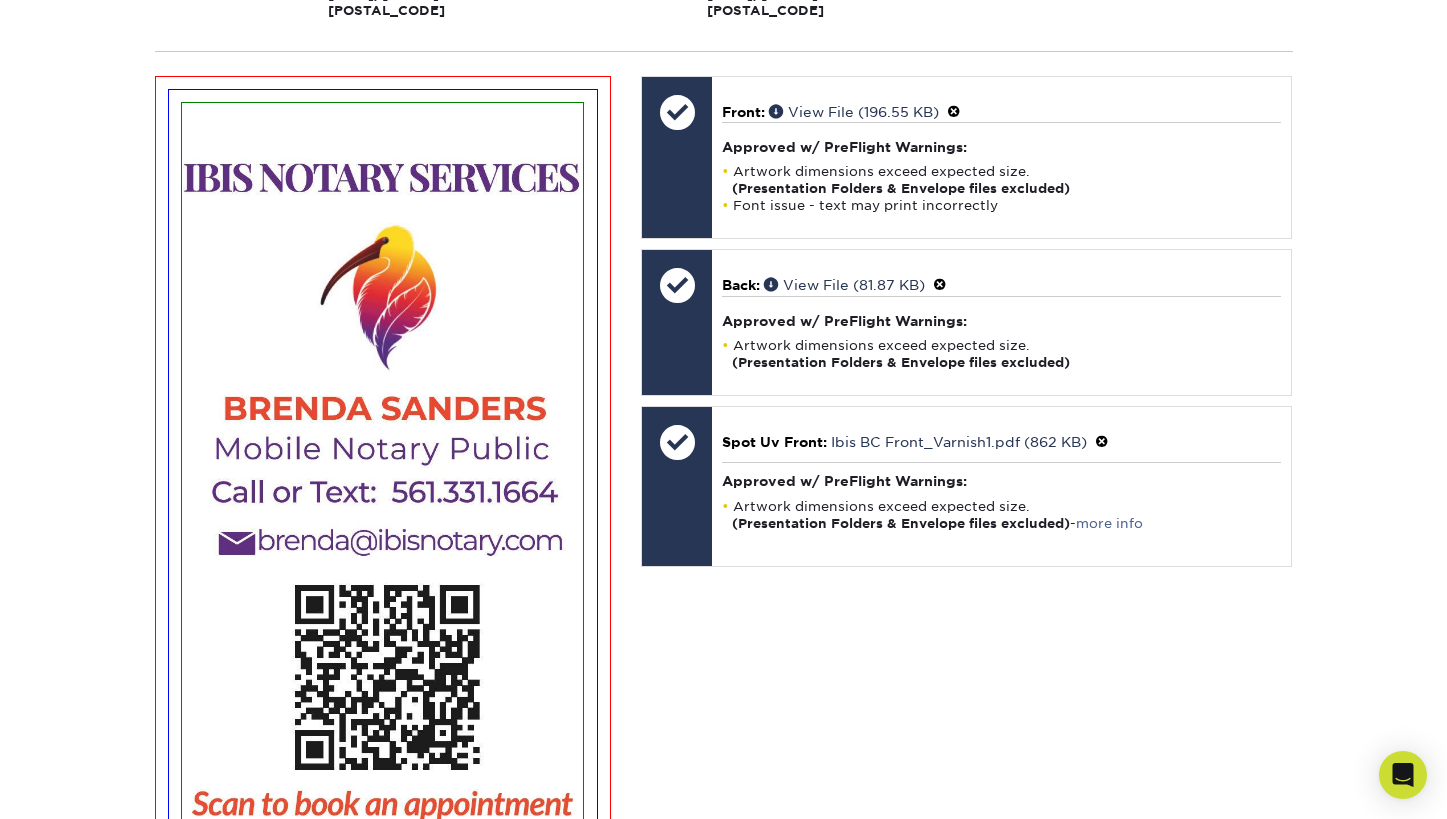 click on "more info" at bounding box center (1109, 523) 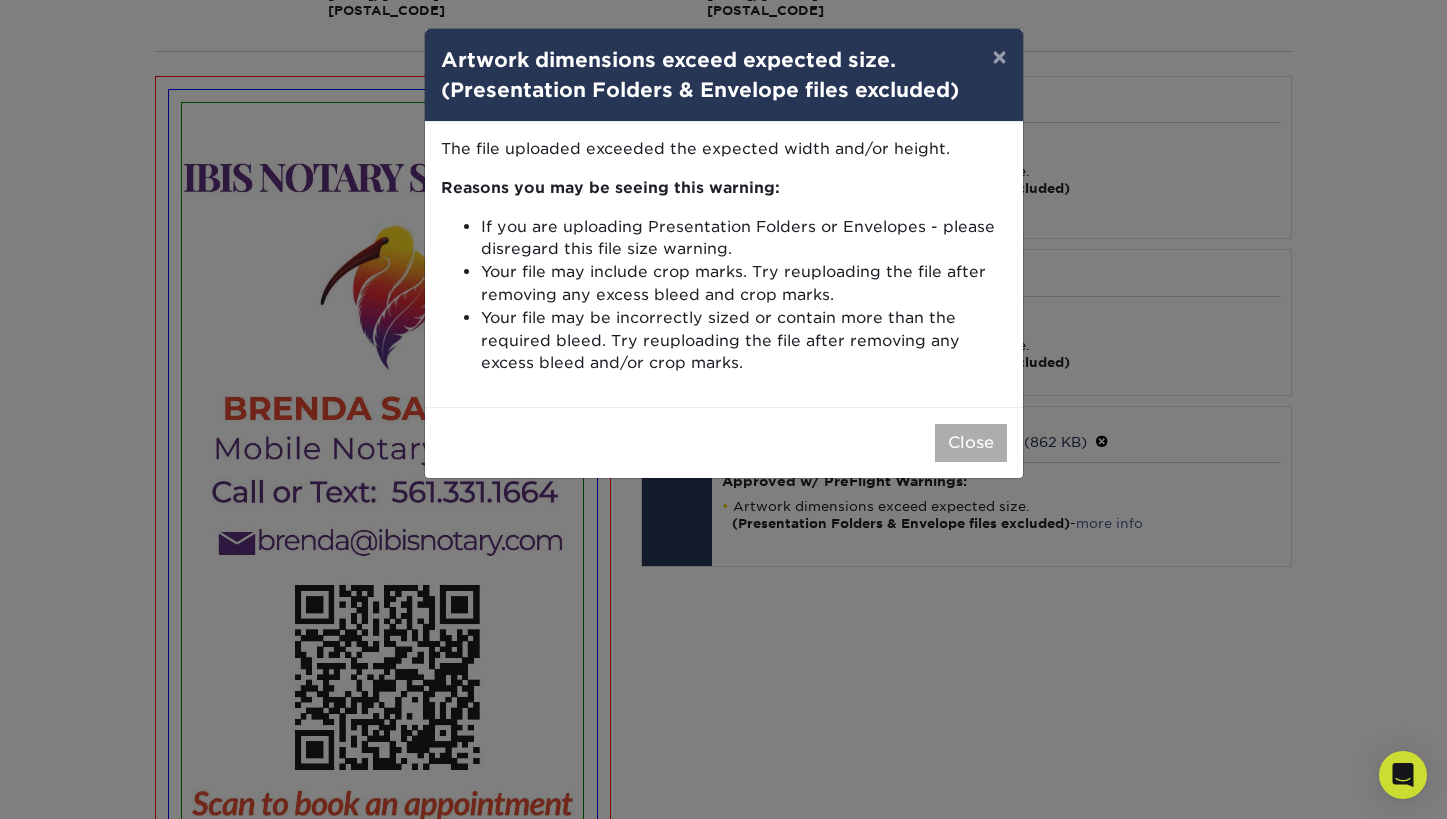 click on "Close" at bounding box center [971, 443] 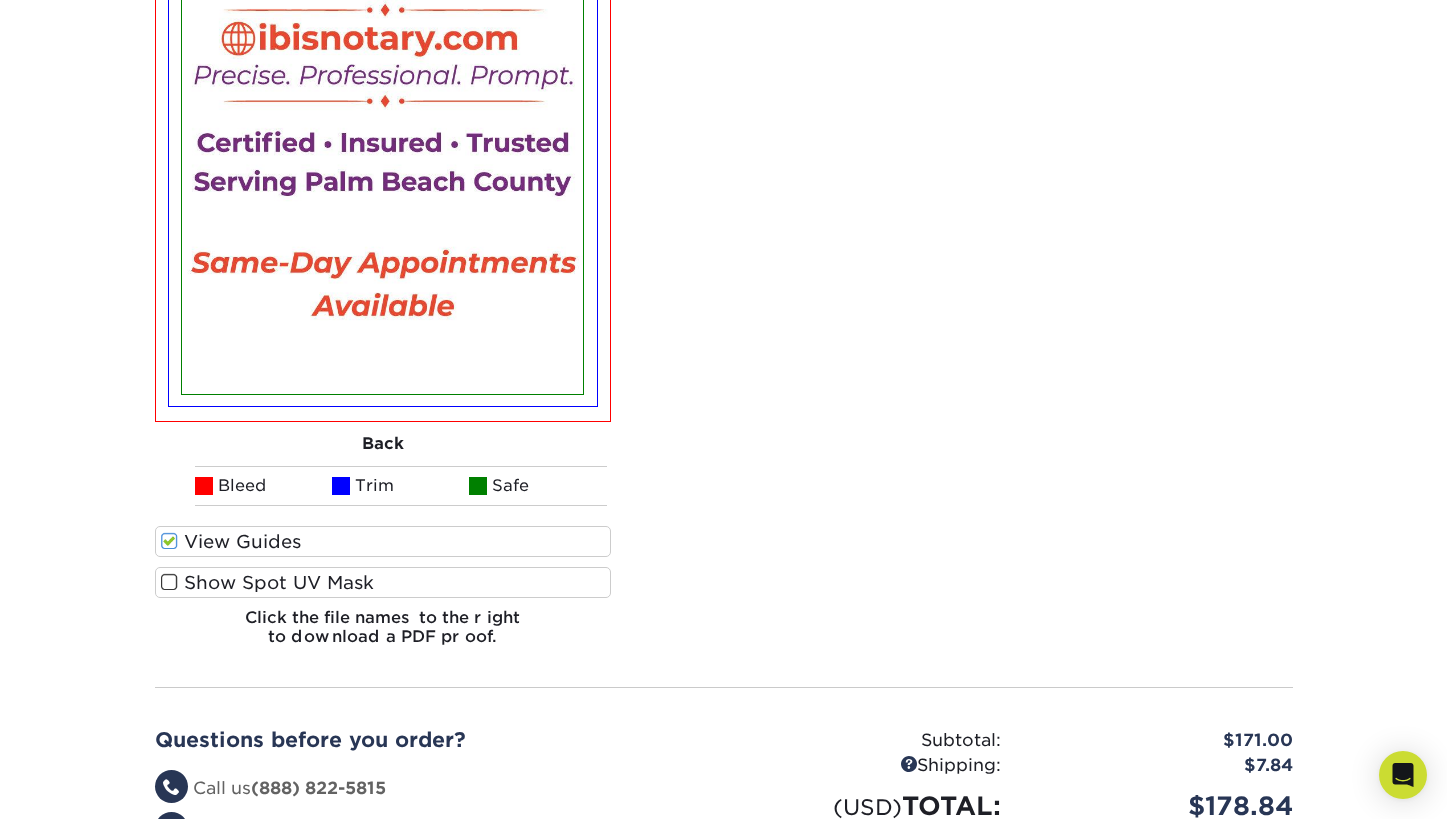 scroll, scrollTop: 1803, scrollLeft: 0, axis: vertical 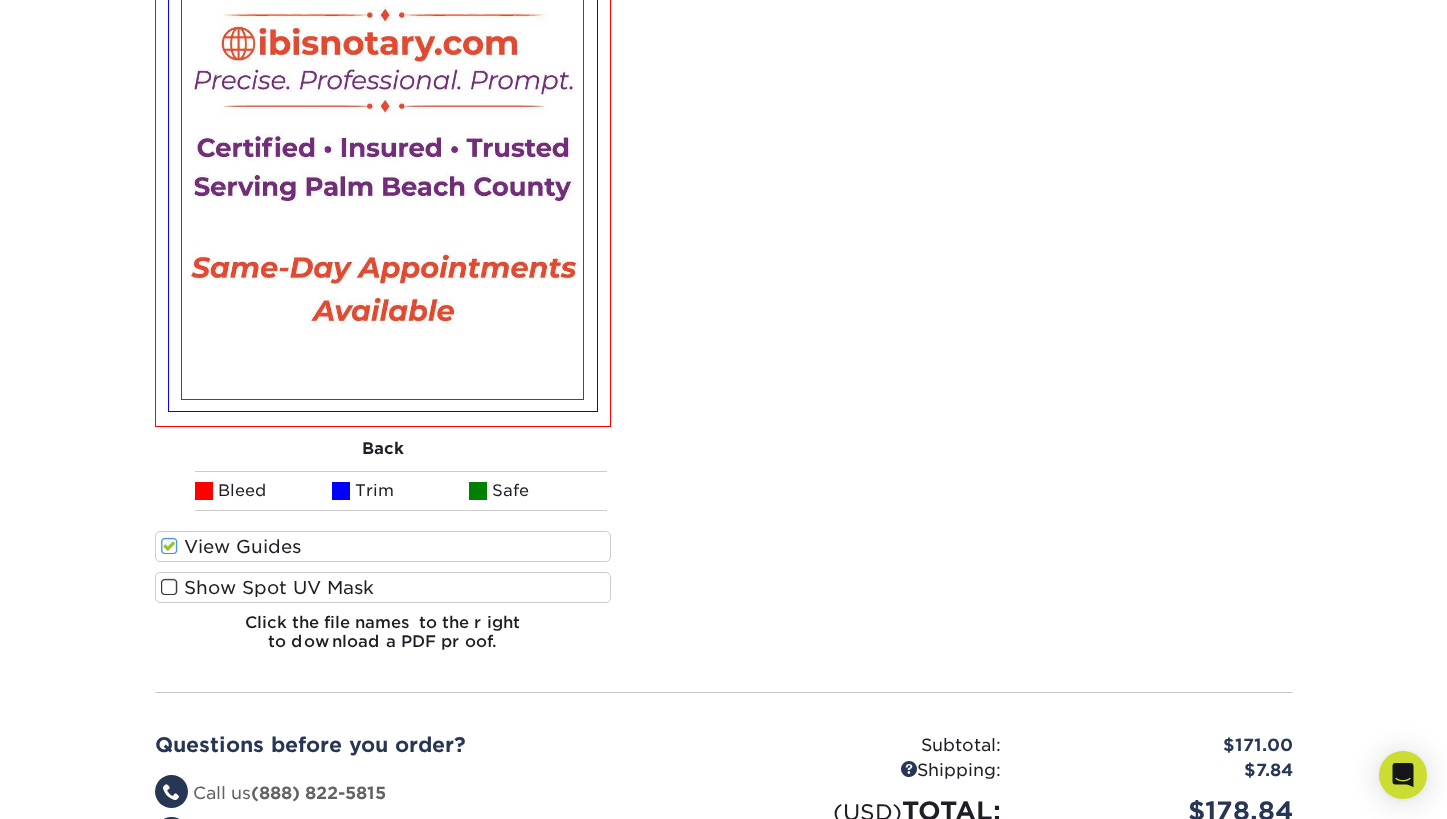 click at bounding box center (169, 587) 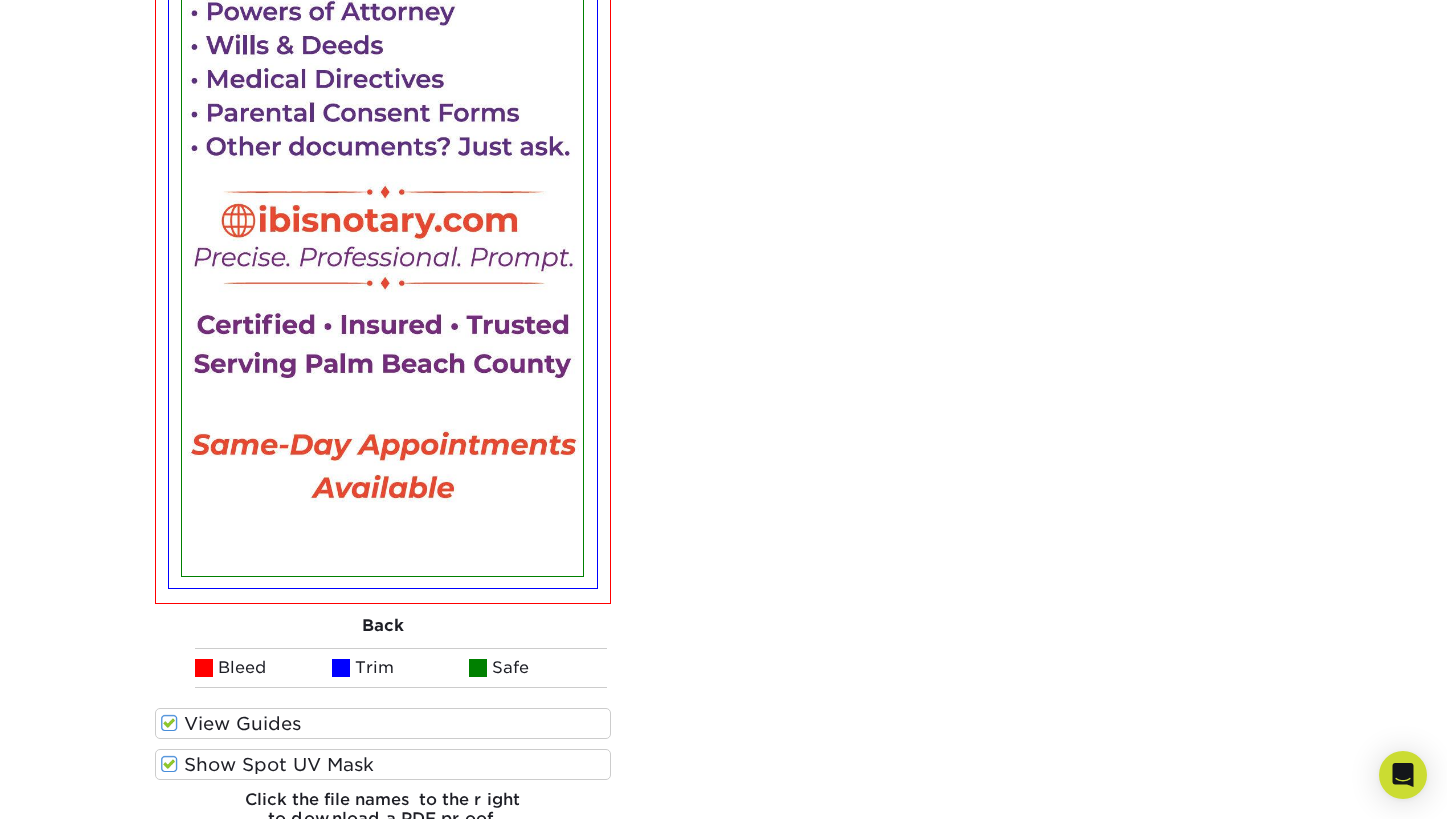 scroll, scrollTop: 1679, scrollLeft: 0, axis: vertical 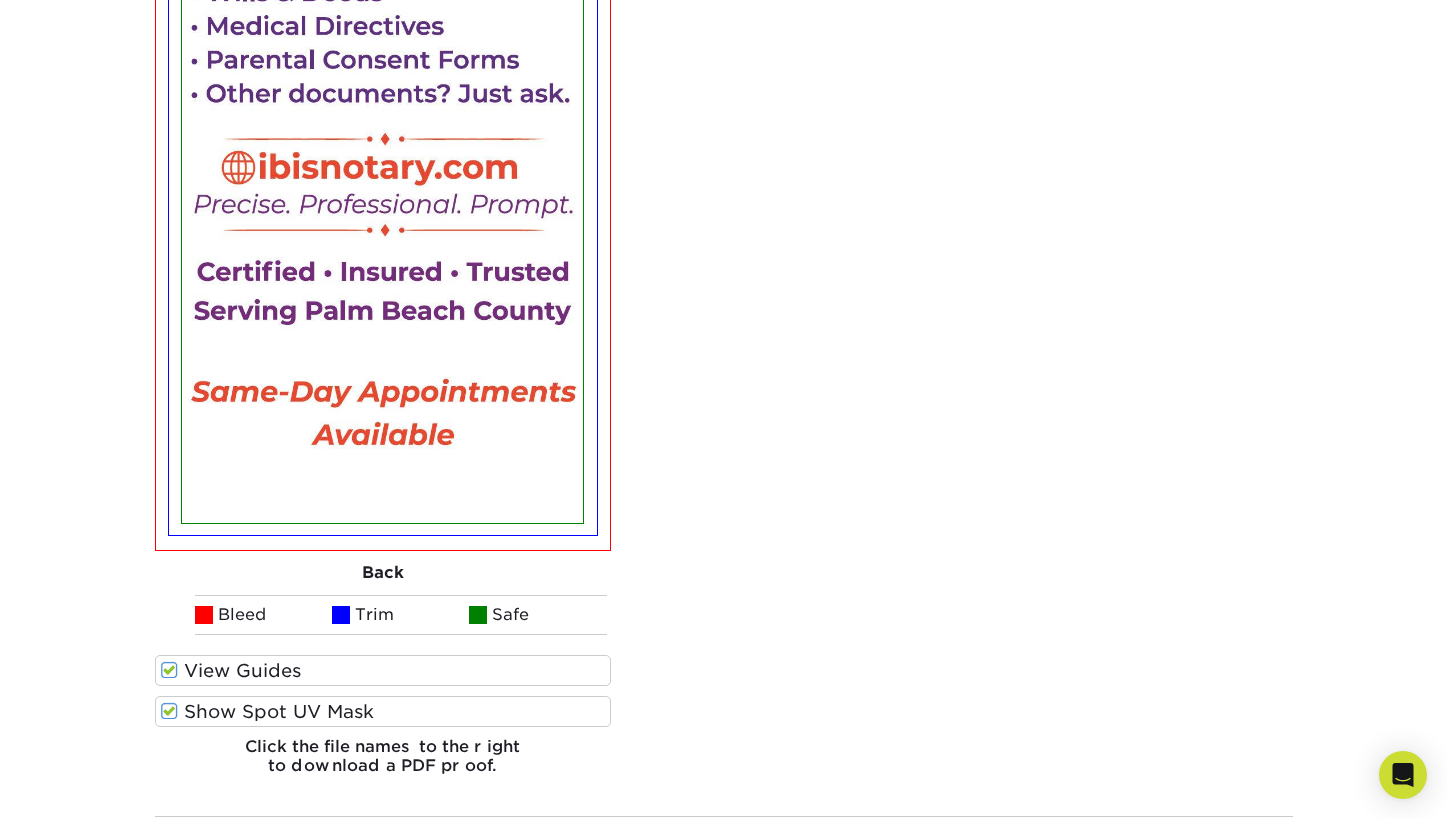 click on "View Guides" at bounding box center (383, 670) 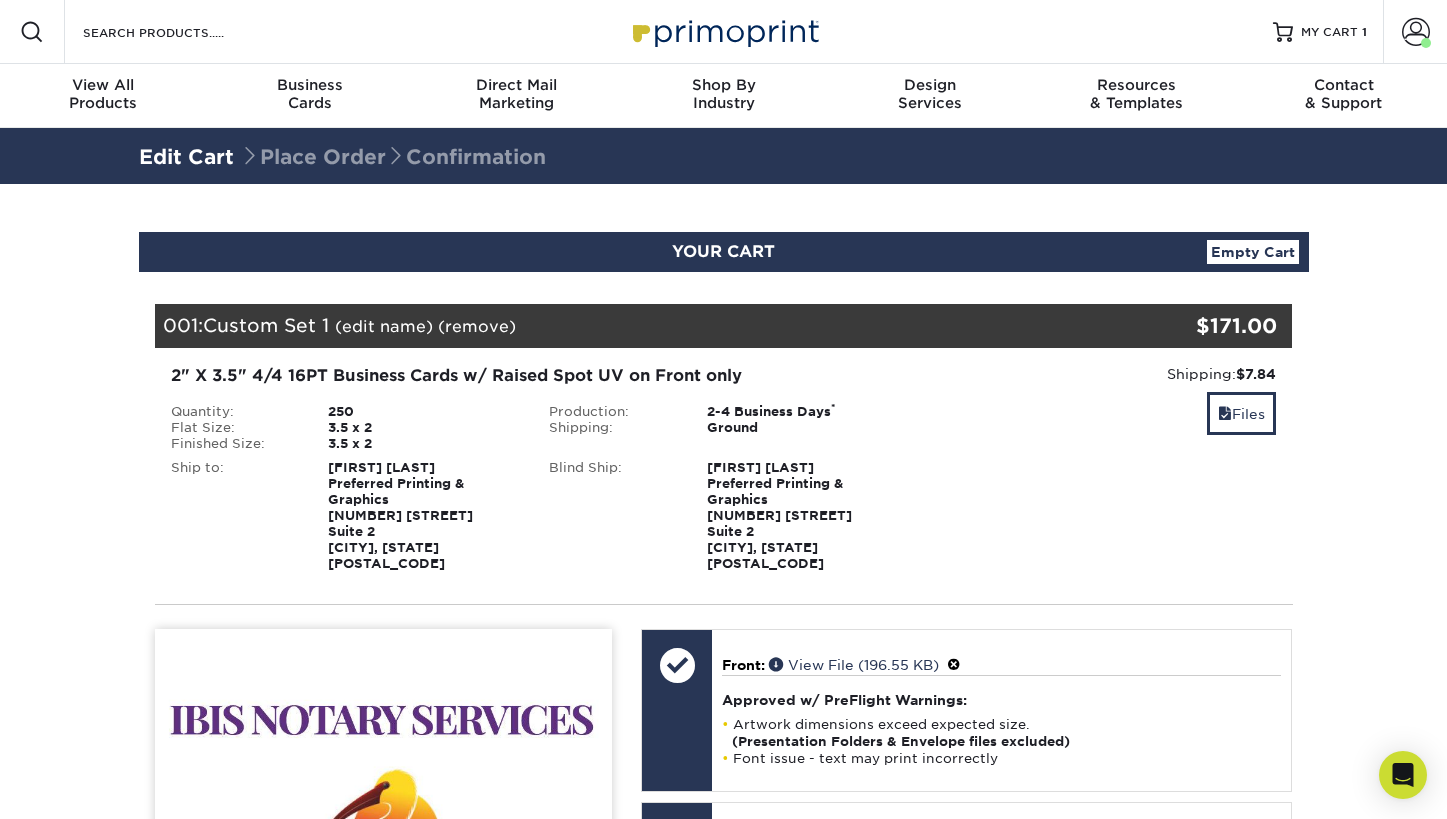 scroll, scrollTop: 0, scrollLeft: 0, axis: both 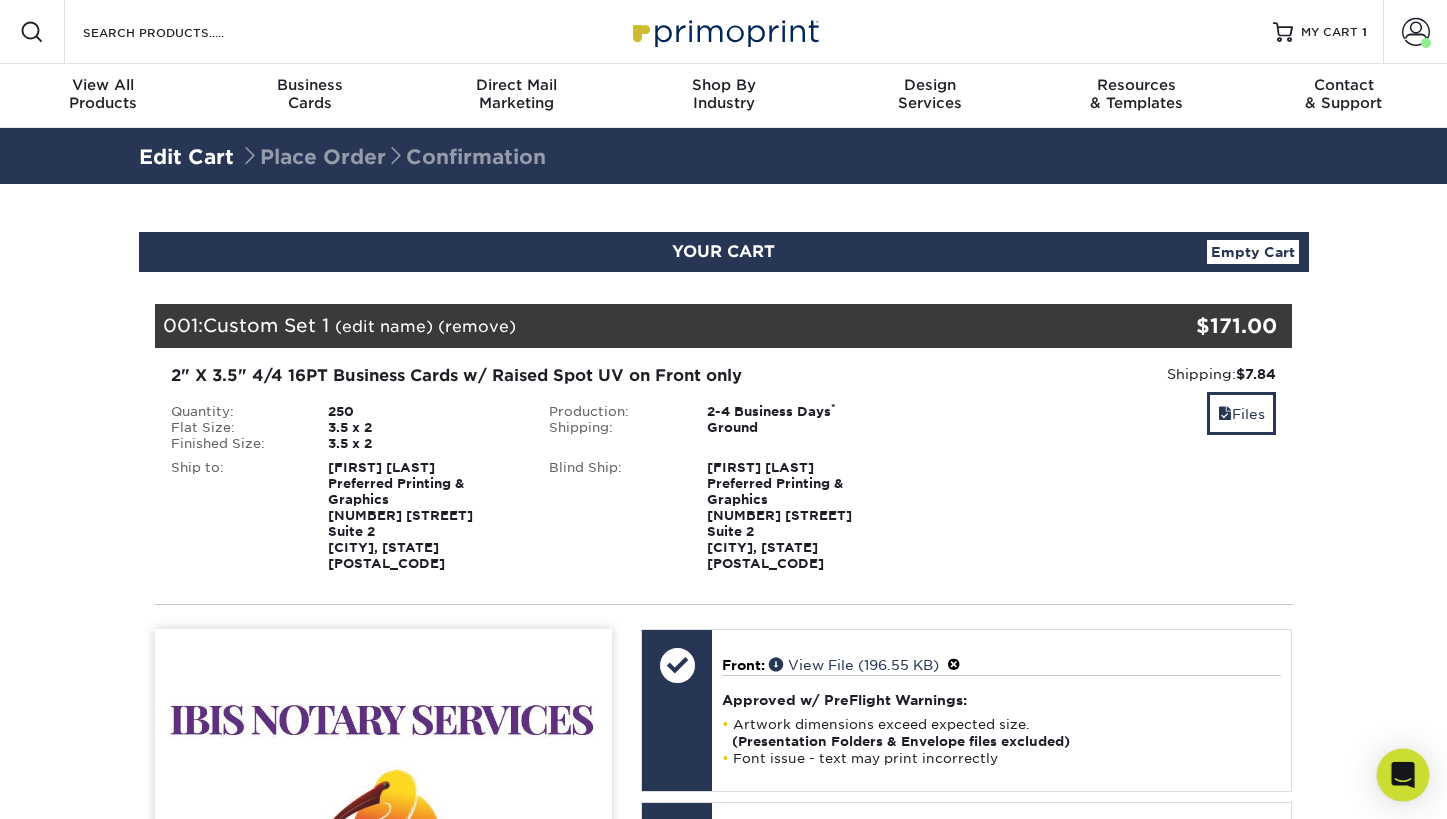 click 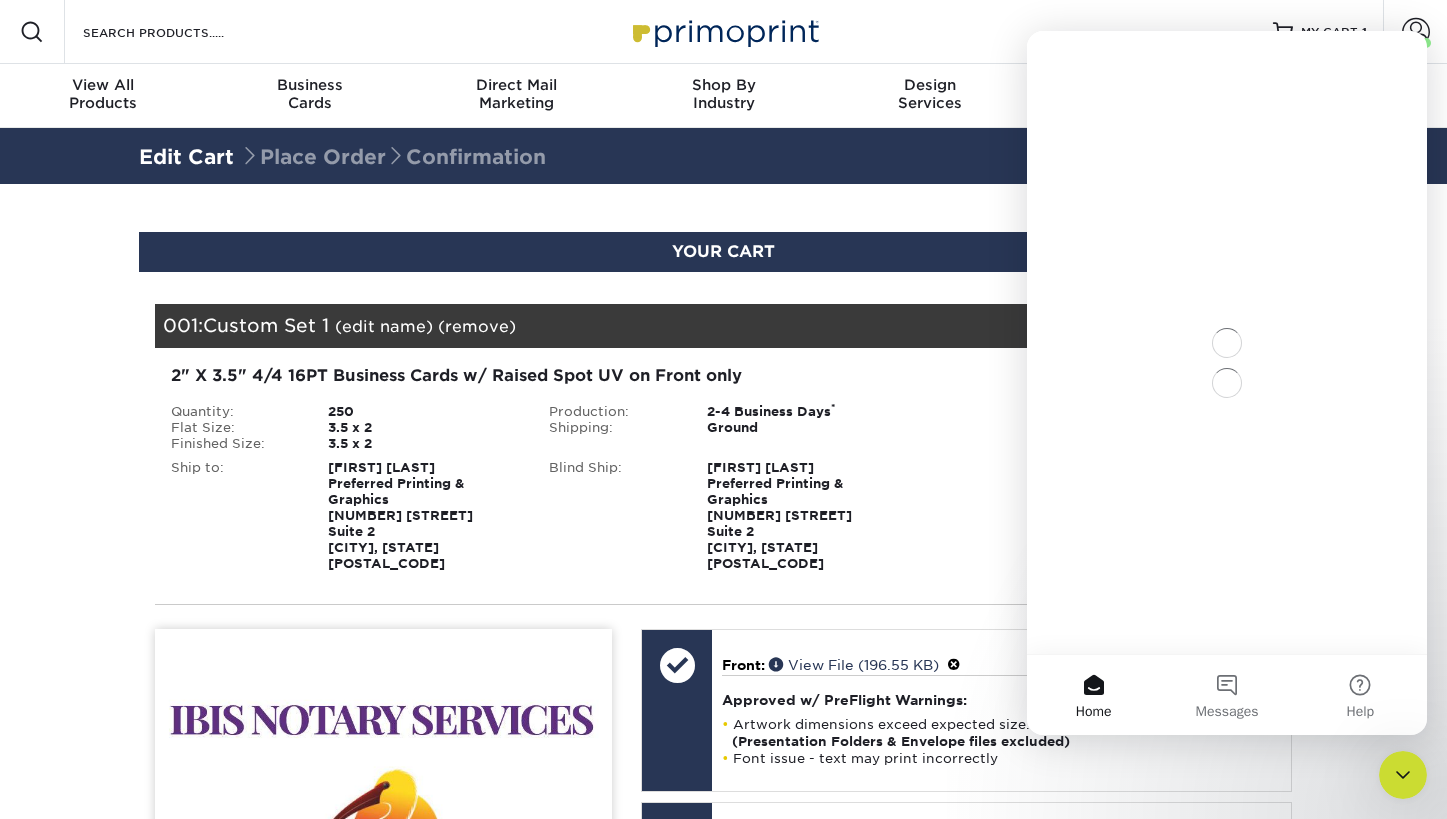 scroll, scrollTop: 0, scrollLeft: 0, axis: both 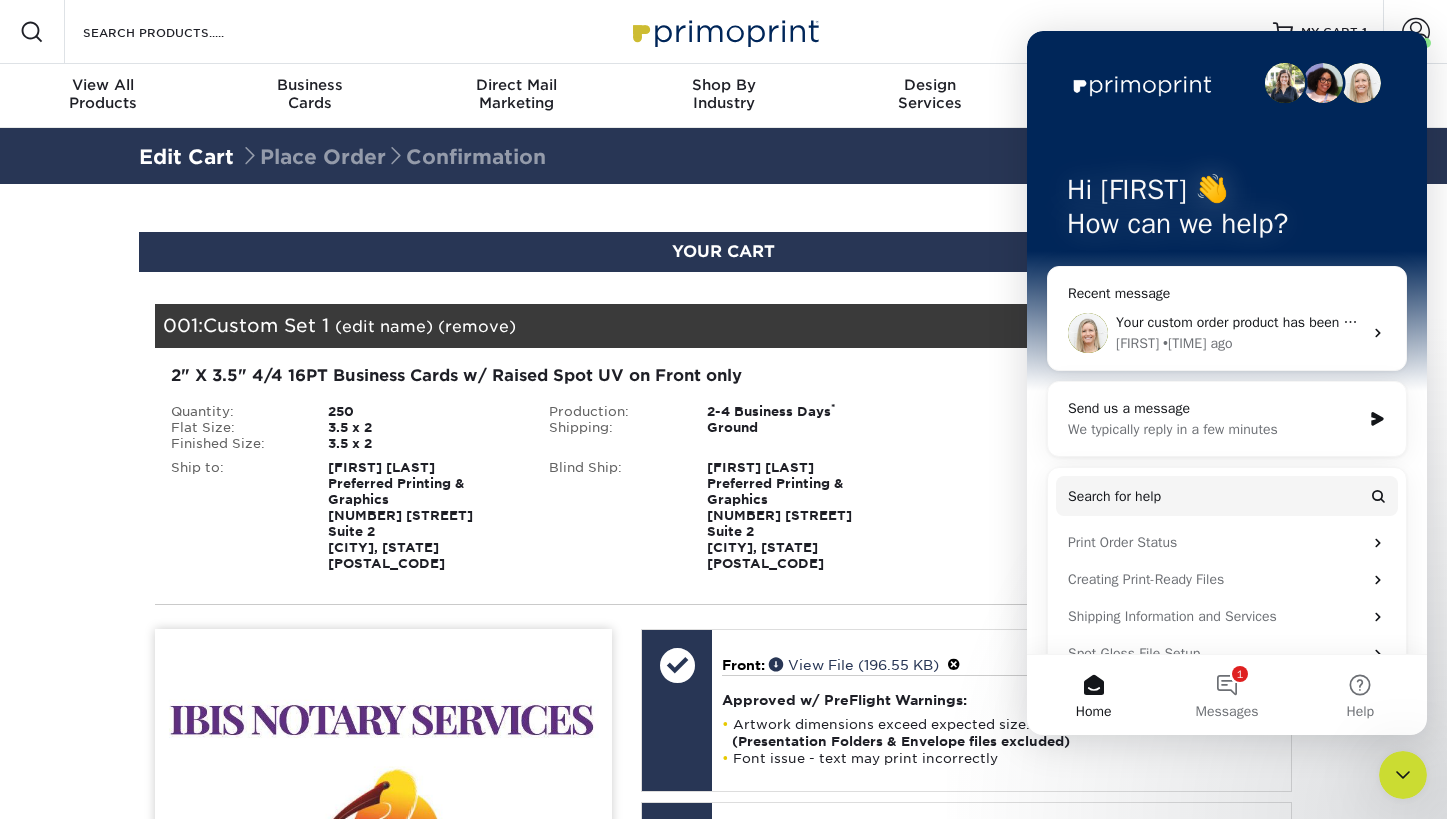 click on "Send us a message" at bounding box center [1214, 408] 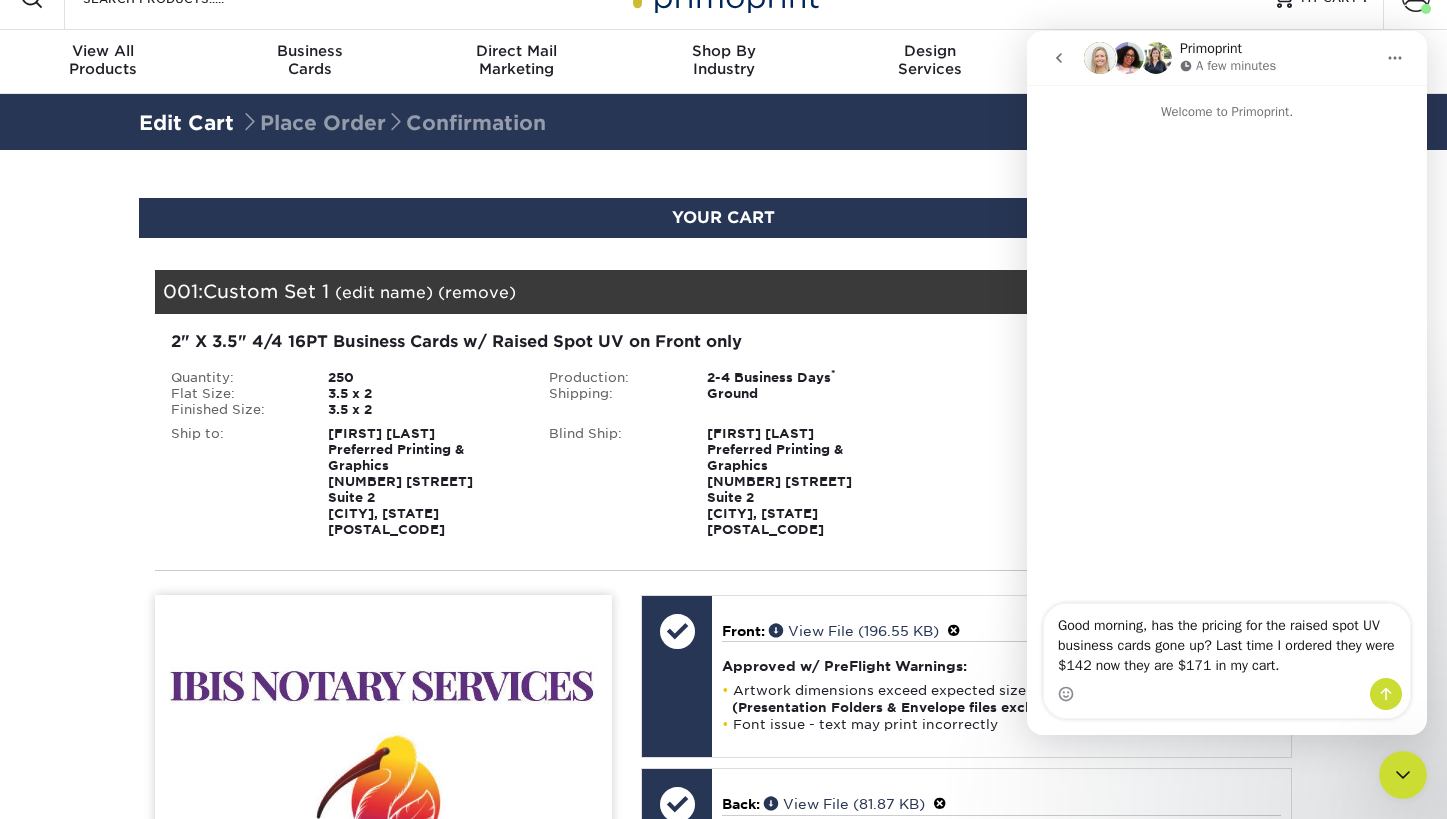 scroll, scrollTop: 68, scrollLeft: 0, axis: vertical 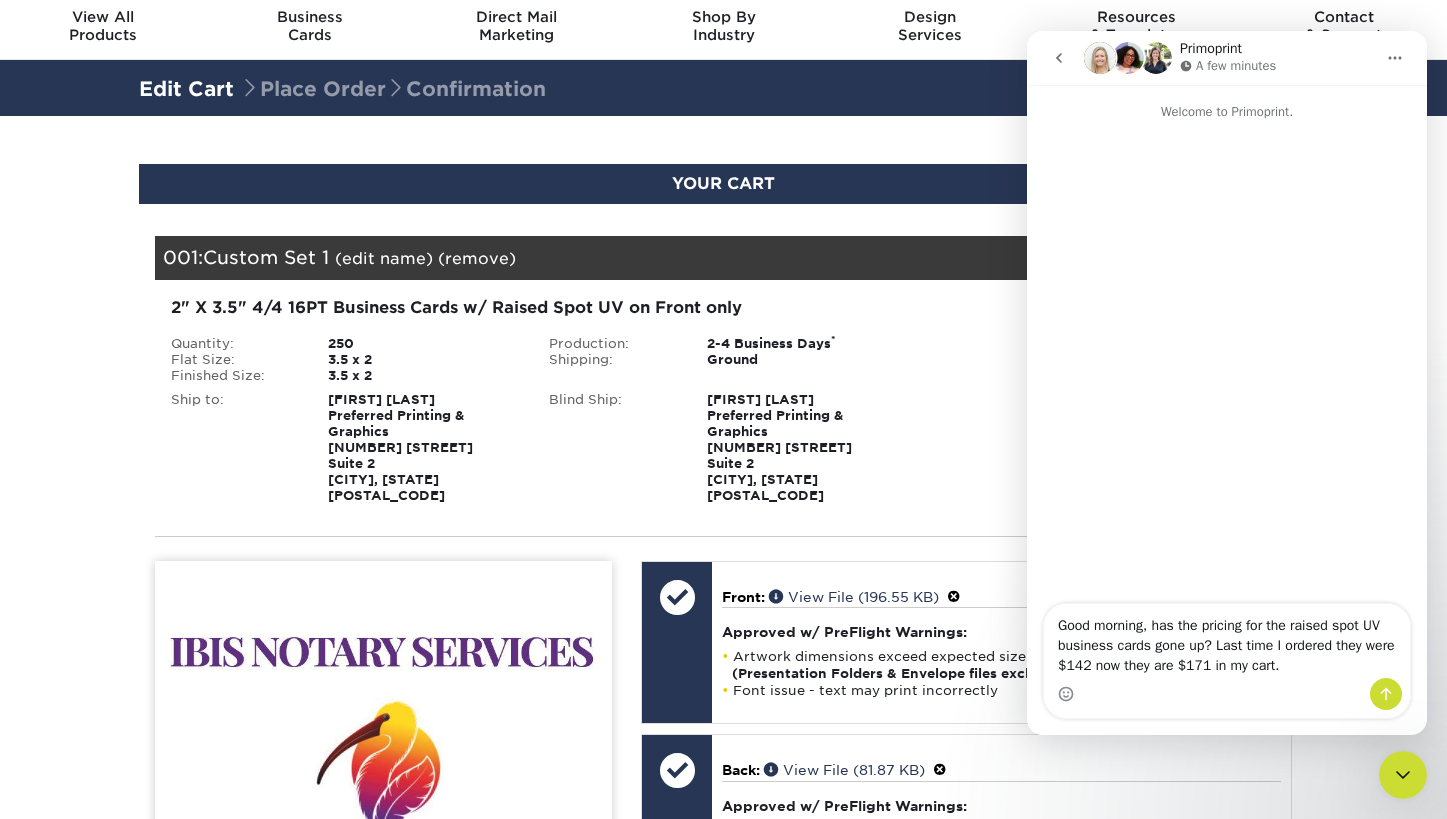 type on "Good morning, has the pricing for the raised spot UV business cards gone up? Last time I ordered they were $142 now they are $171 in my cart." 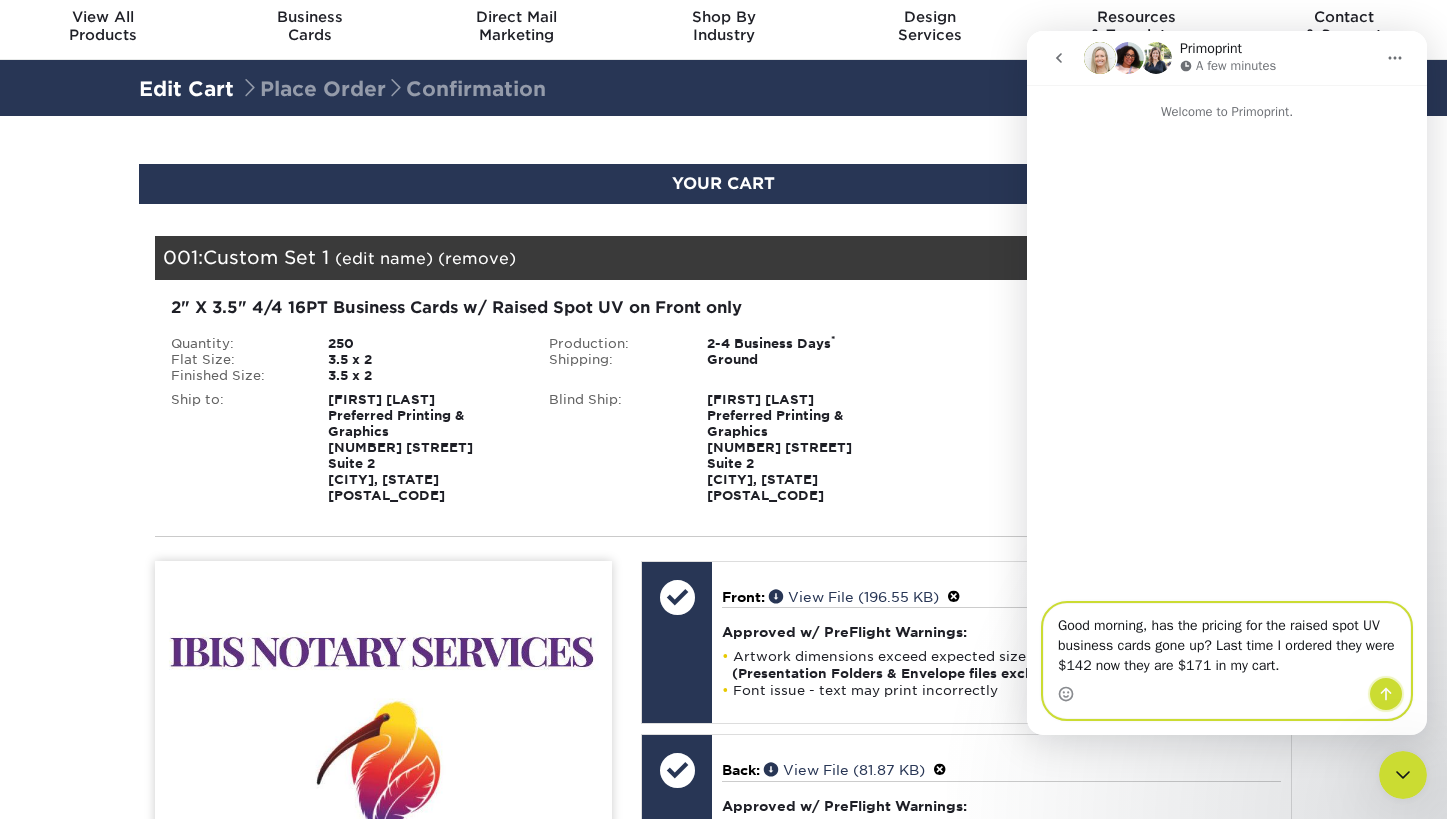 scroll, scrollTop: 64, scrollLeft: 0, axis: vertical 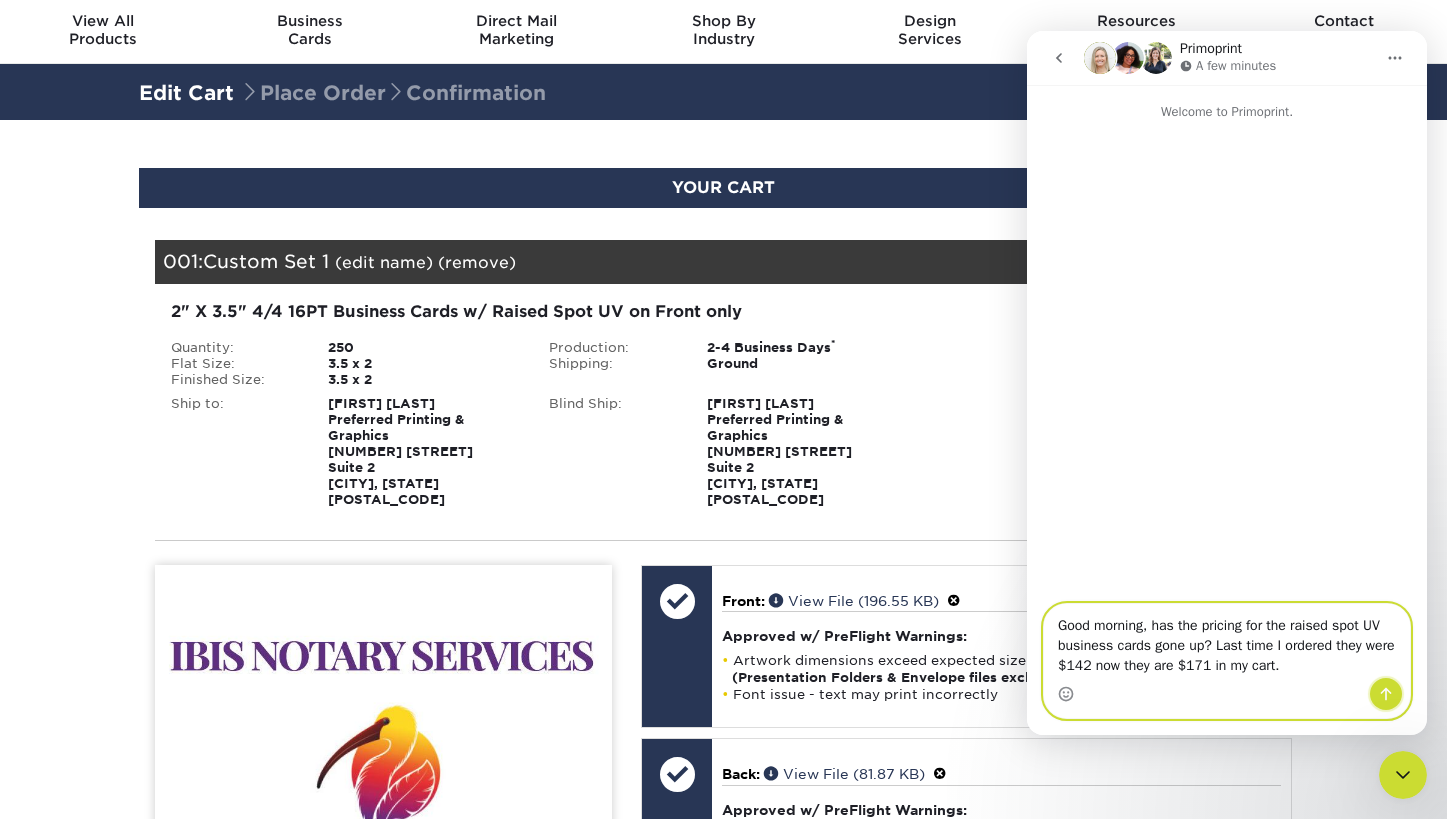 click 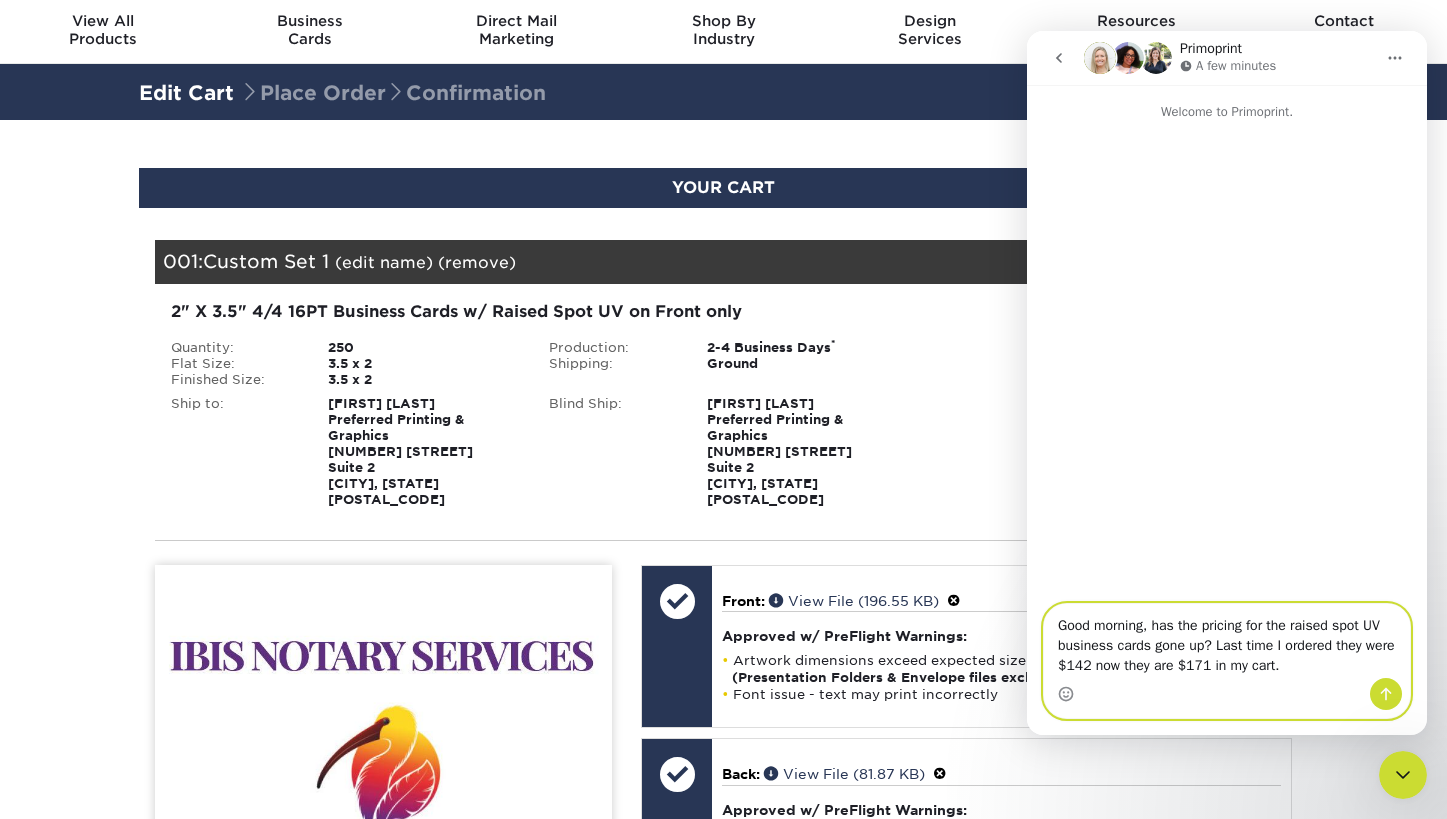 type 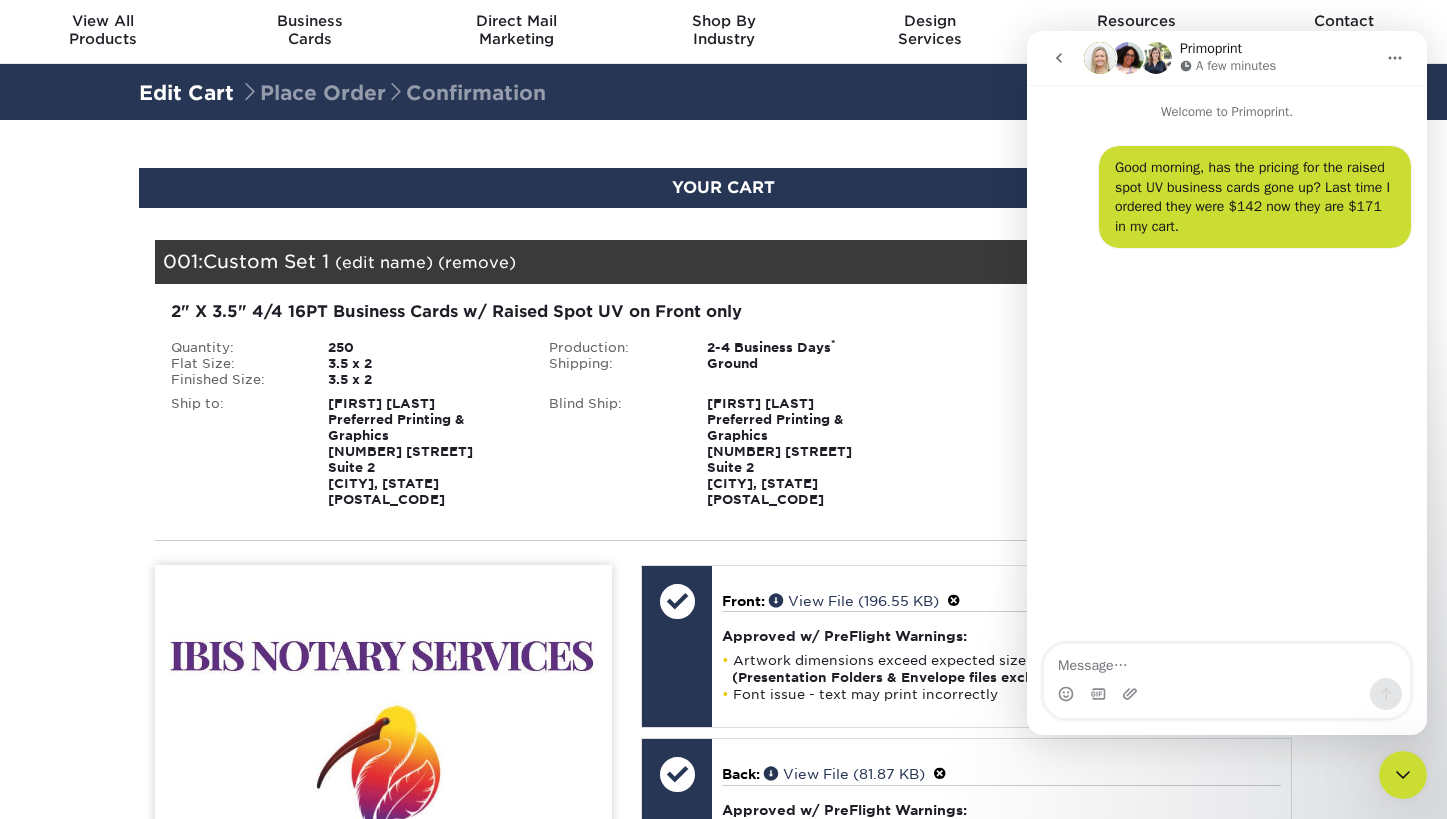 scroll, scrollTop: 0, scrollLeft: 0, axis: both 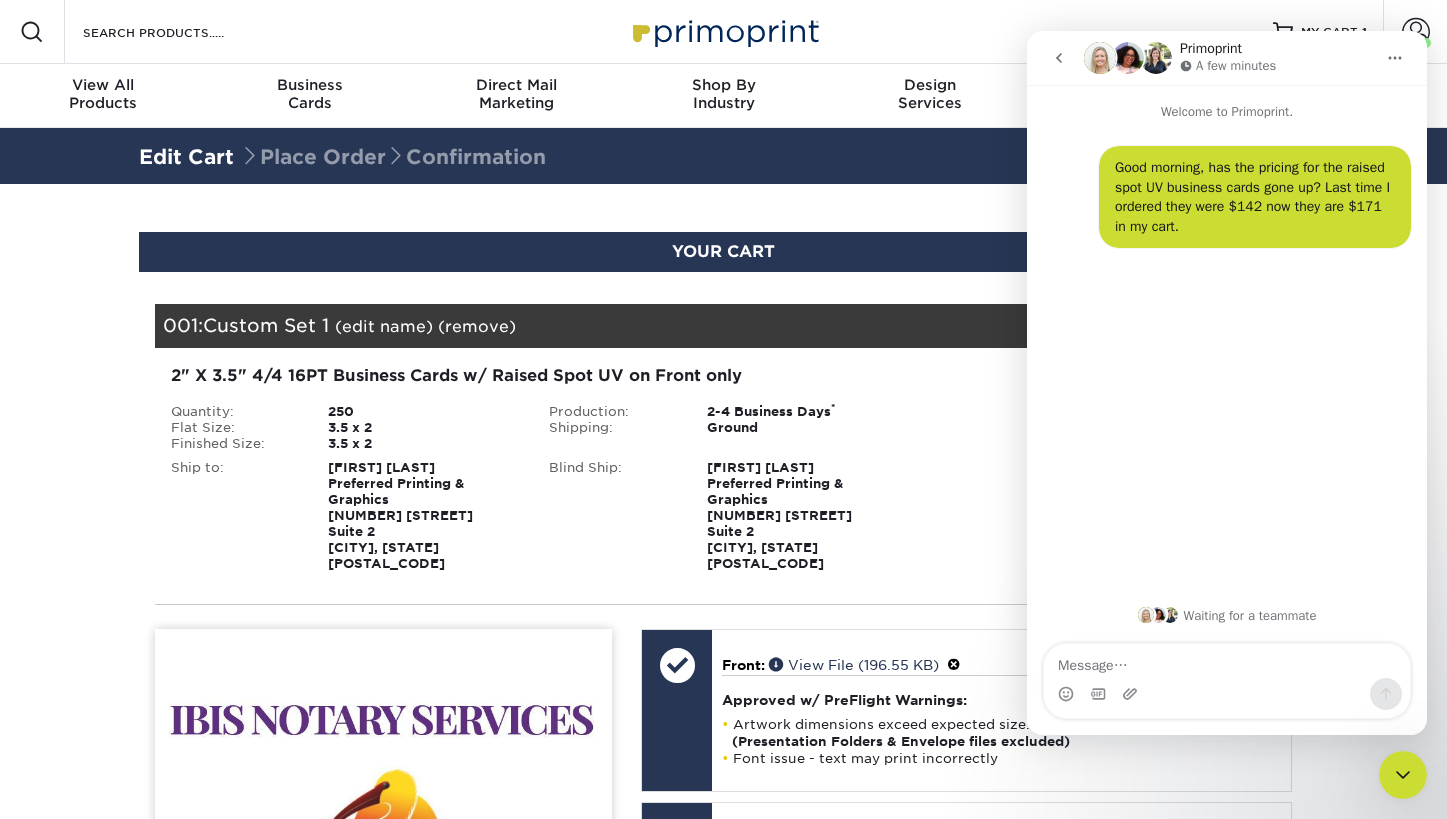 click 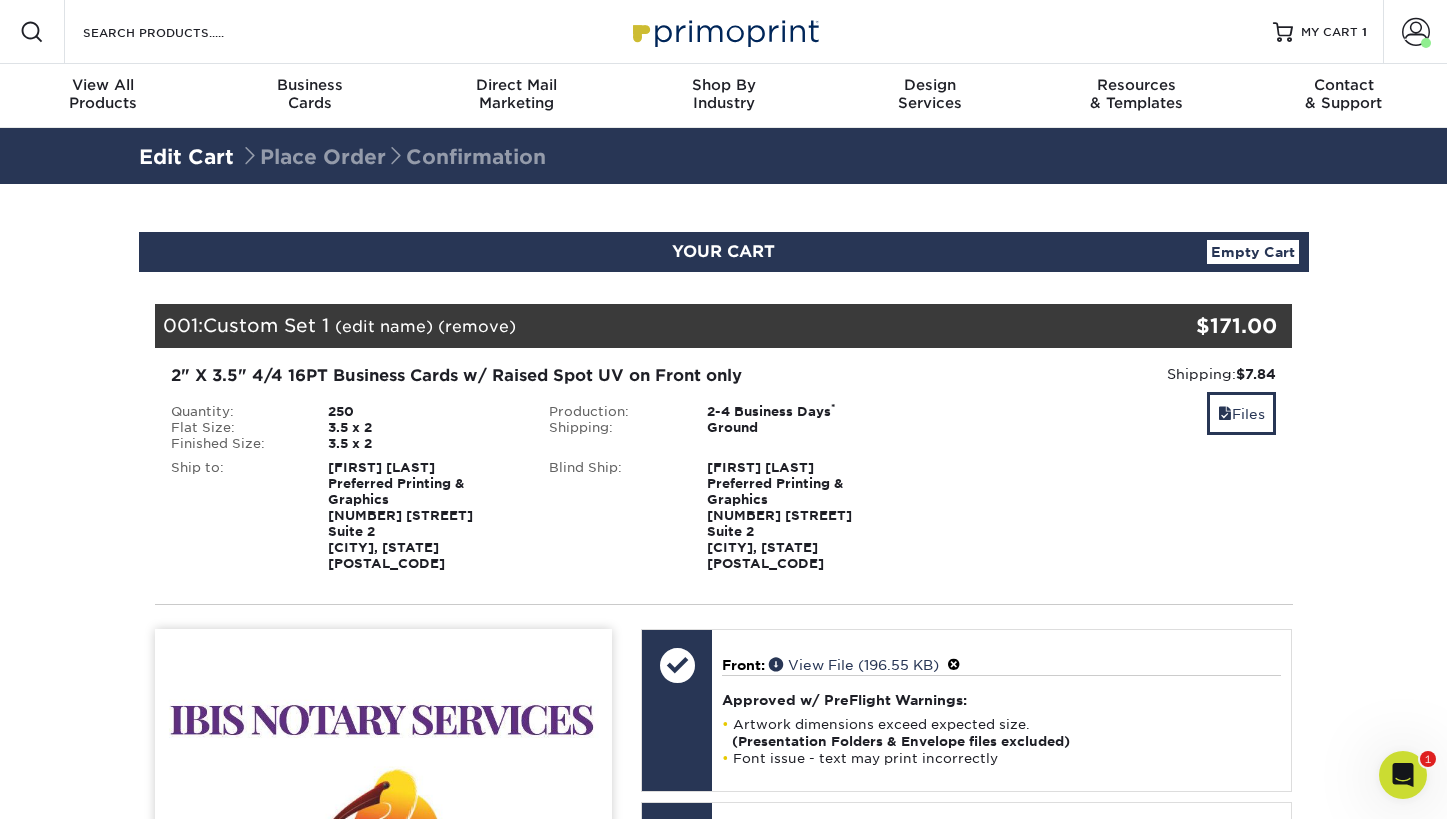 scroll, scrollTop: 0, scrollLeft: 0, axis: both 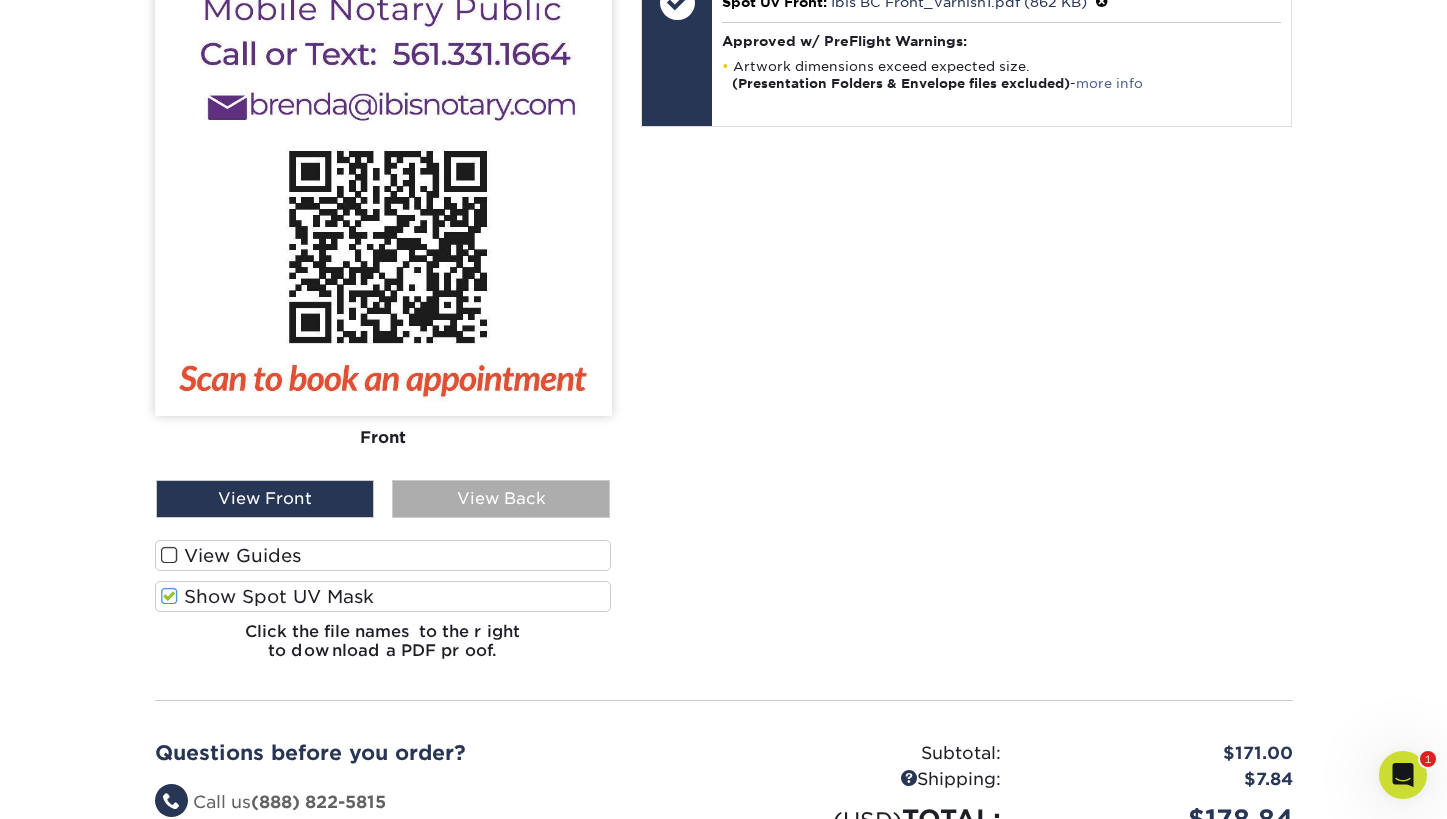 click on "View Back" at bounding box center [501, 499] 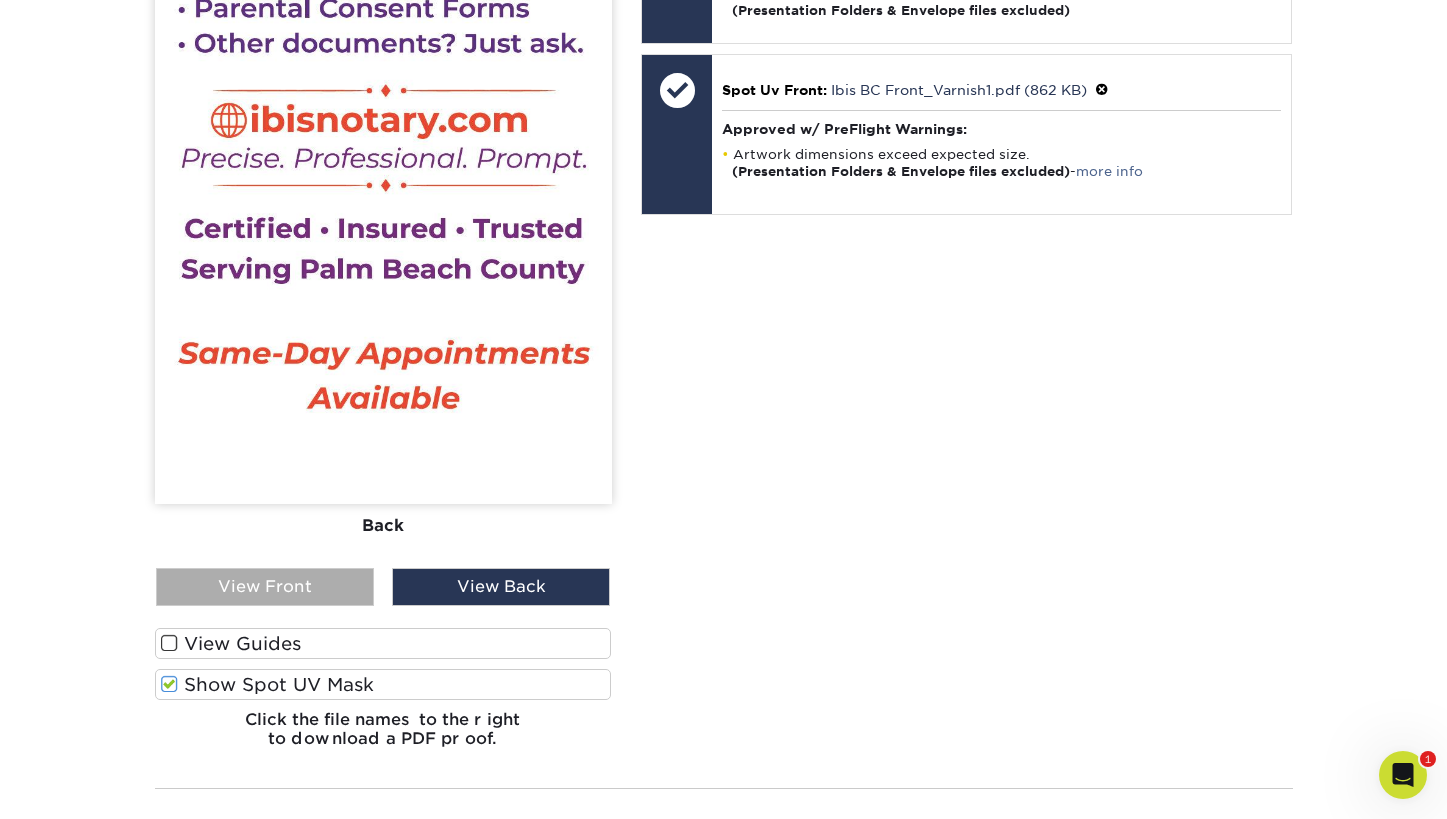 scroll, scrollTop: 906, scrollLeft: 0, axis: vertical 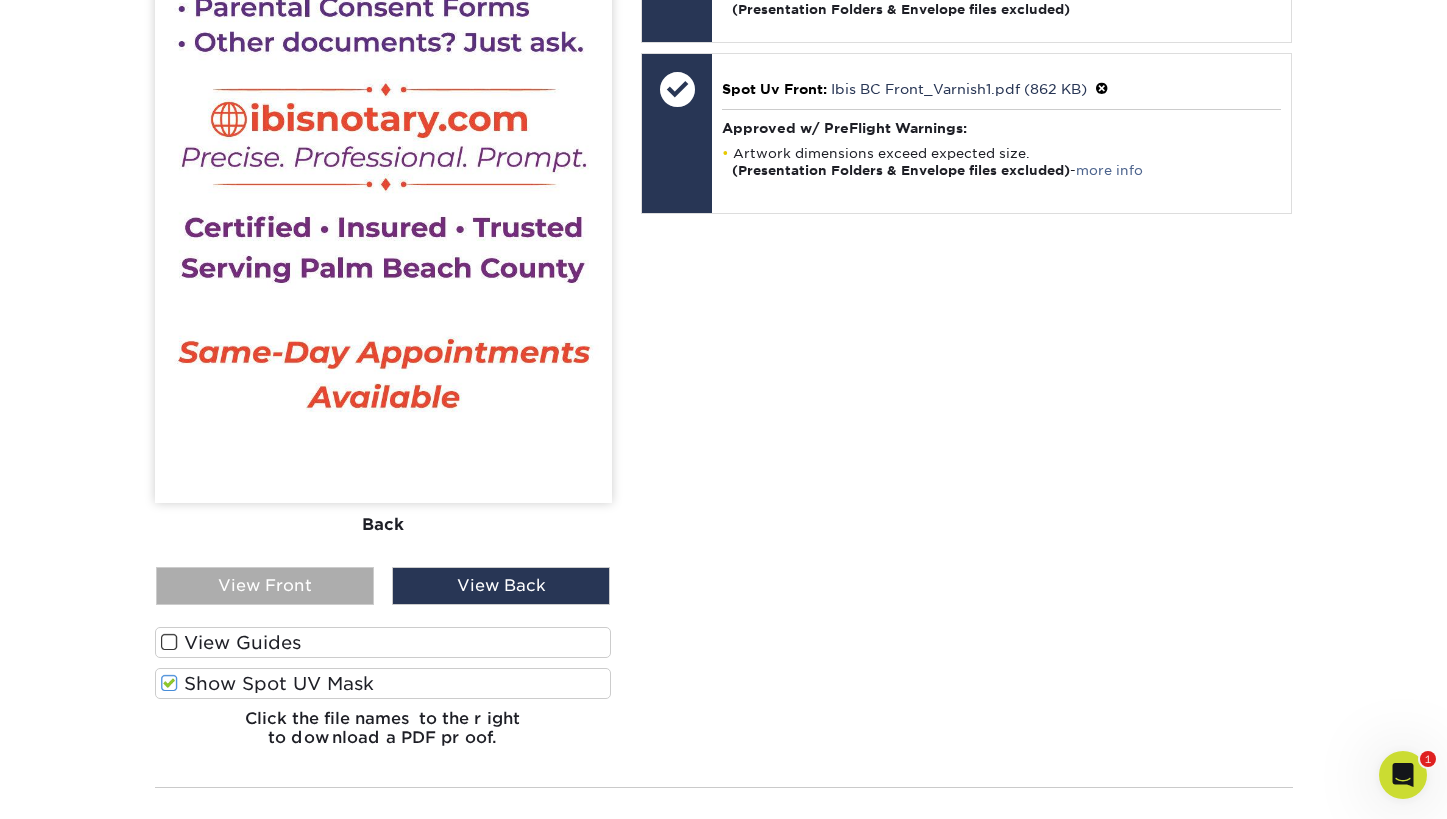 click on "View Front" at bounding box center [265, 586] 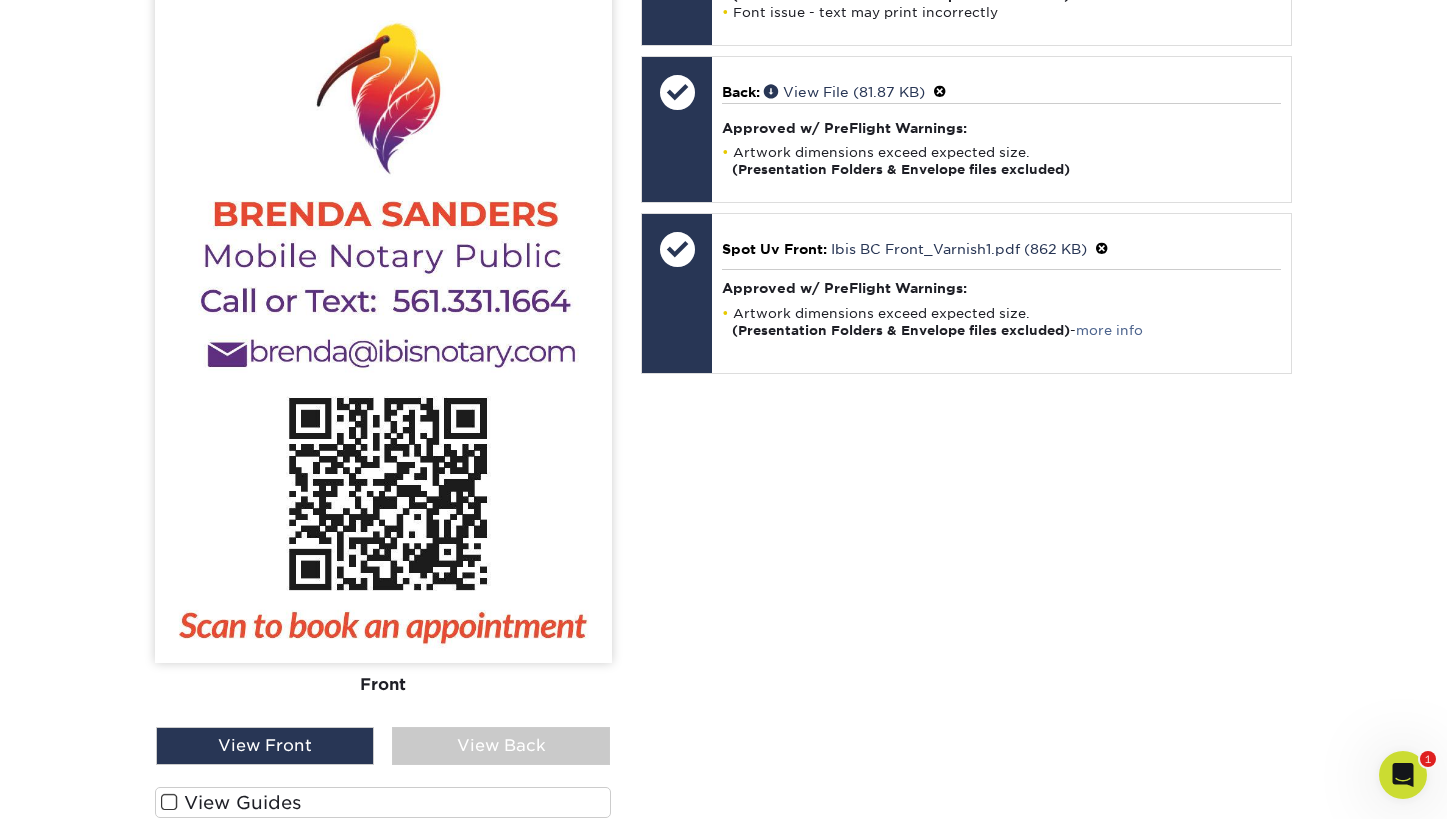 scroll, scrollTop: 745, scrollLeft: 0, axis: vertical 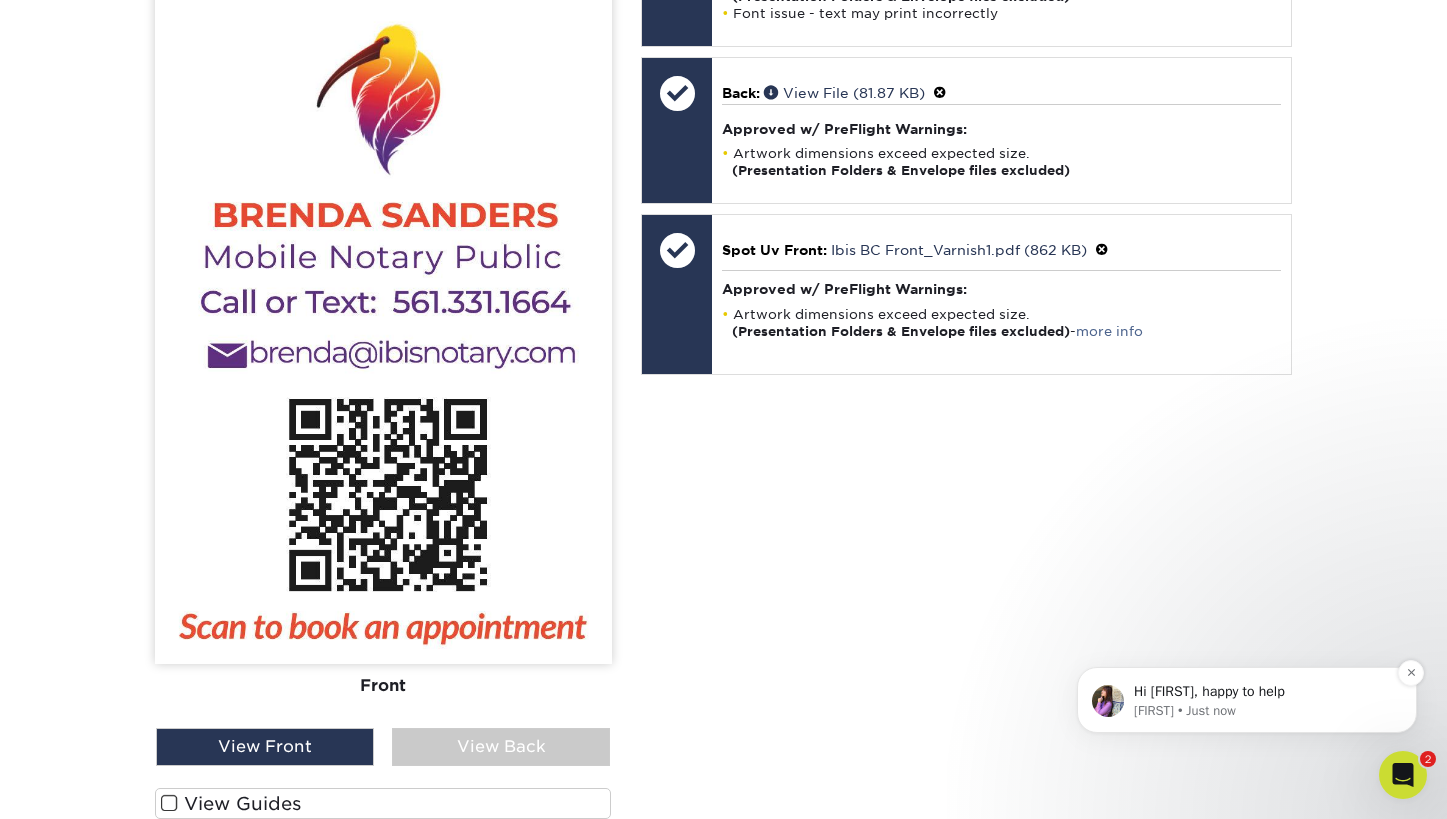 click on "Hi Karen, happy to help" at bounding box center (1263, 692) 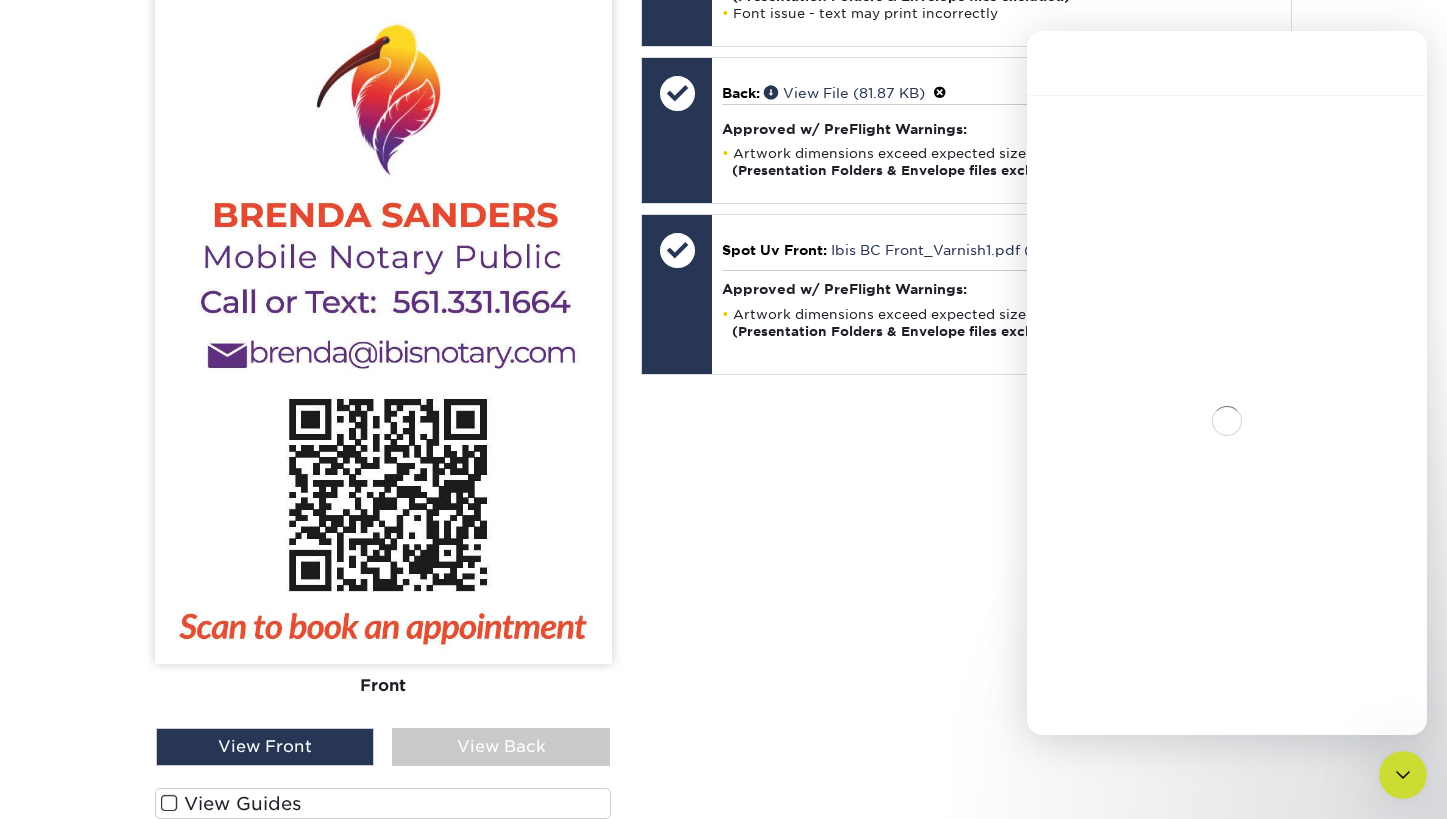 scroll, scrollTop: 589, scrollLeft: 0, axis: vertical 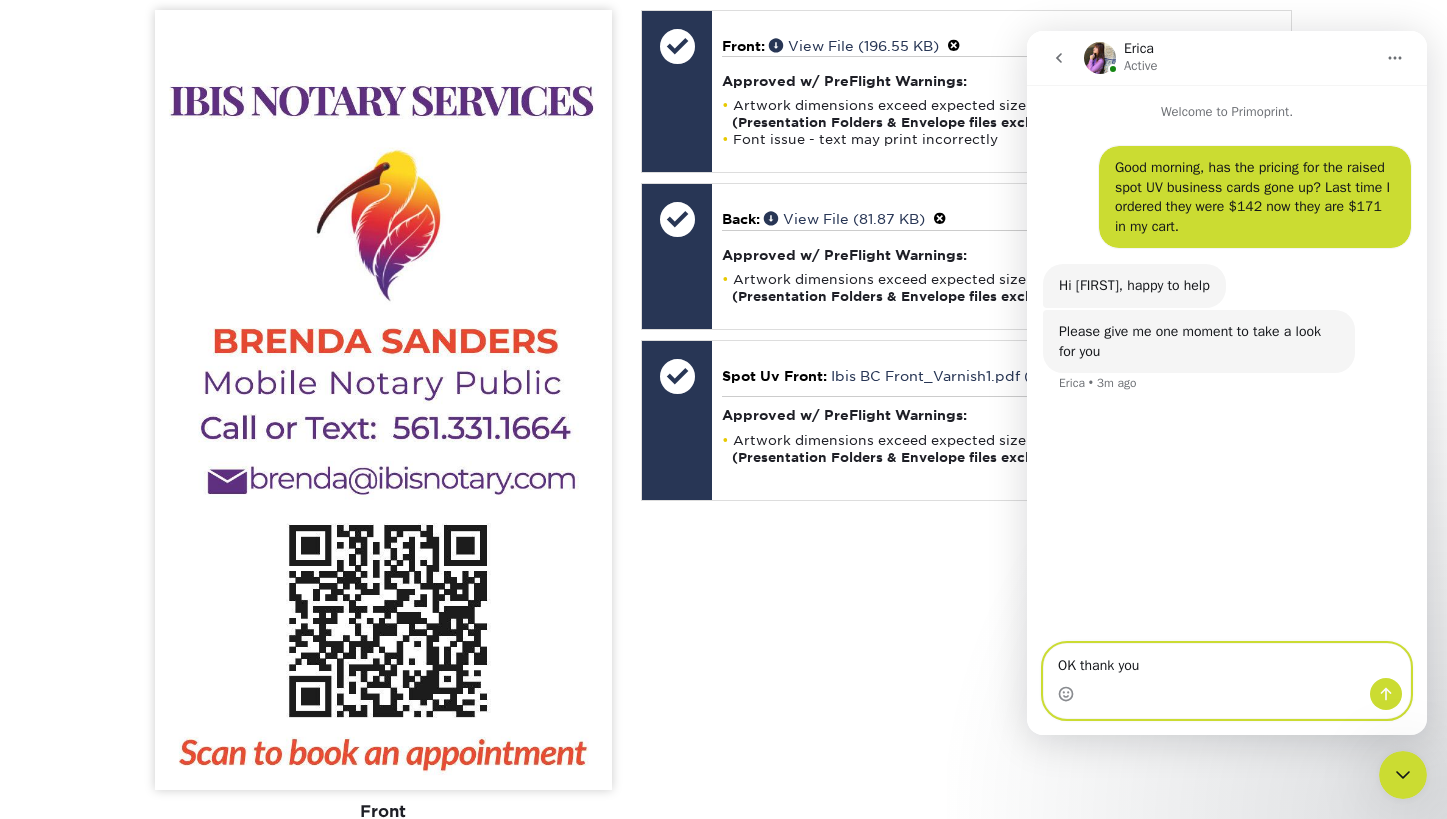 type on "OK thank you" 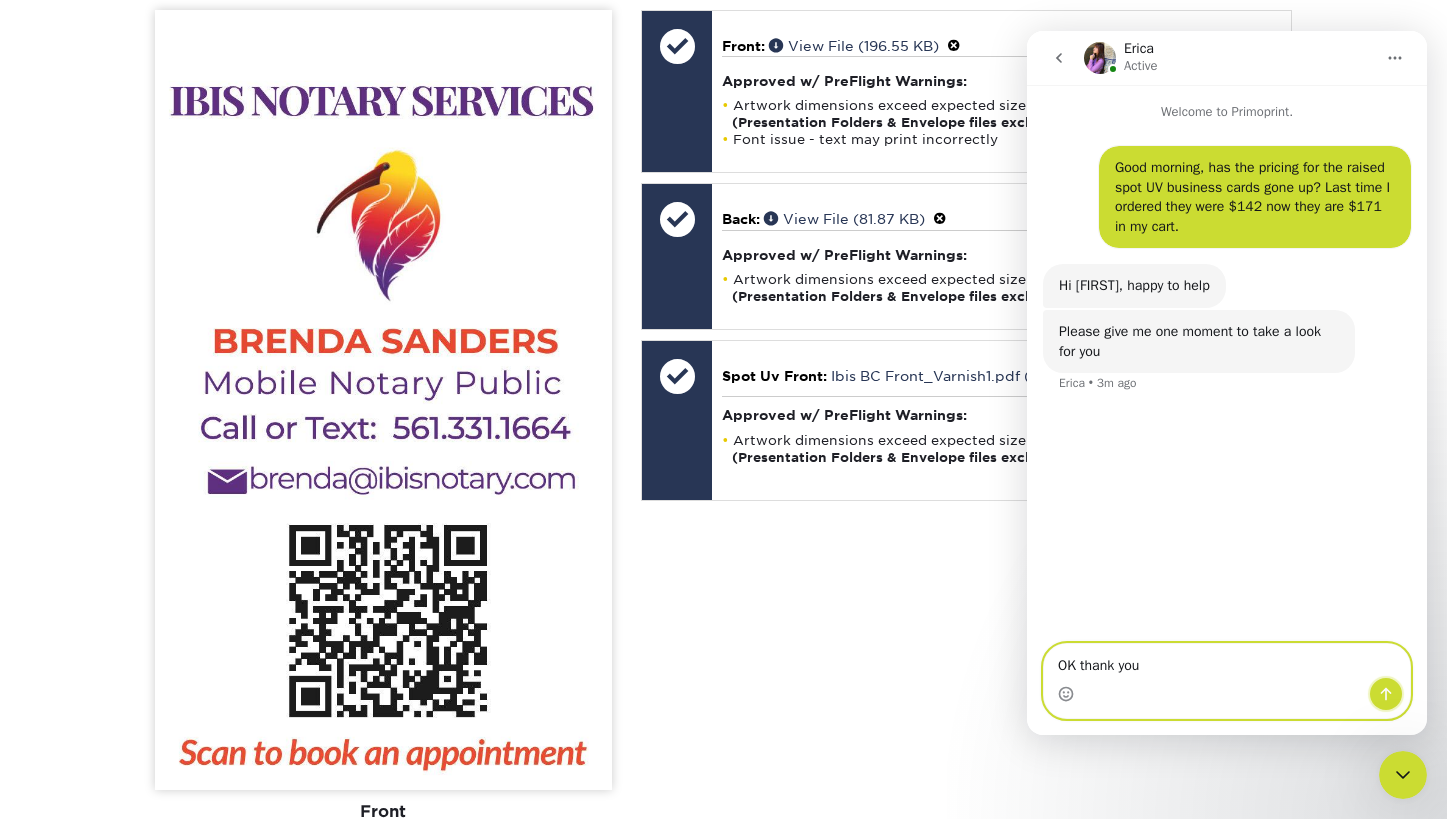 click 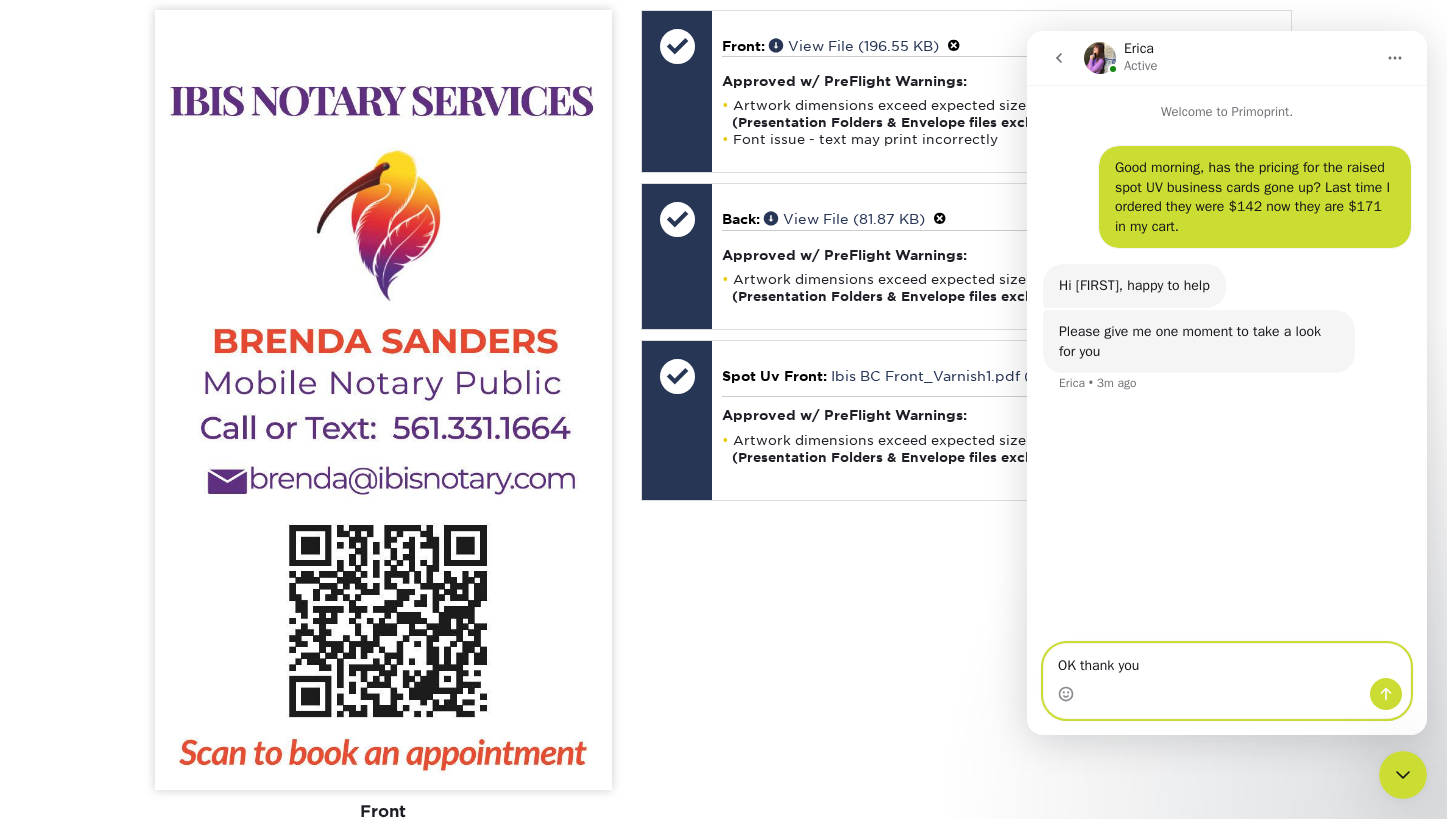 type 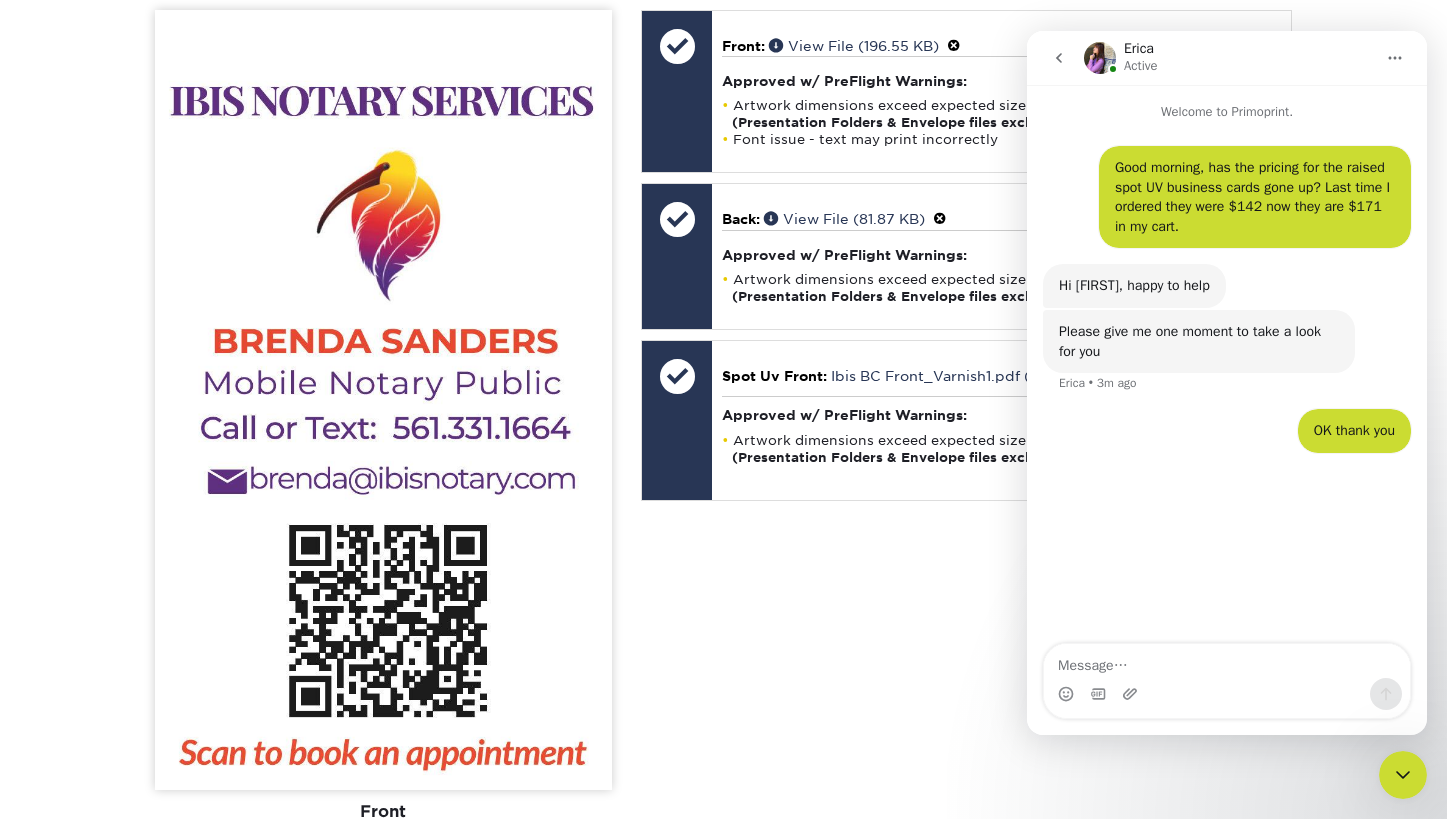 click 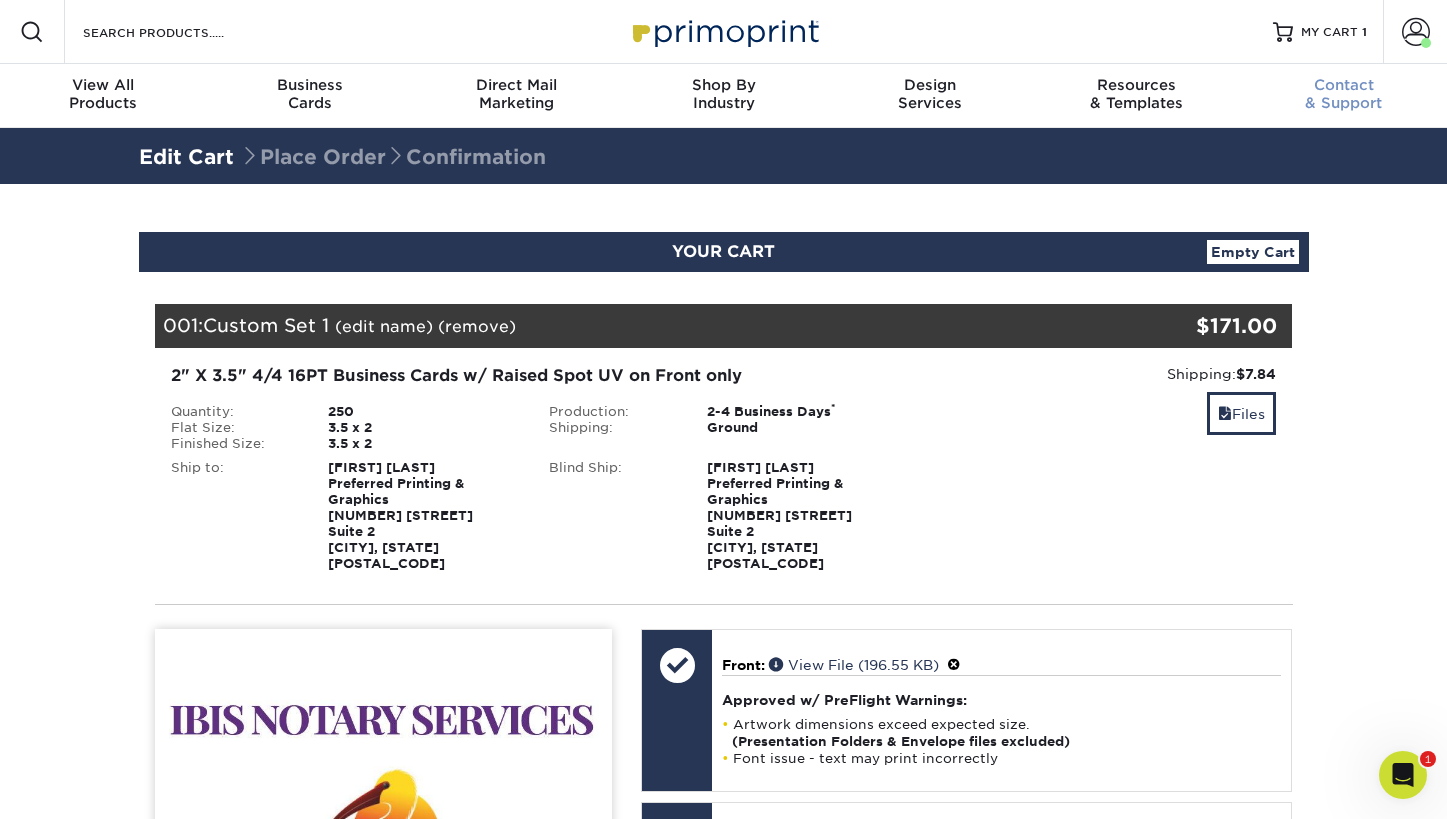 scroll, scrollTop: 0, scrollLeft: 0, axis: both 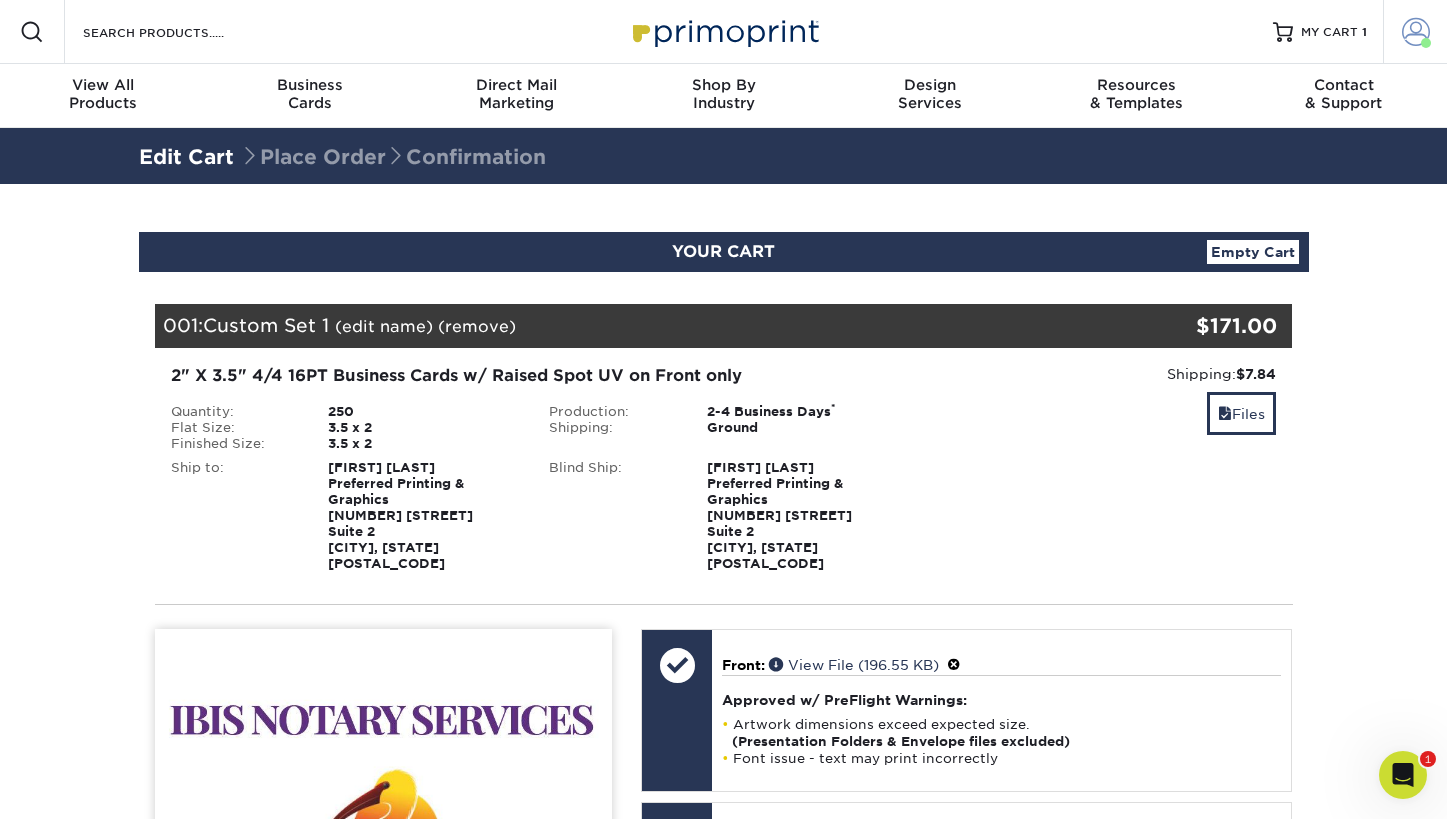 click at bounding box center [1416, 32] 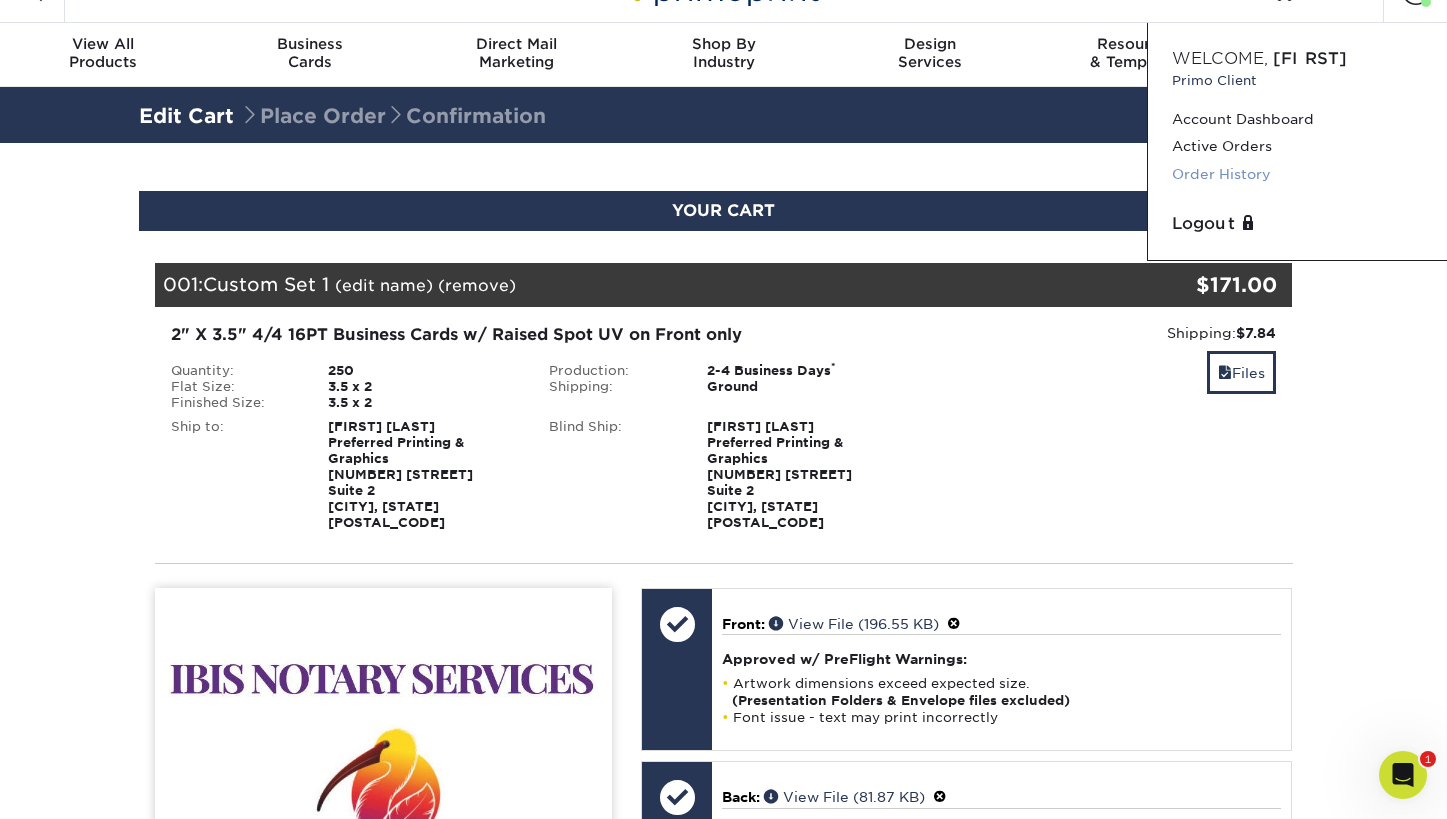 scroll, scrollTop: 45, scrollLeft: 0, axis: vertical 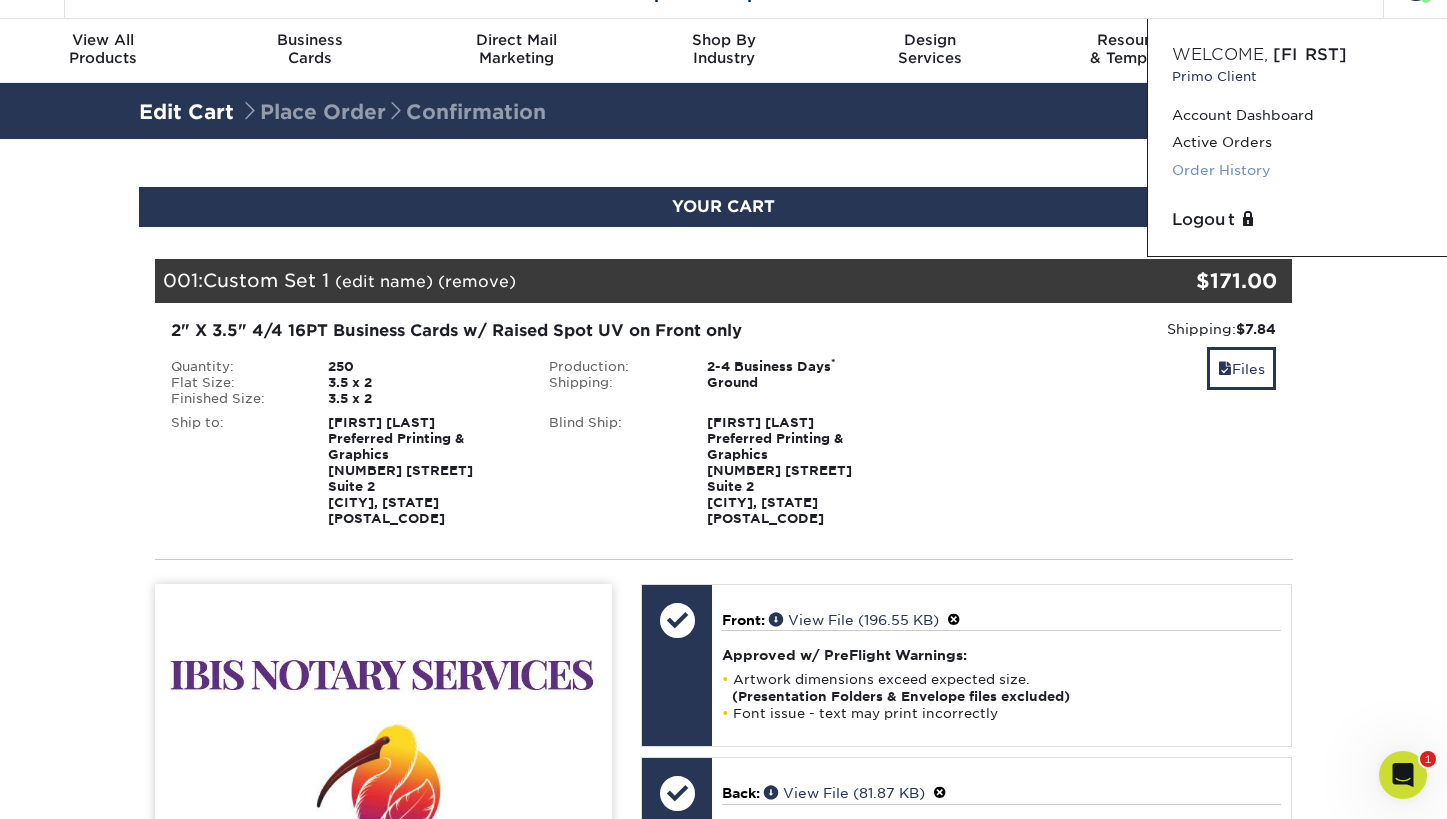 click on "Order History" at bounding box center (1297, 170) 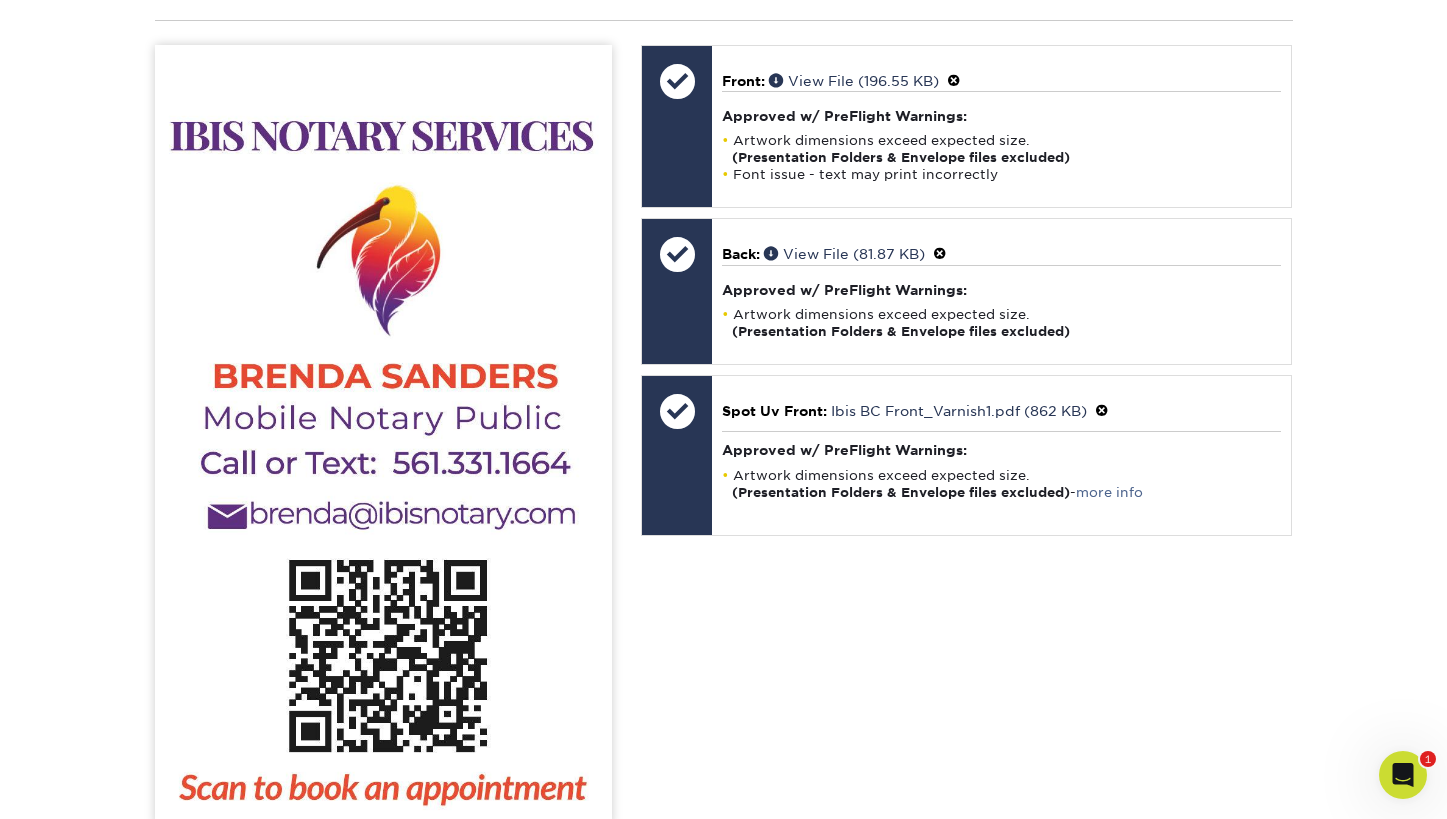 scroll, scrollTop: 589, scrollLeft: 0, axis: vertical 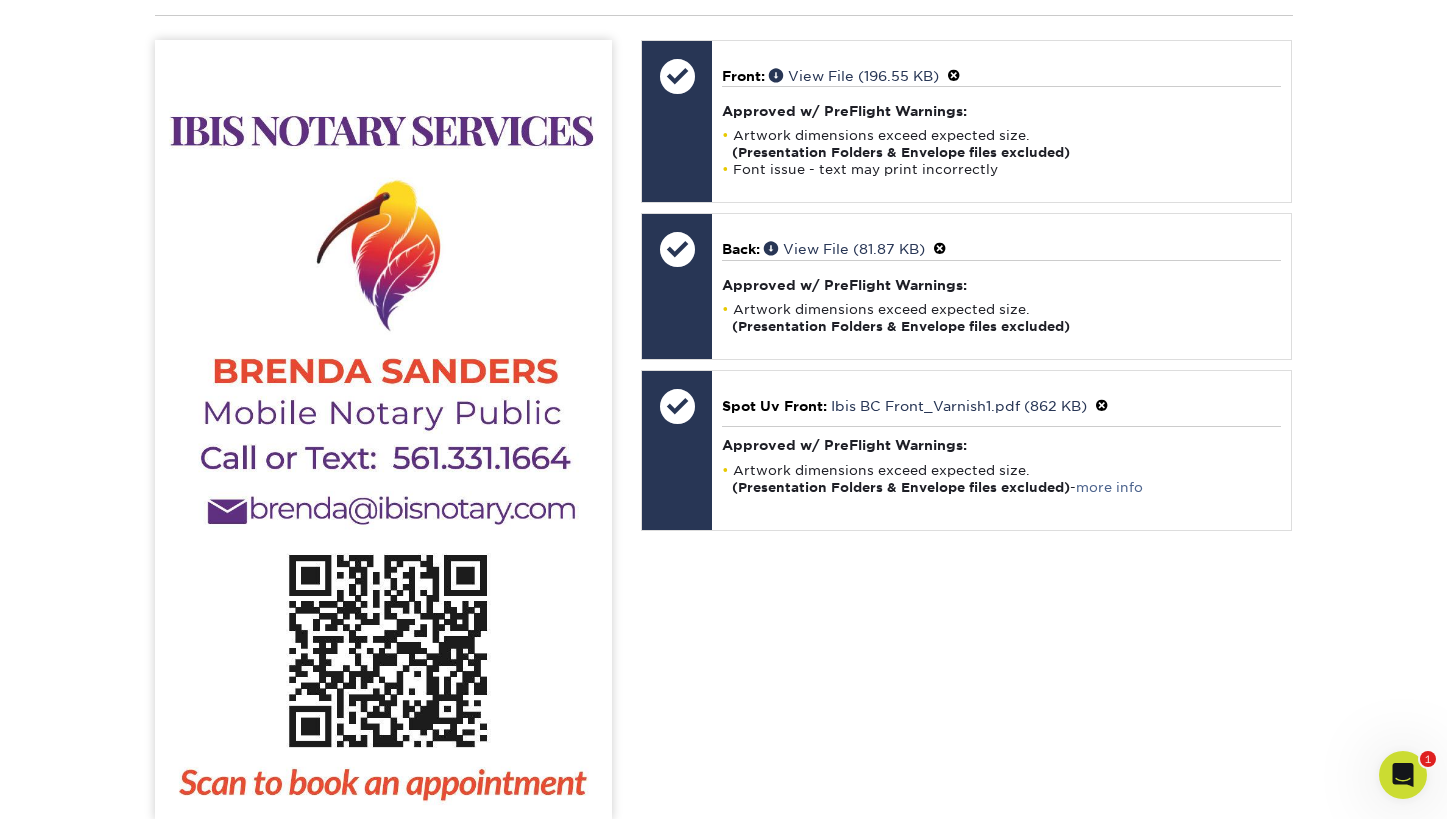 click 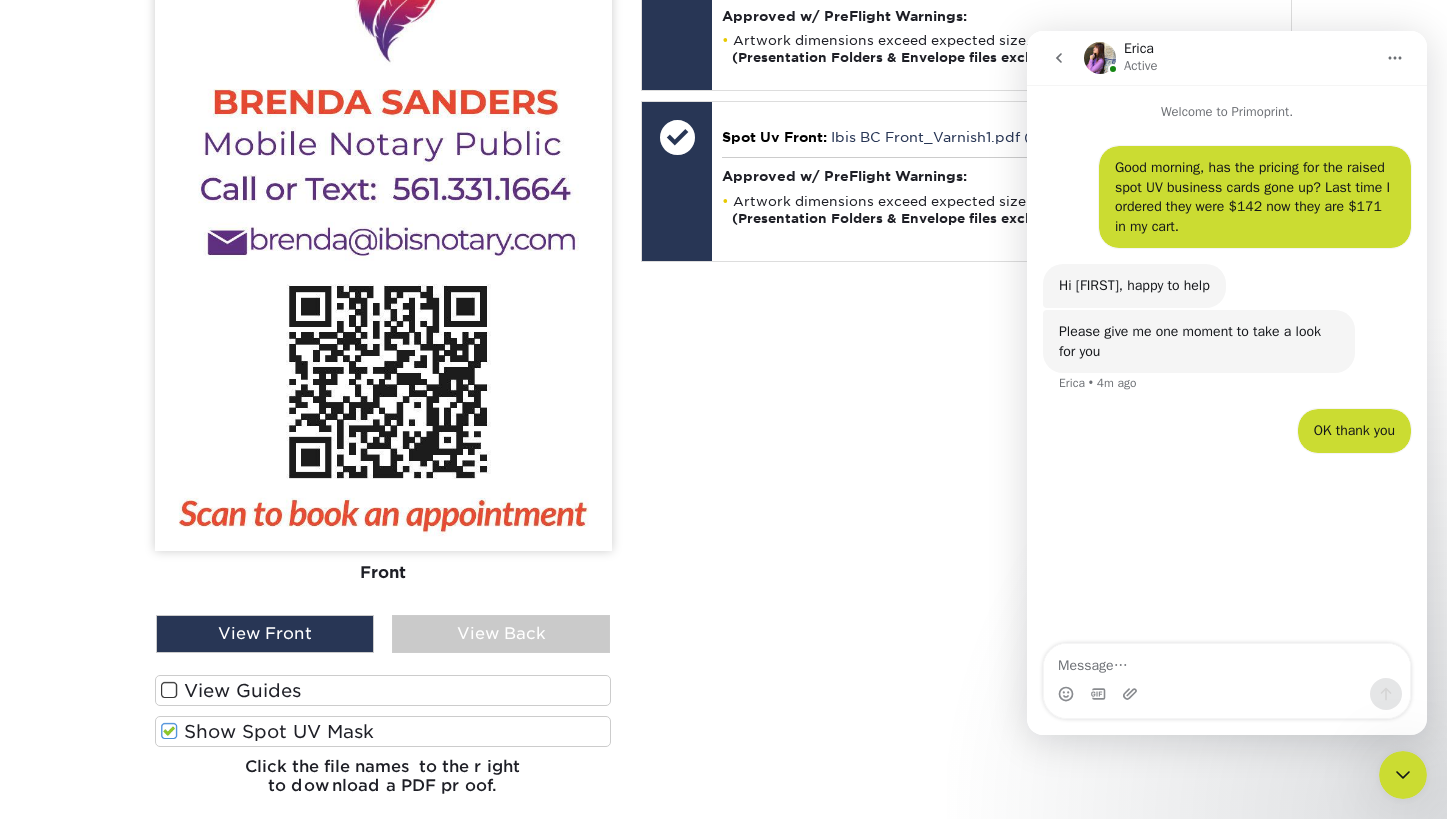 scroll, scrollTop: 890, scrollLeft: 0, axis: vertical 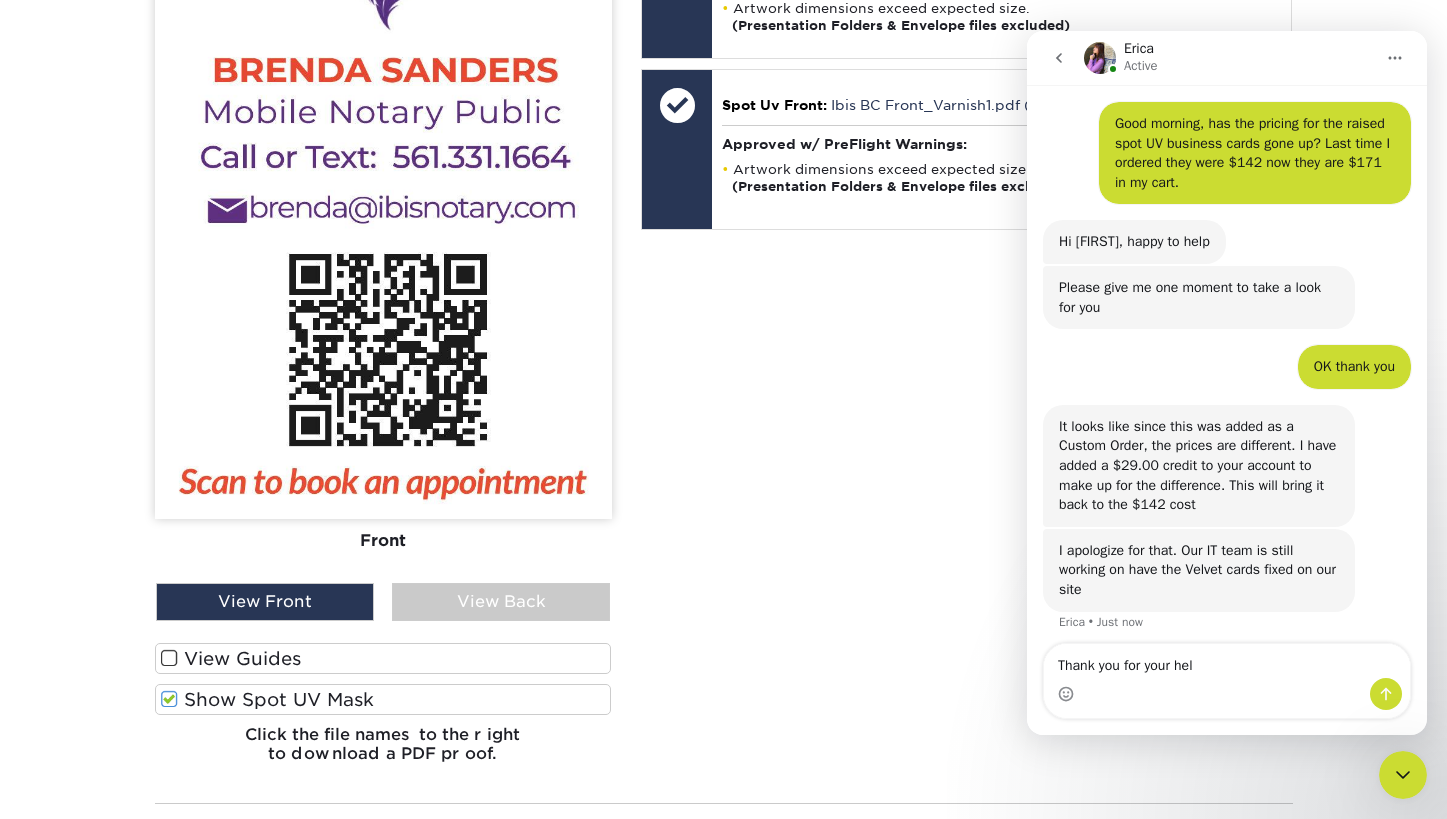 type on "Thank you for your help." 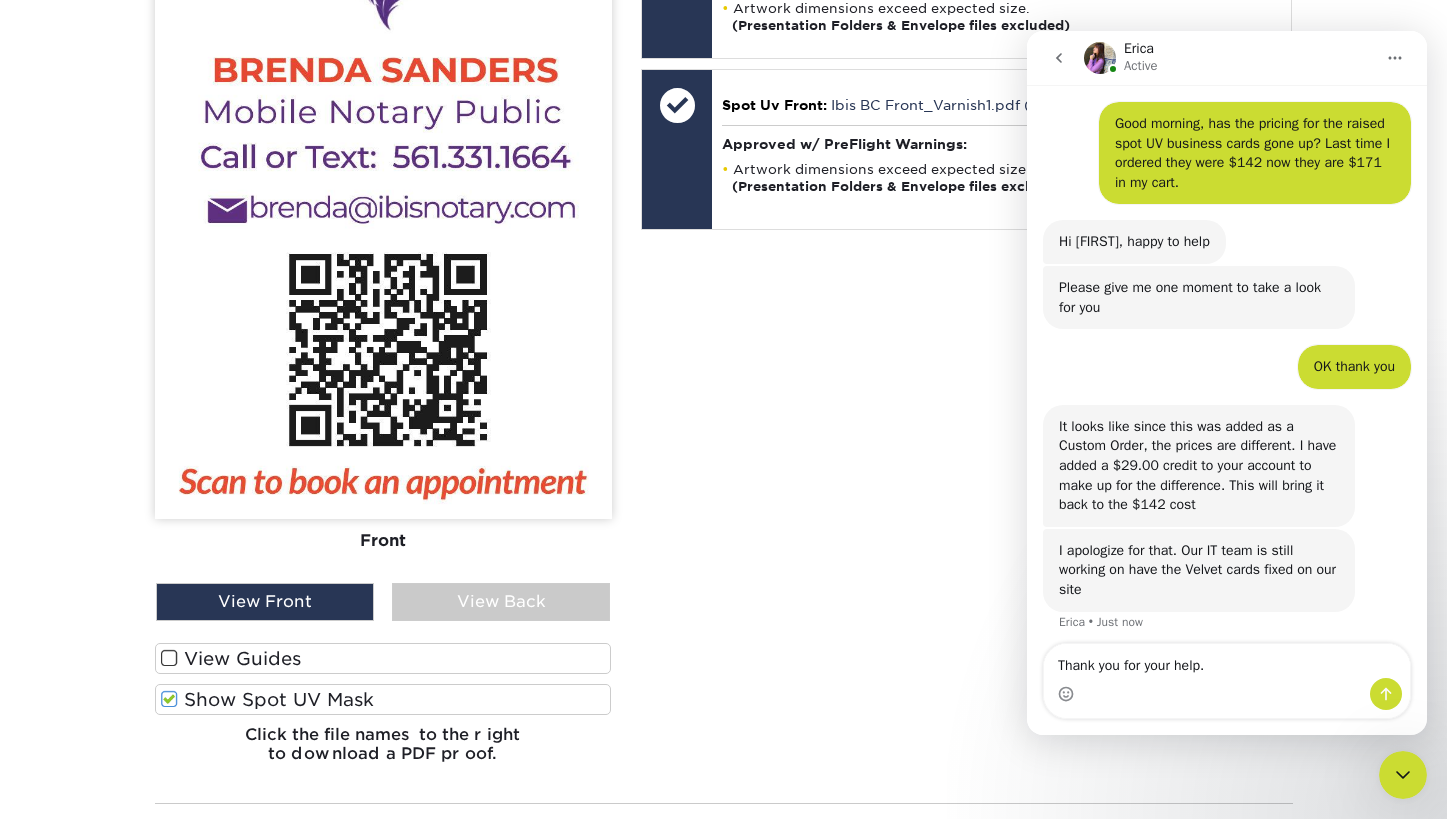 type 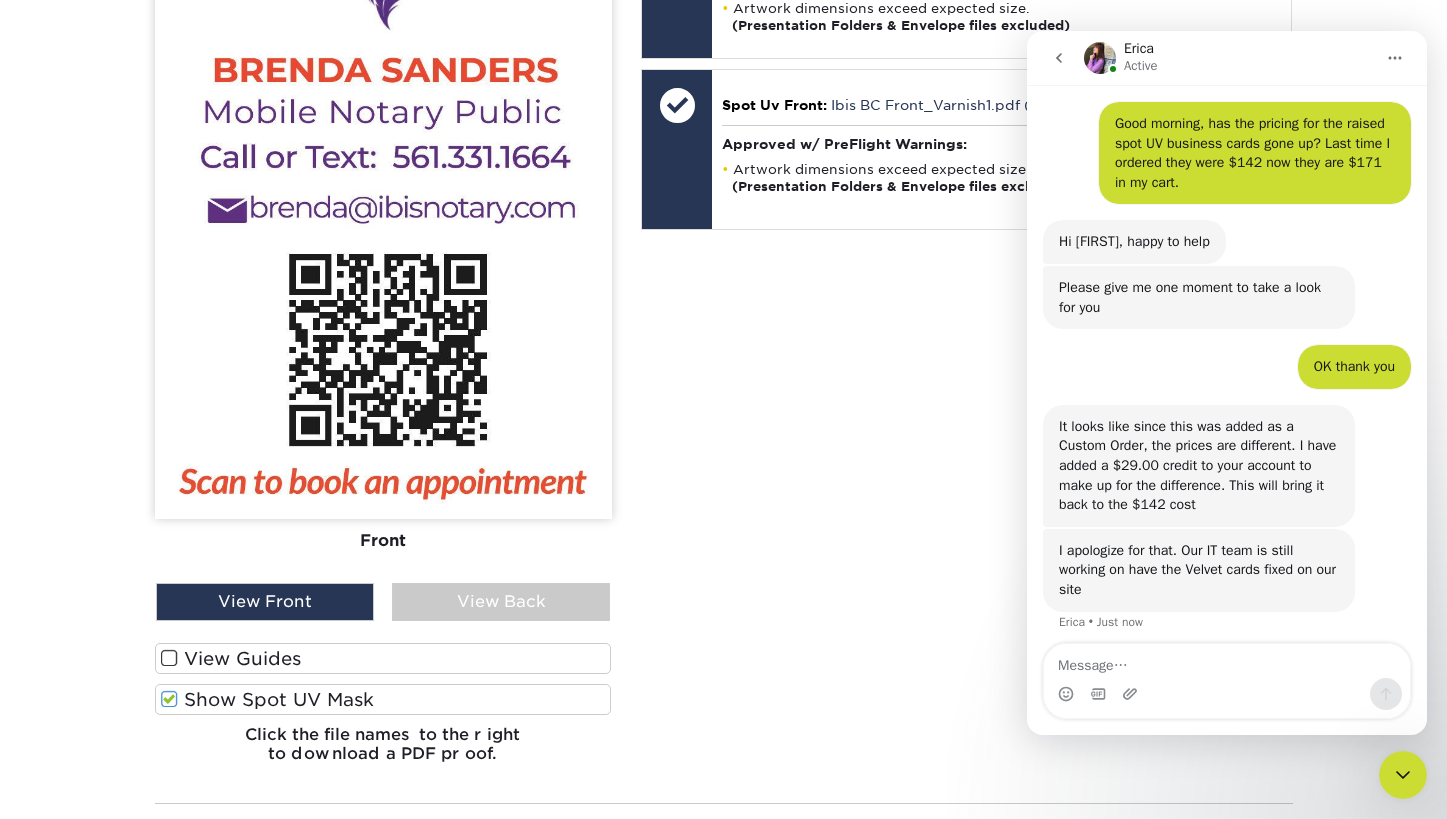scroll, scrollTop: 741, scrollLeft: 0, axis: vertical 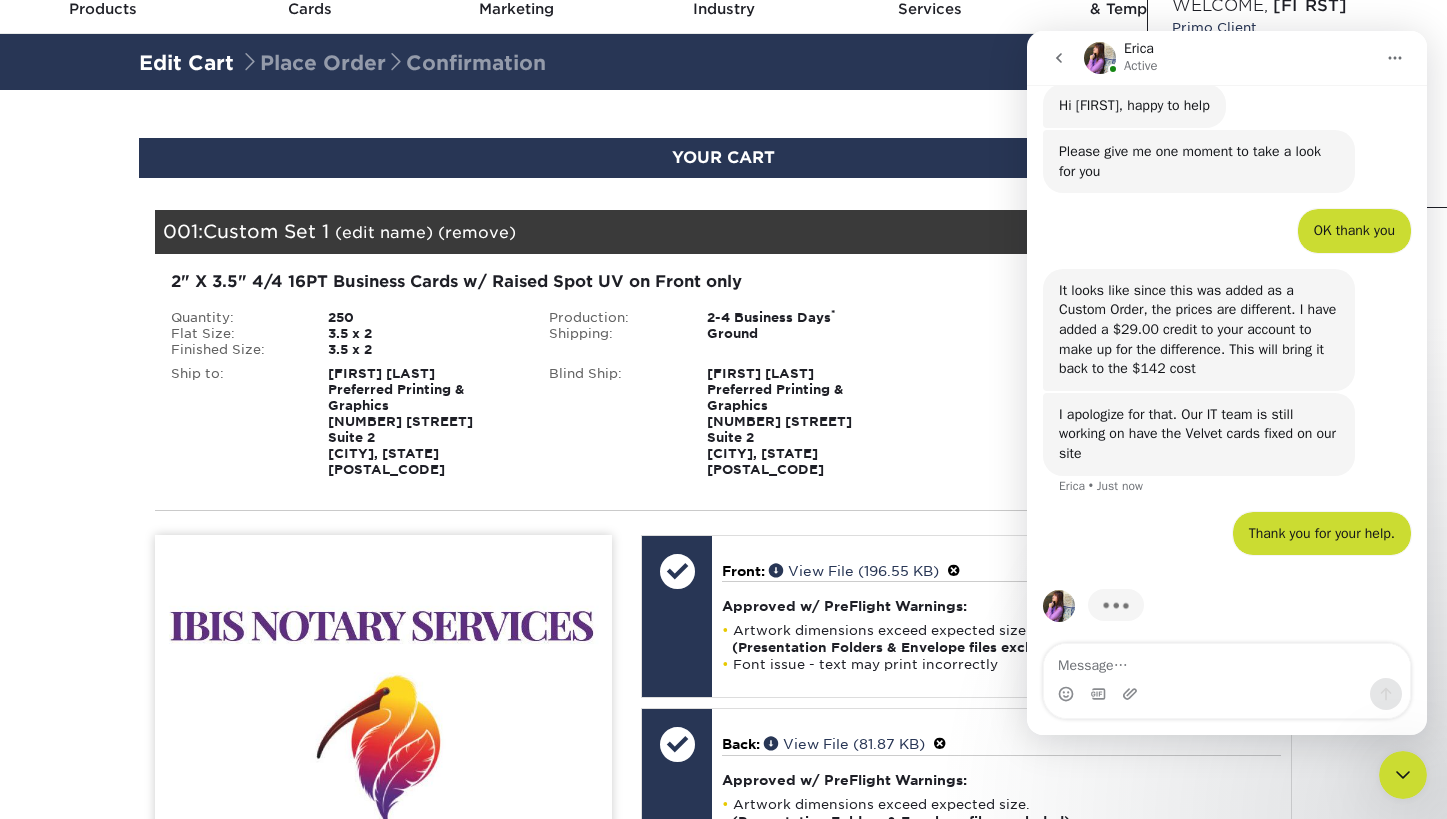 click 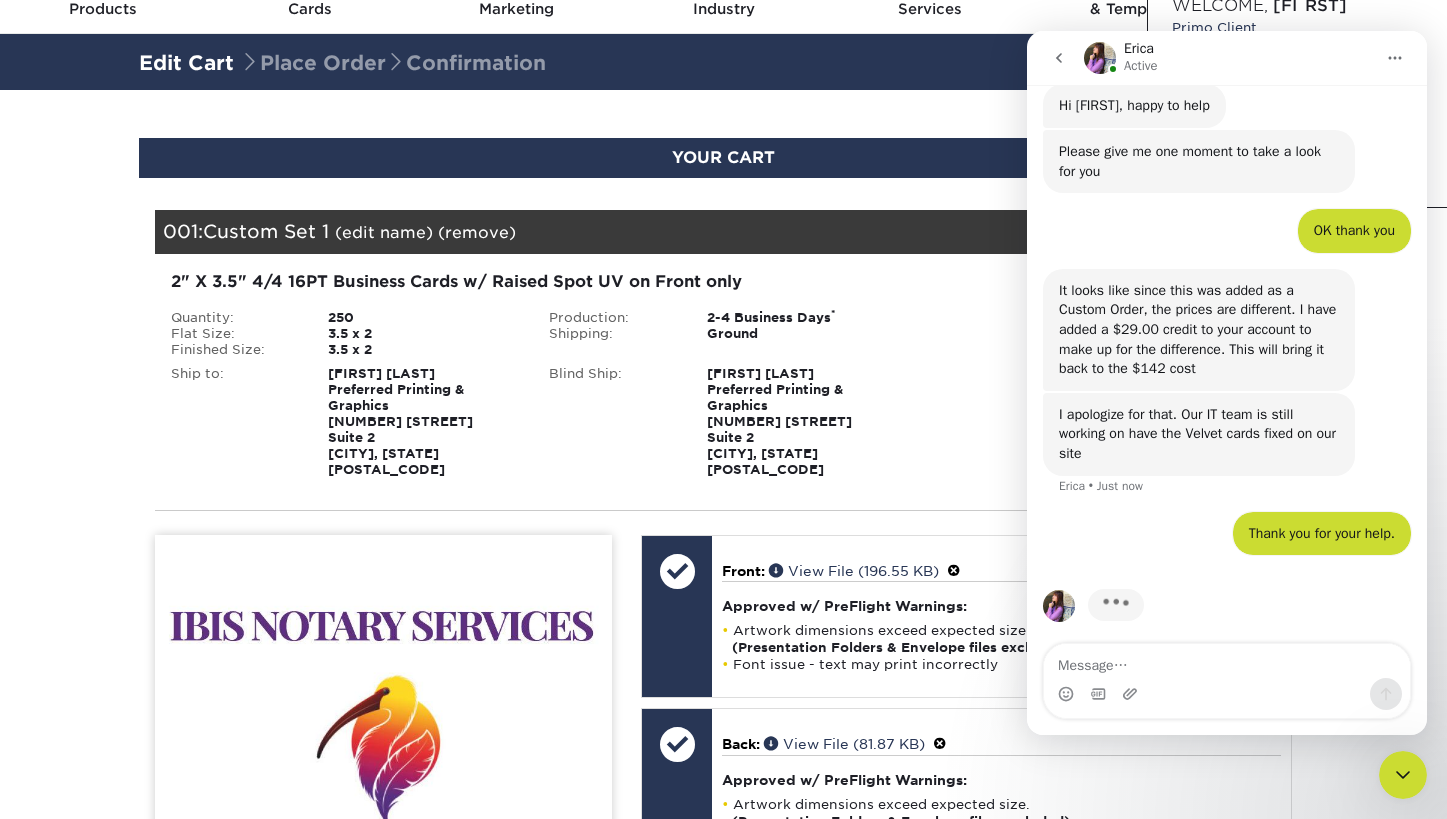 scroll, scrollTop: 0, scrollLeft: 0, axis: both 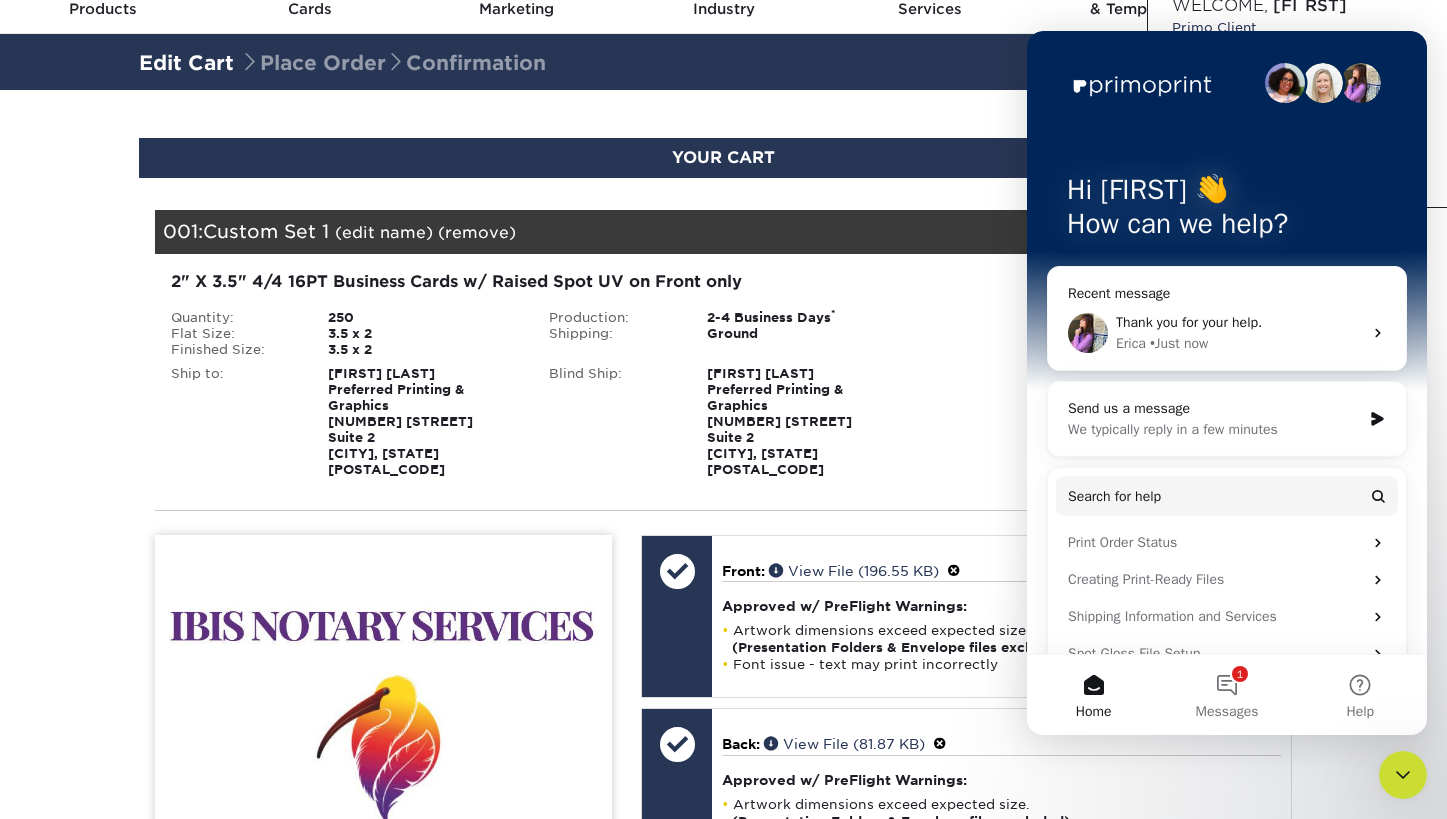 click 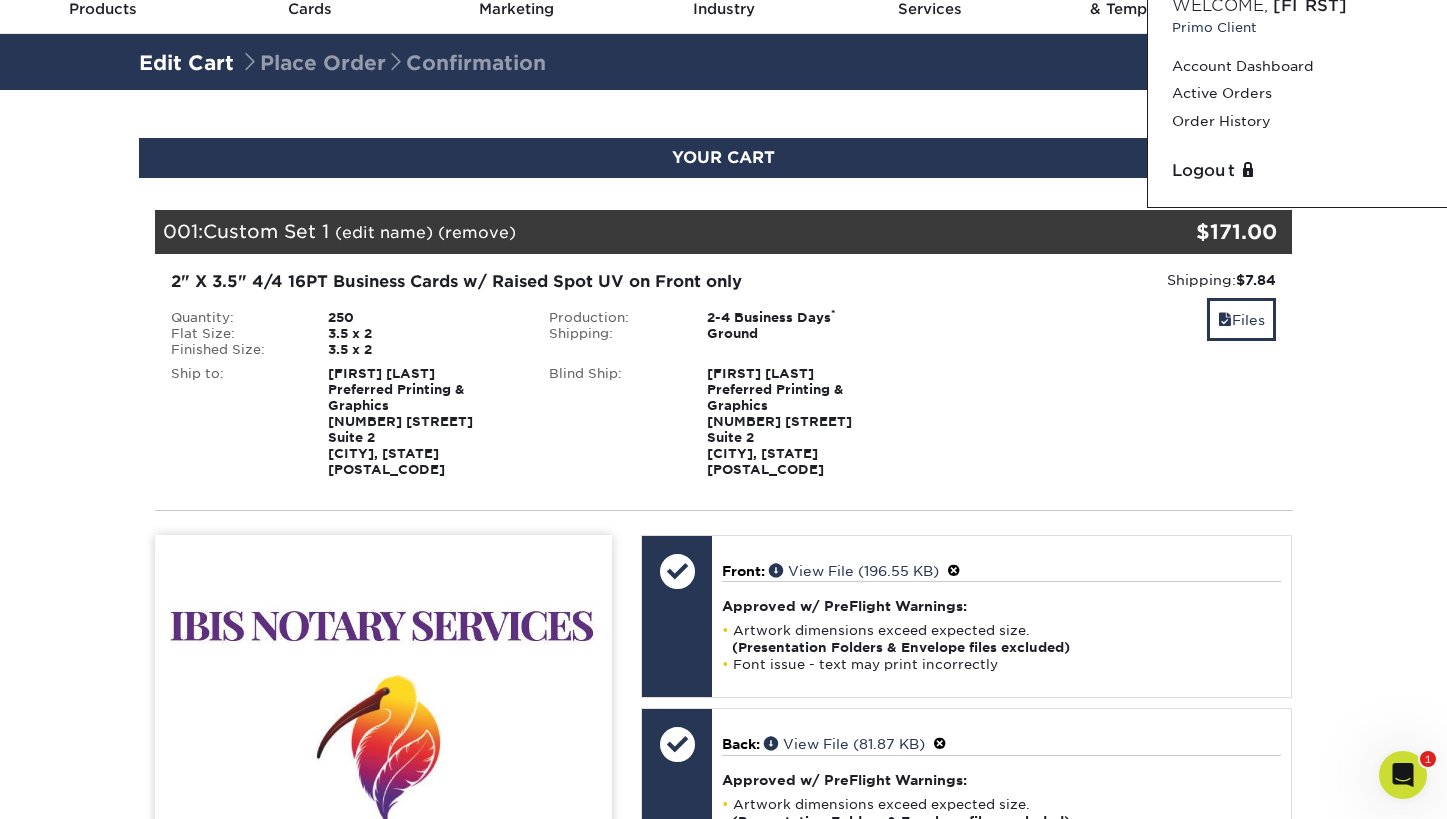 click on "YOUR CART
Empty Cart
Your Cart is Empty
View Account
Active Orders
Order History
Contact Us
Business Cards
100  cards from  $ 8" at bounding box center (724, 1018) 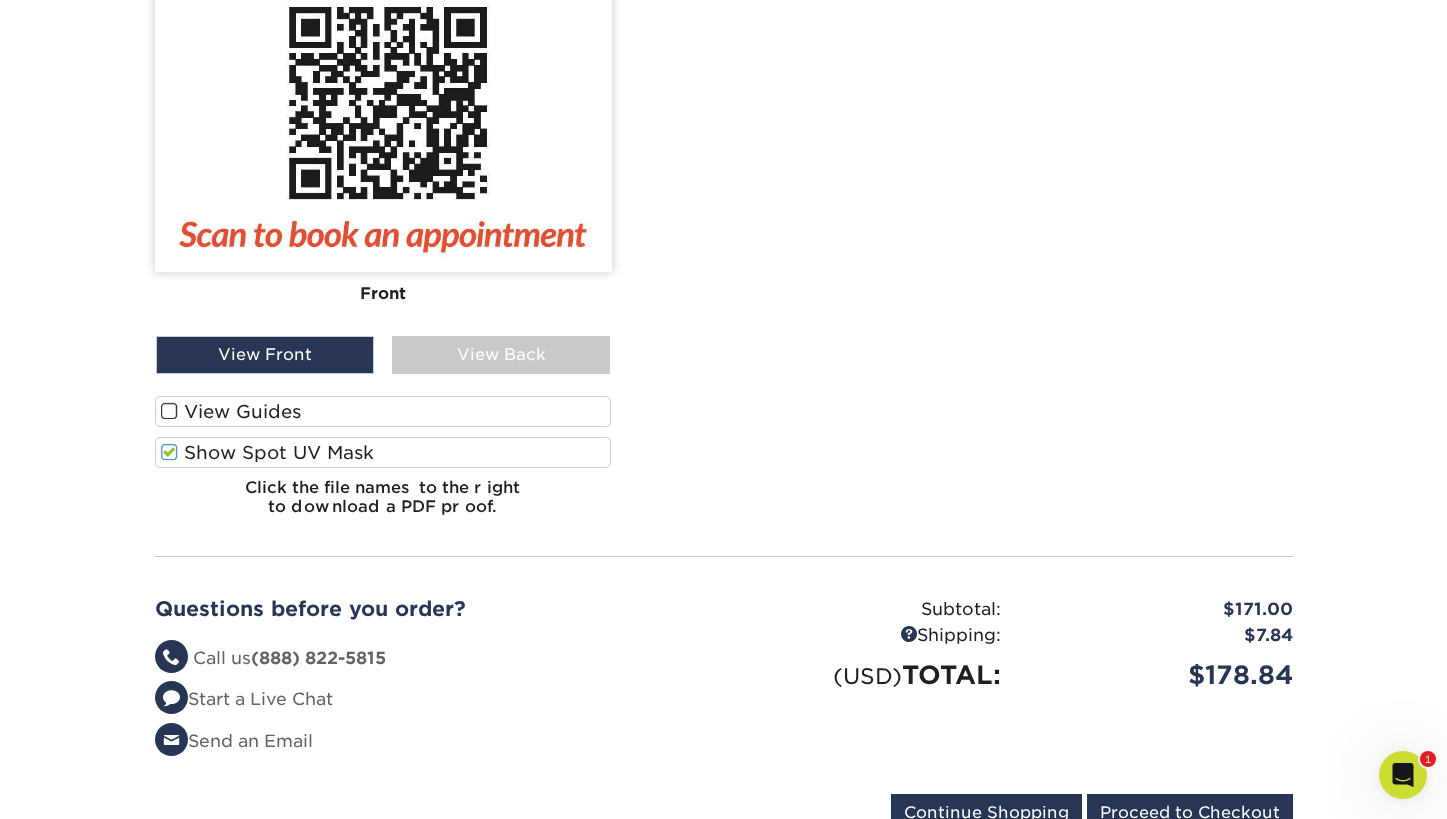 scroll, scrollTop: 1135, scrollLeft: 0, axis: vertical 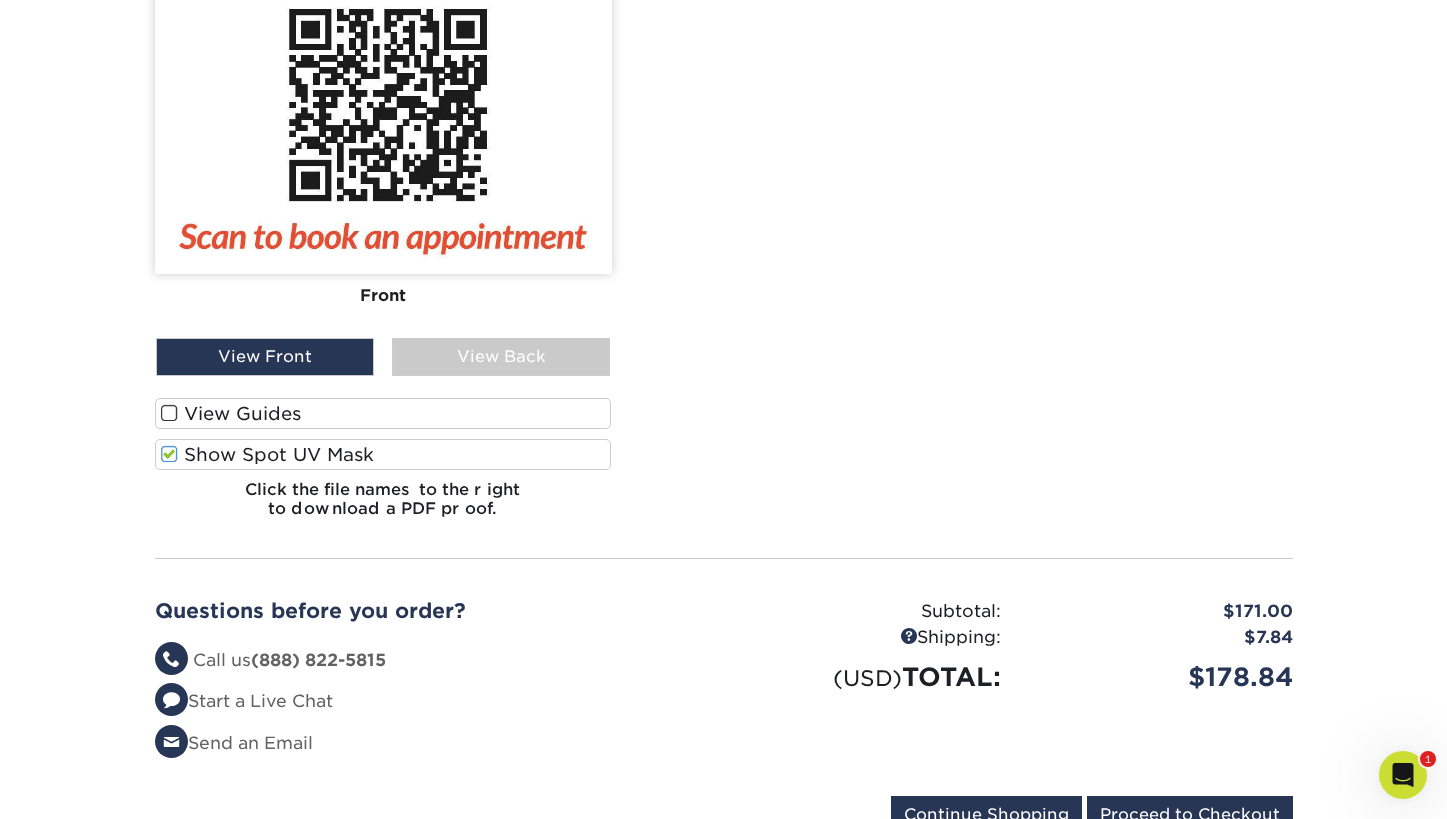 click 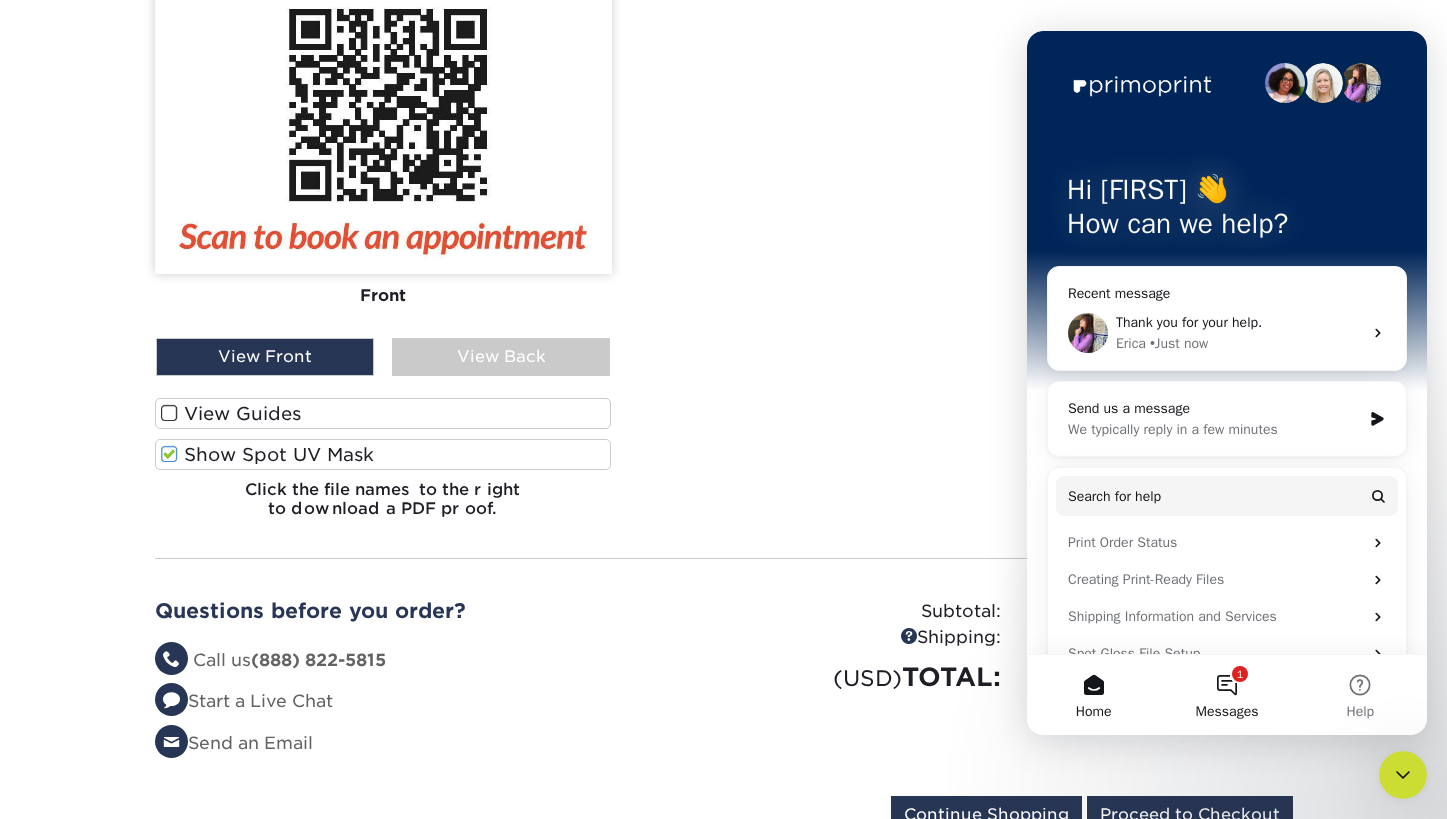 click on "1 Messages" at bounding box center (1226, 695) 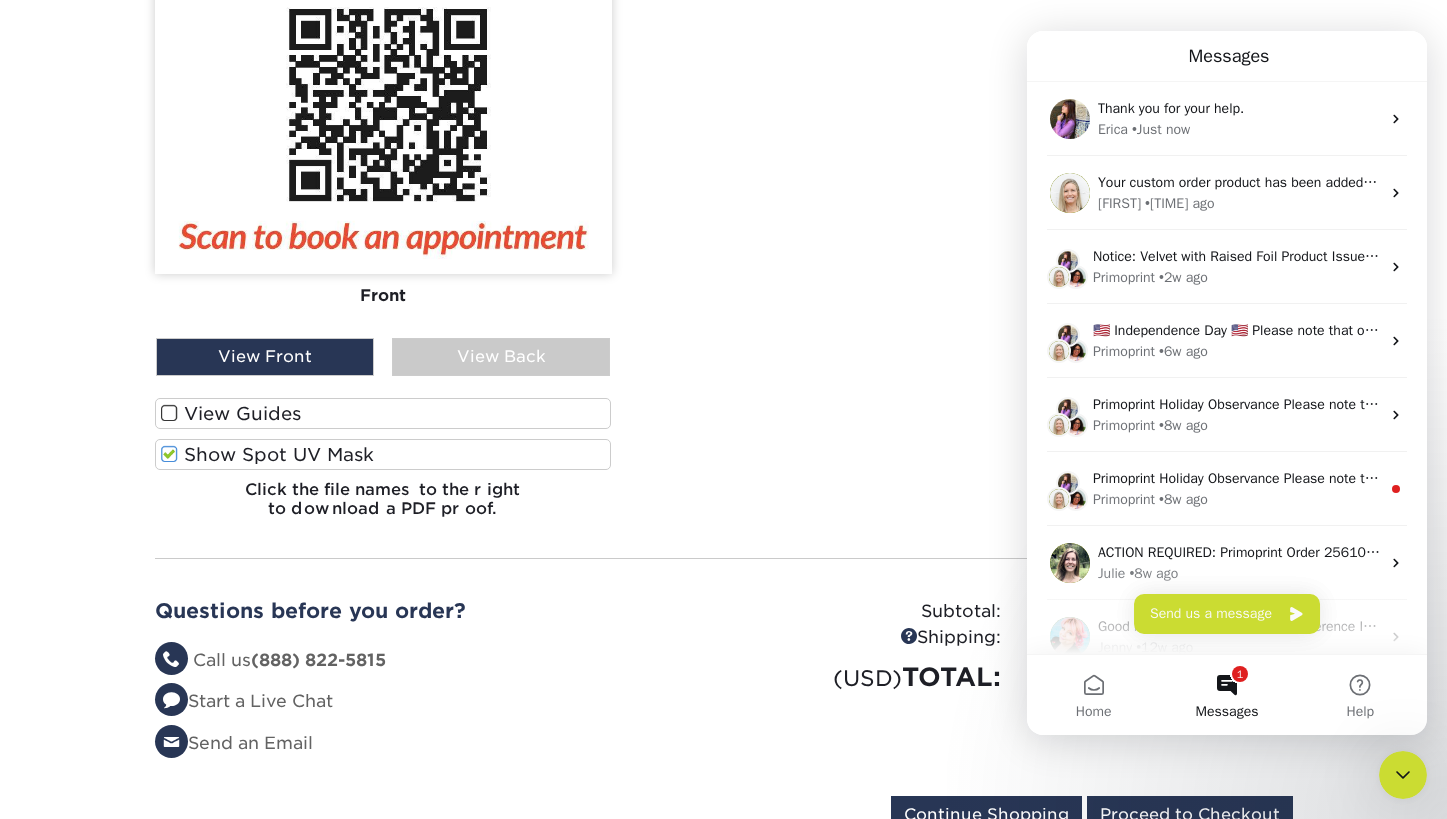 scroll, scrollTop: 1126, scrollLeft: 0, axis: vertical 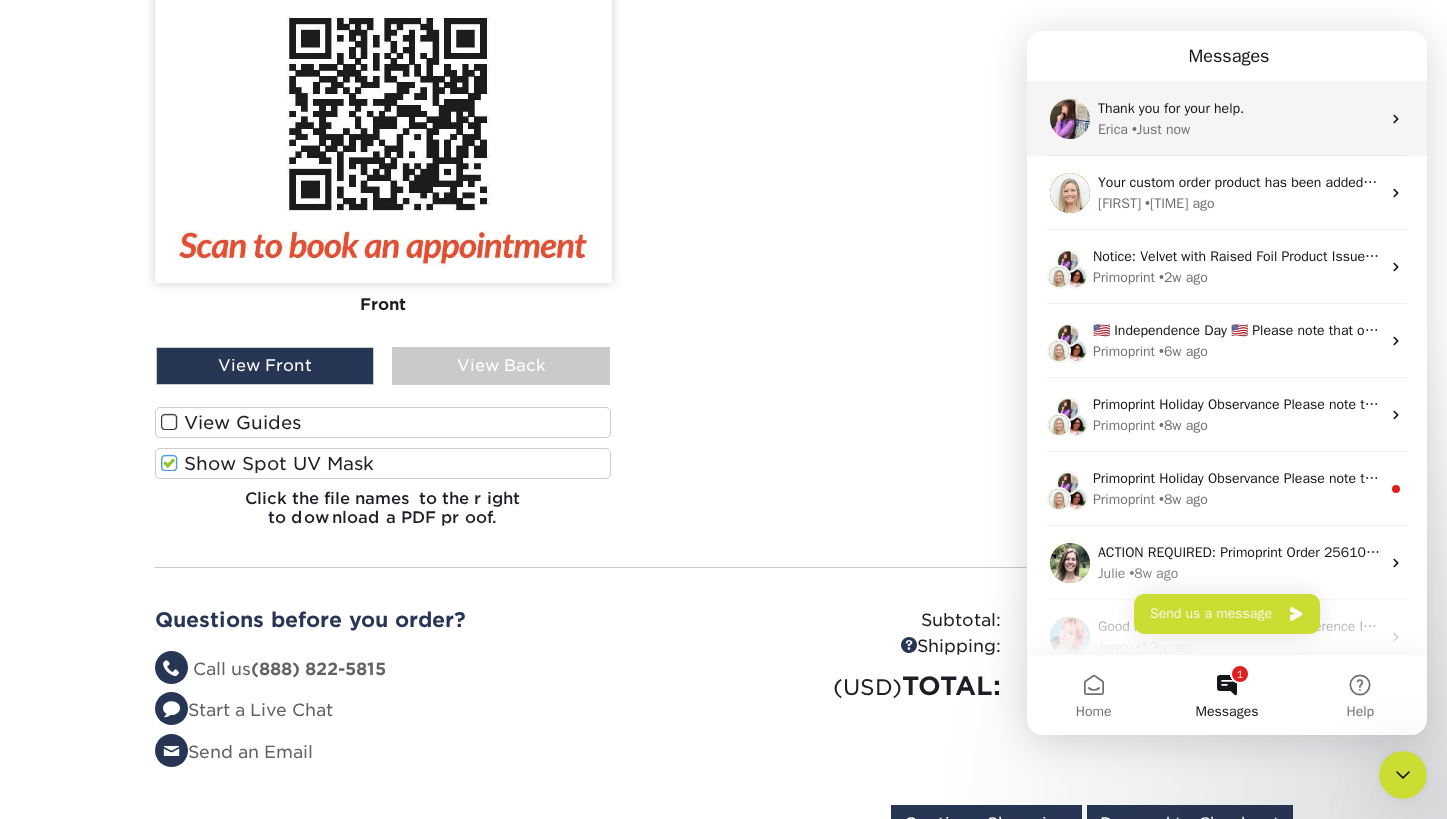 click on "•  Just now" at bounding box center (1161, 129) 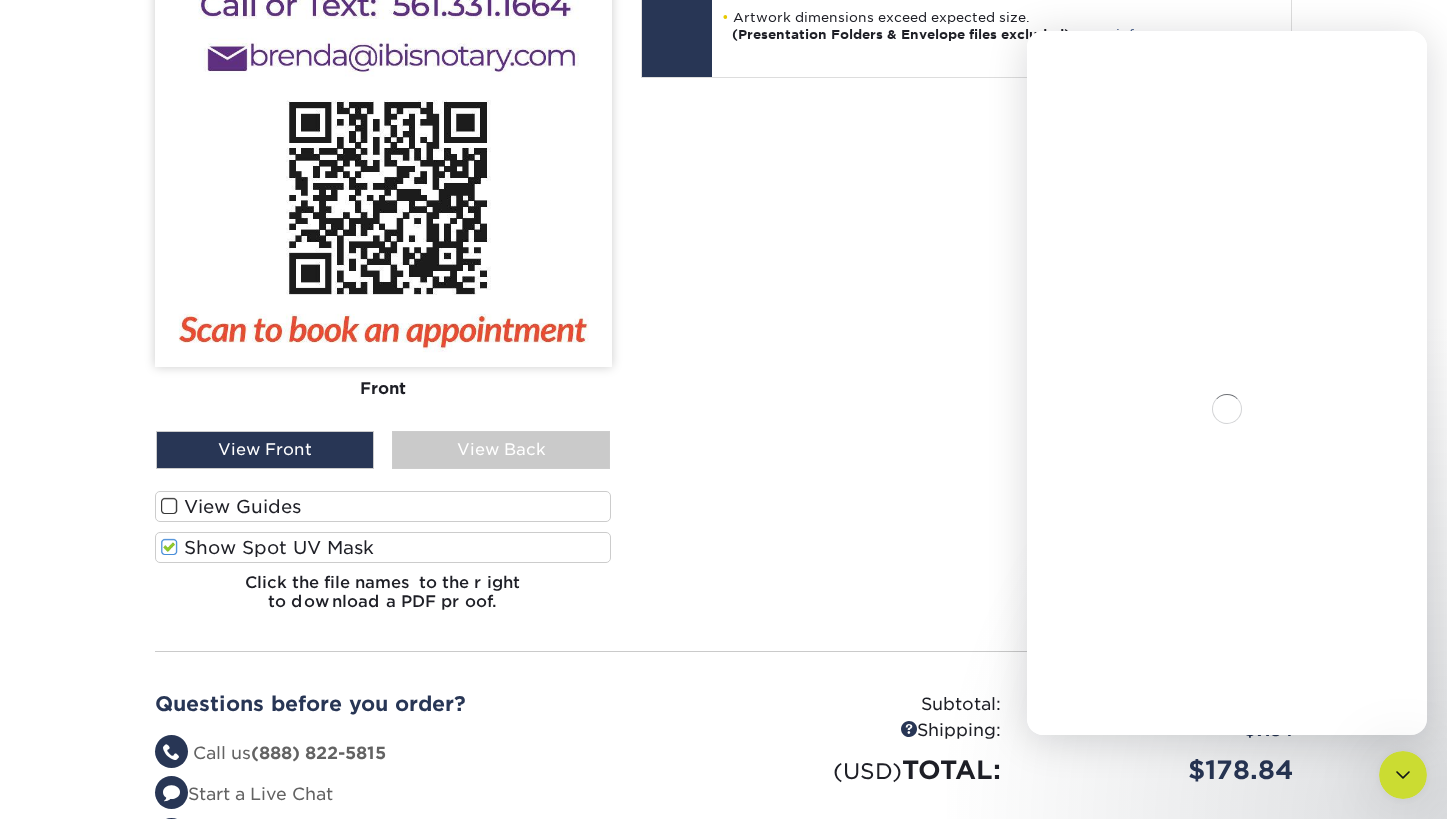 scroll, scrollTop: 0, scrollLeft: 0, axis: both 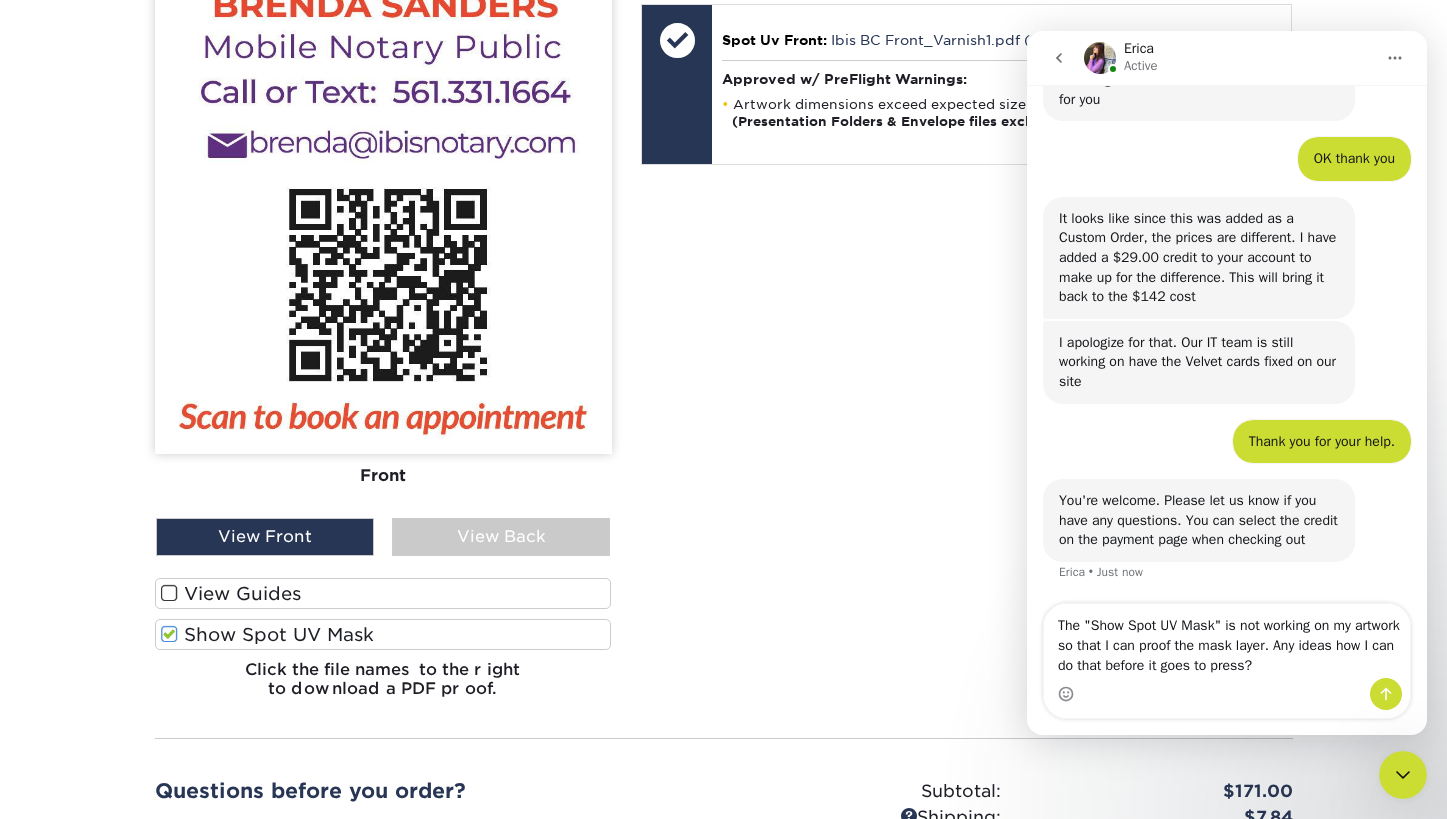 type on "The "Show Spot UV Mask" is not working on my artwork so that I can proof the mask layer. Any ideas how I can do that before it goes to press?" 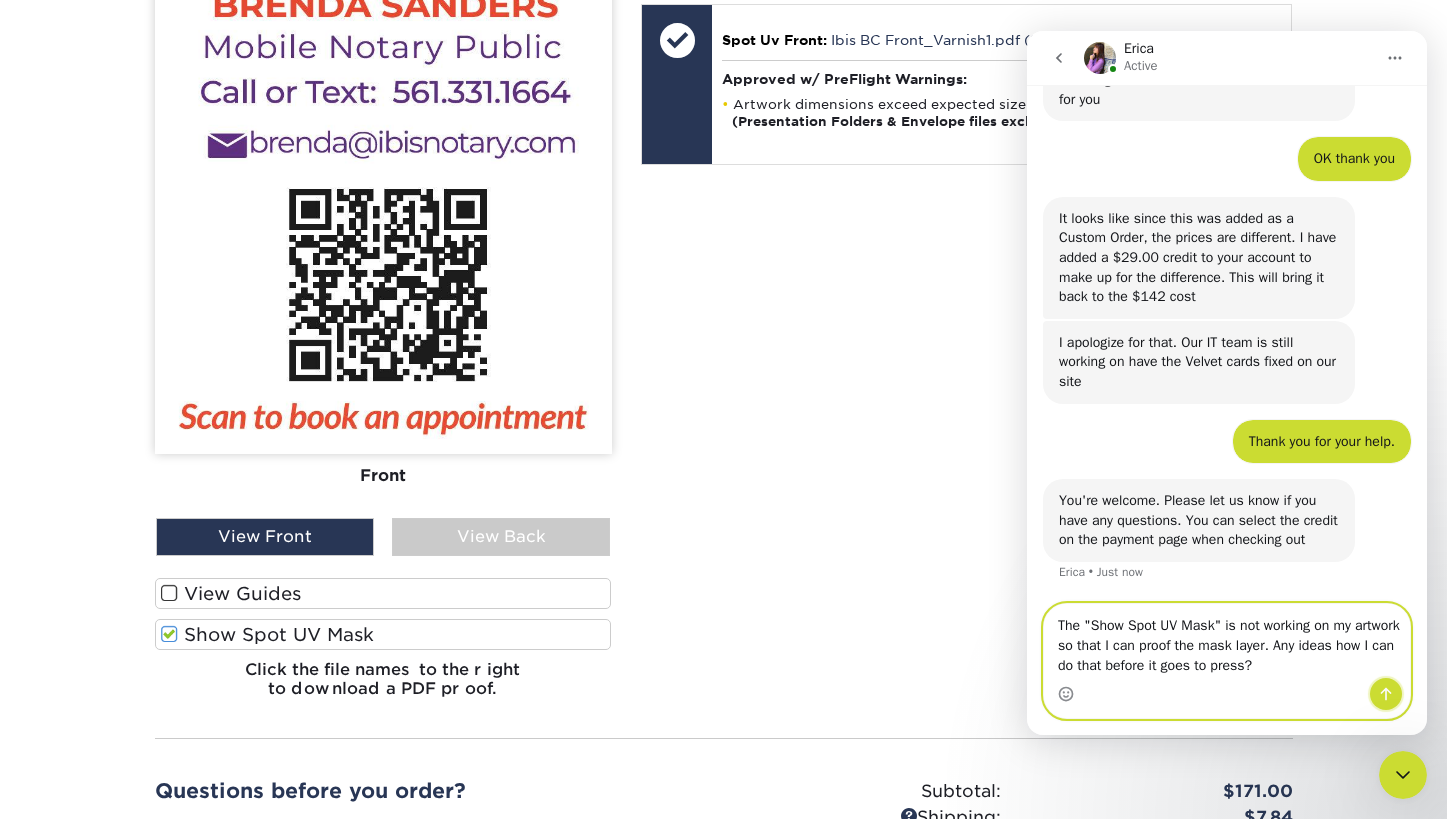click 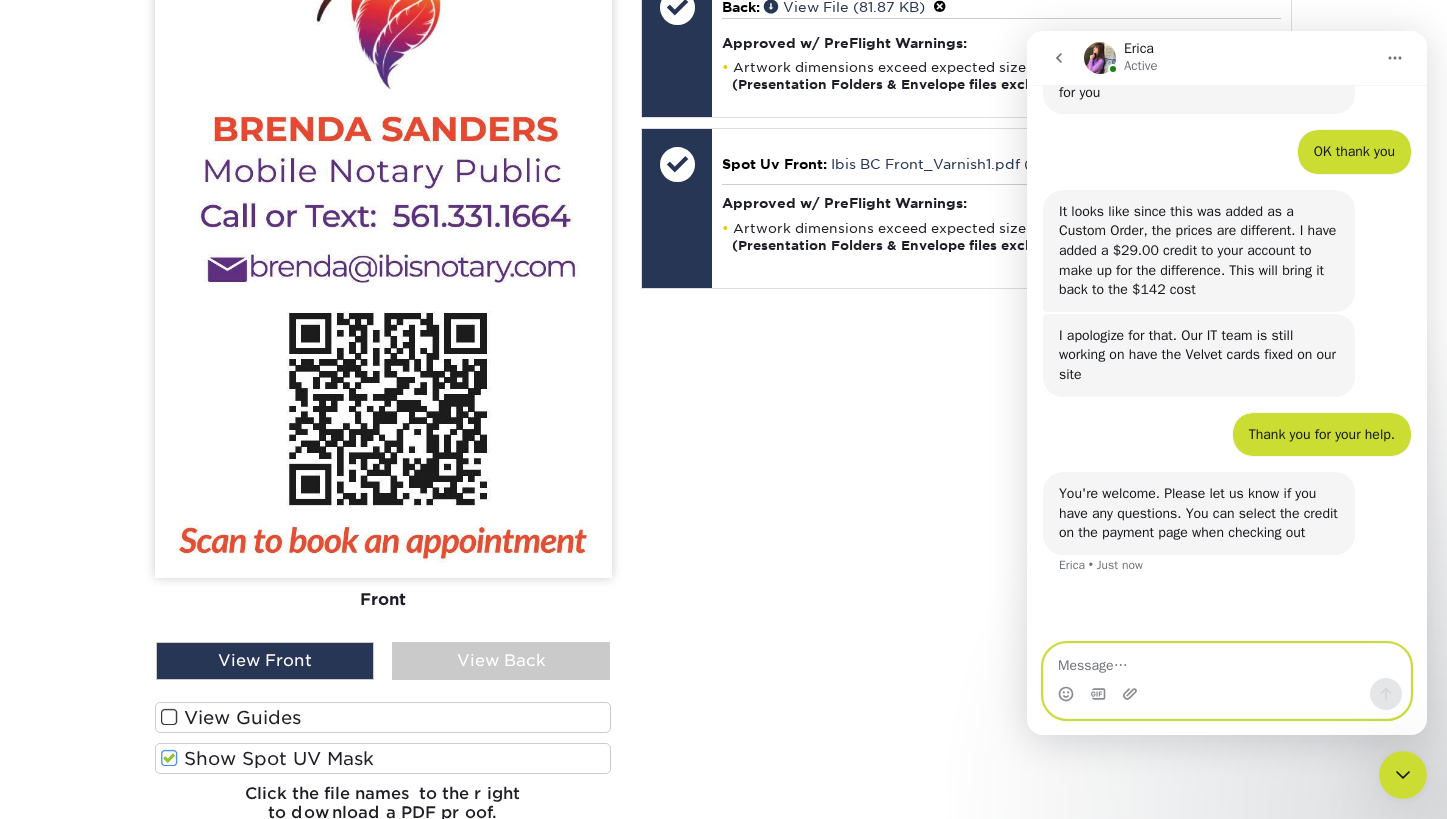 scroll, scrollTop: 211, scrollLeft: 0, axis: vertical 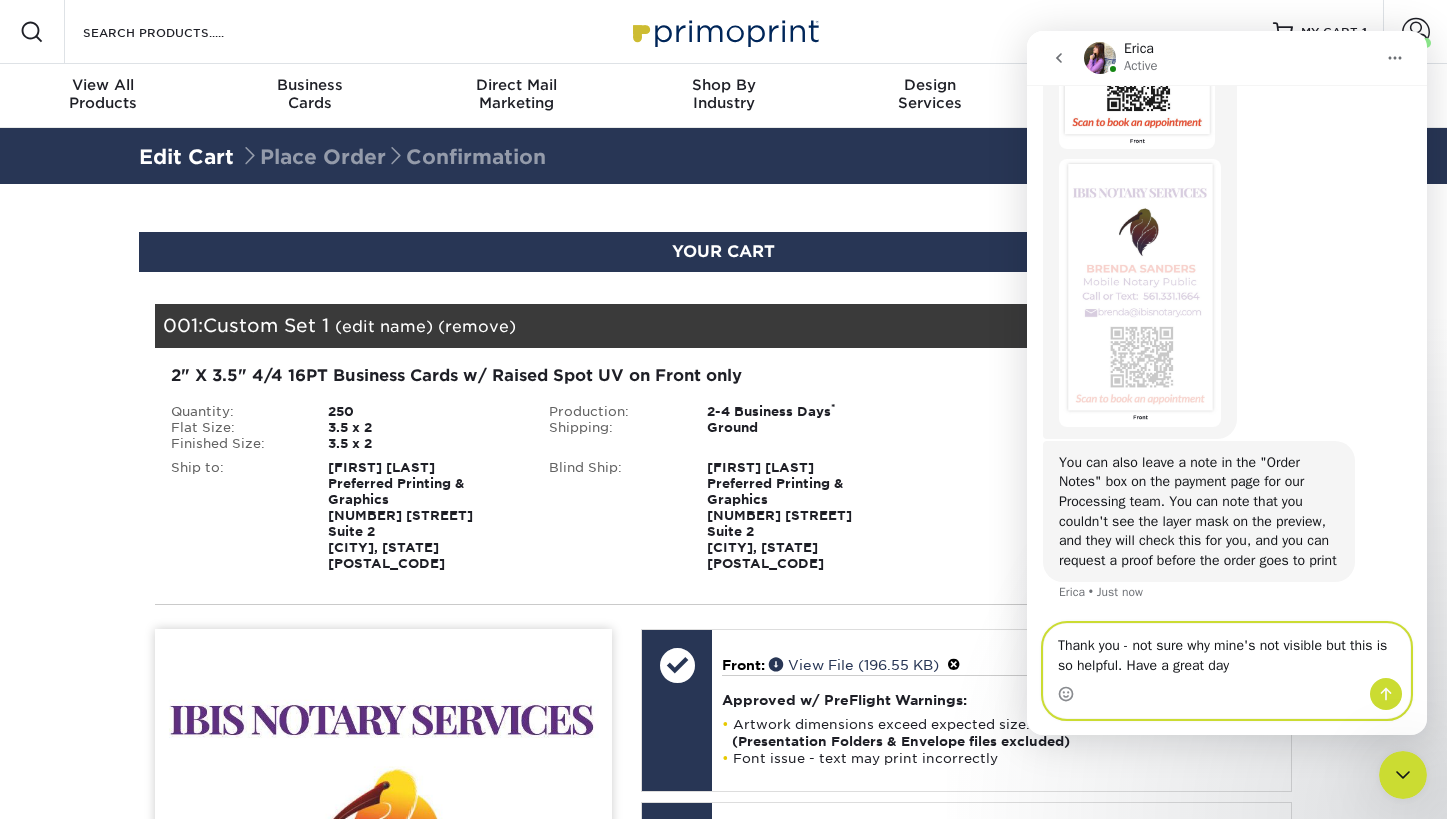 type on "Thank you - not sure why mine's not visible but this is so helpful. Have a great day" 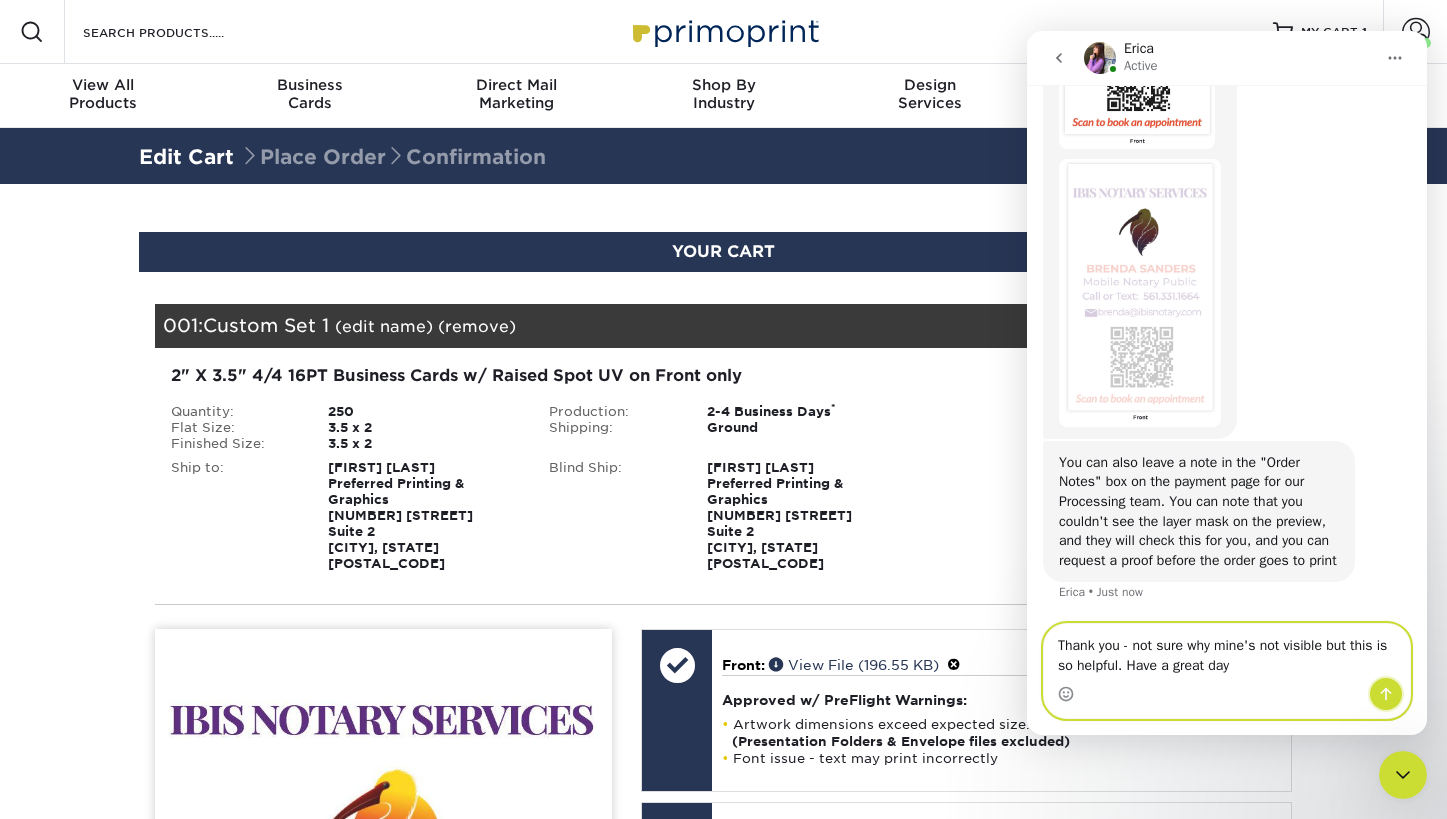 click 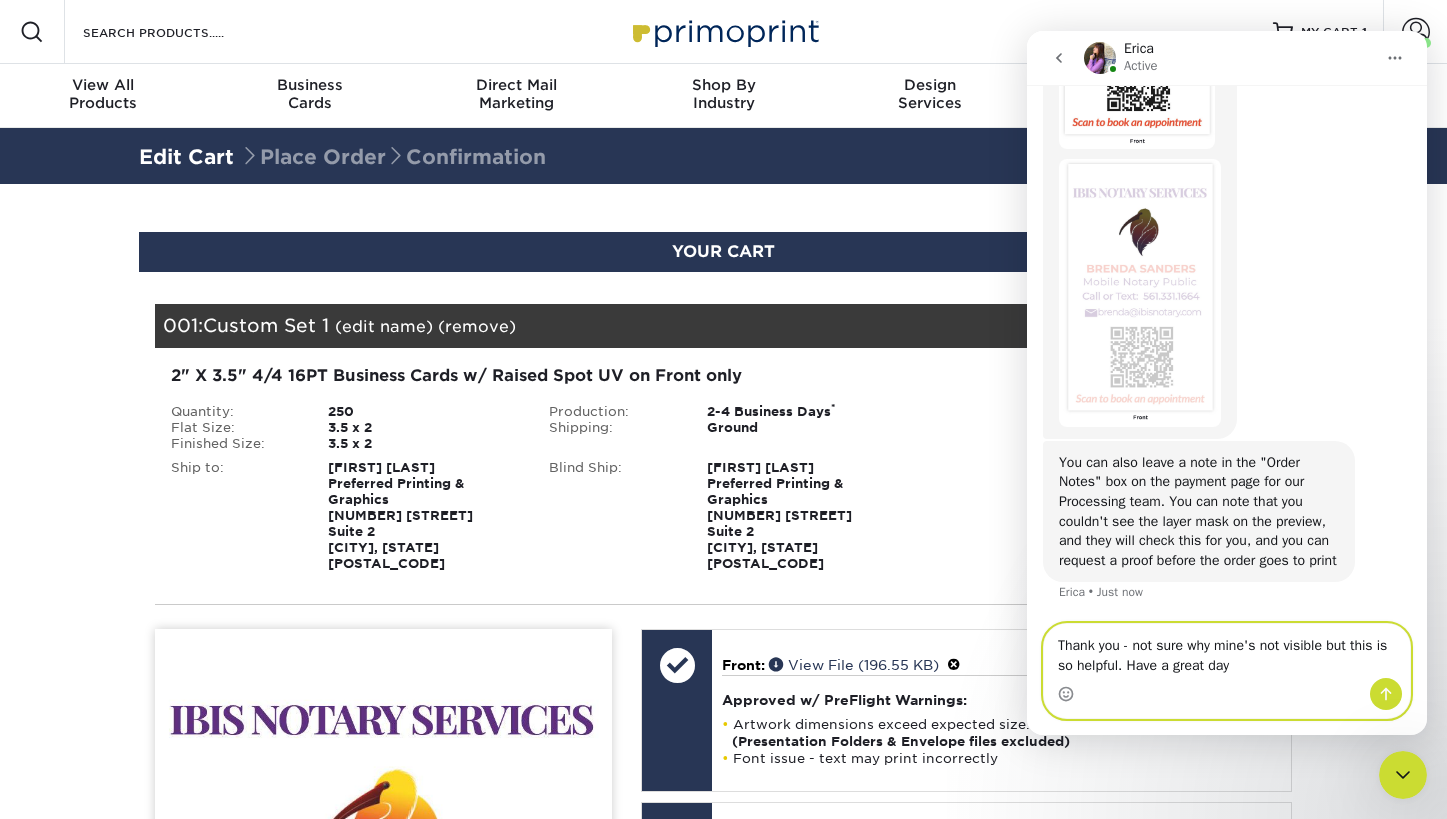 type 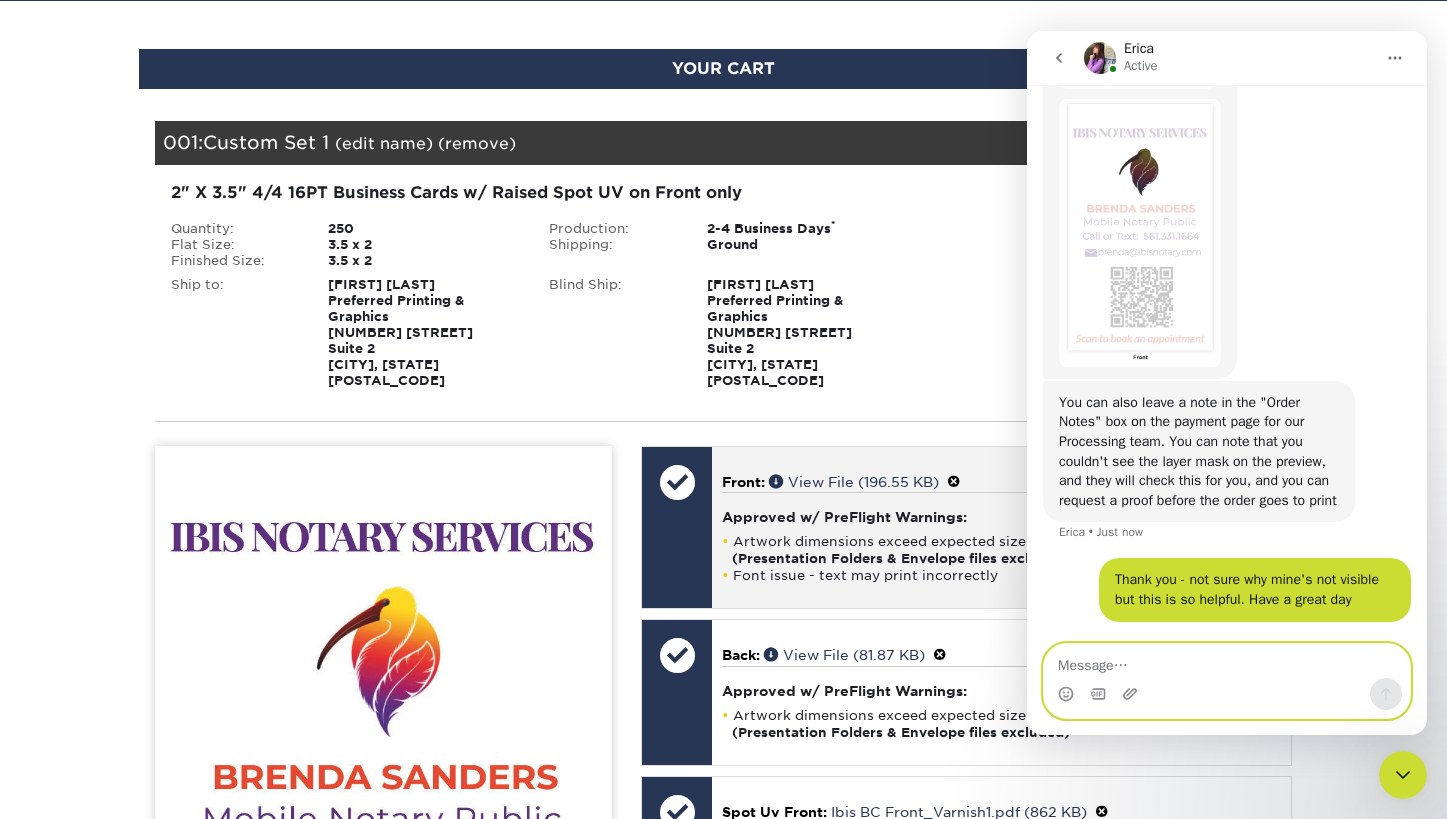 scroll, scrollTop: 1254, scrollLeft: 0, axis: vertical 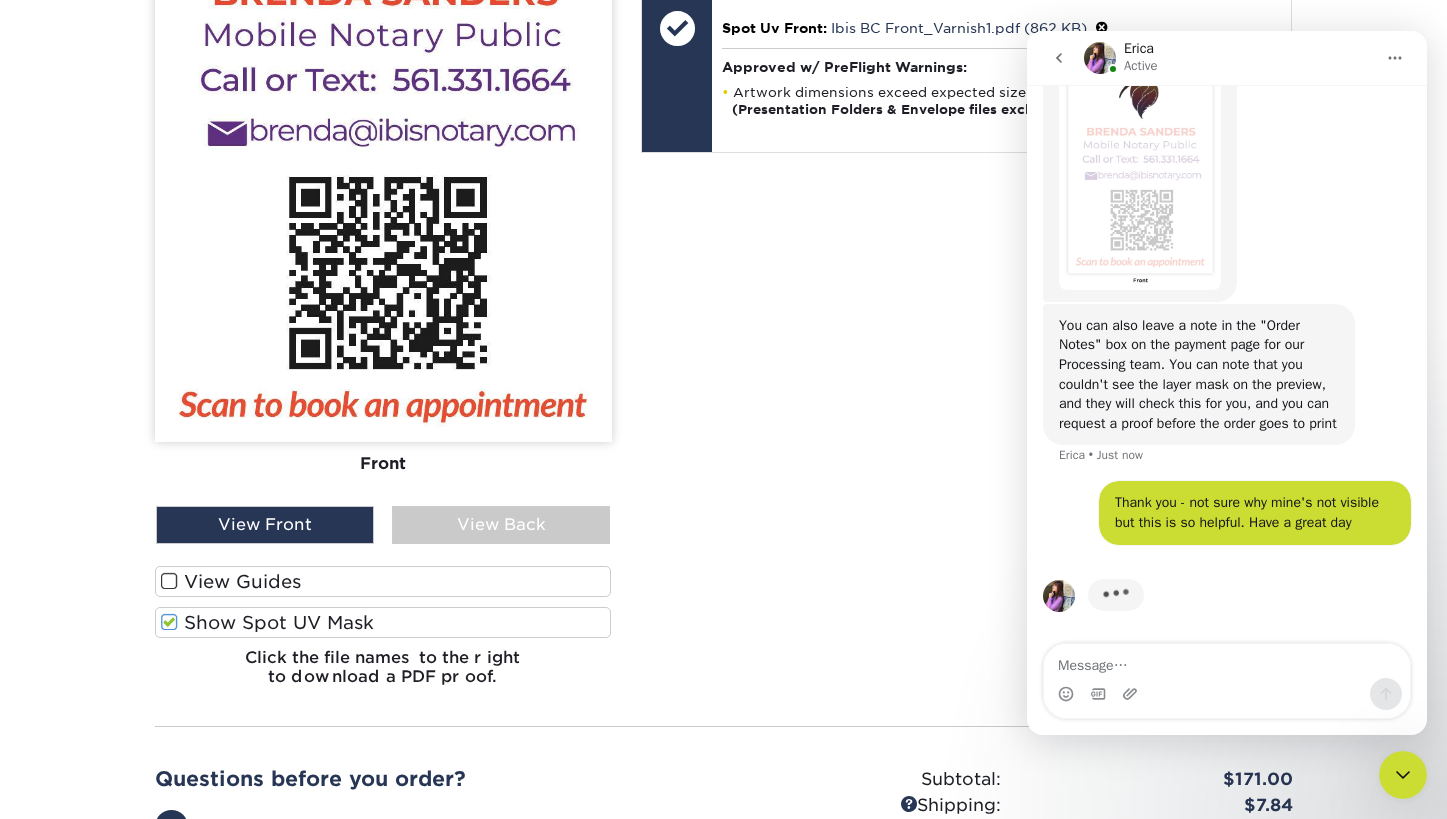 click 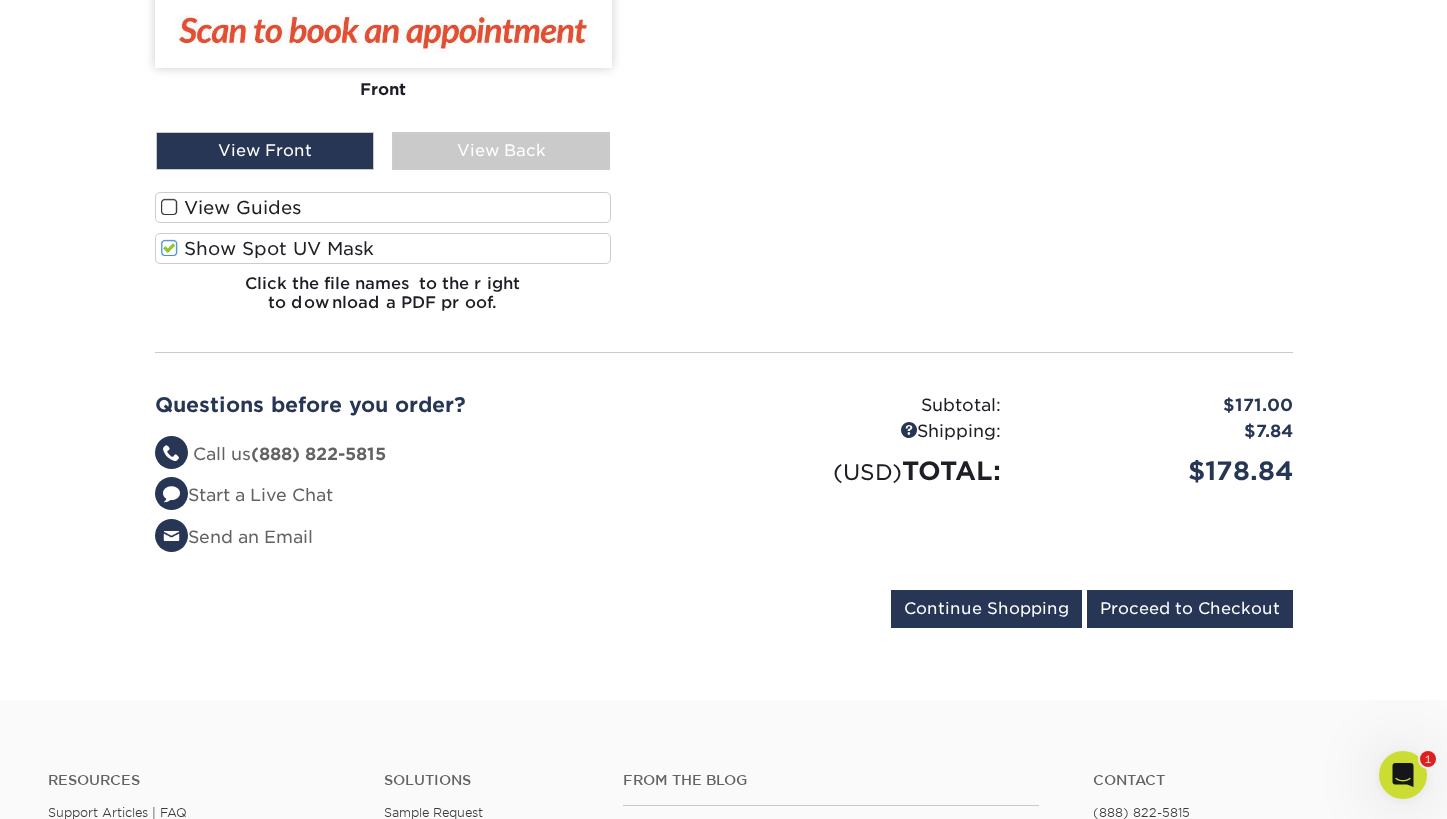 scroll, scrollTop: 1257, scrollLeft: 0, axis: vertical 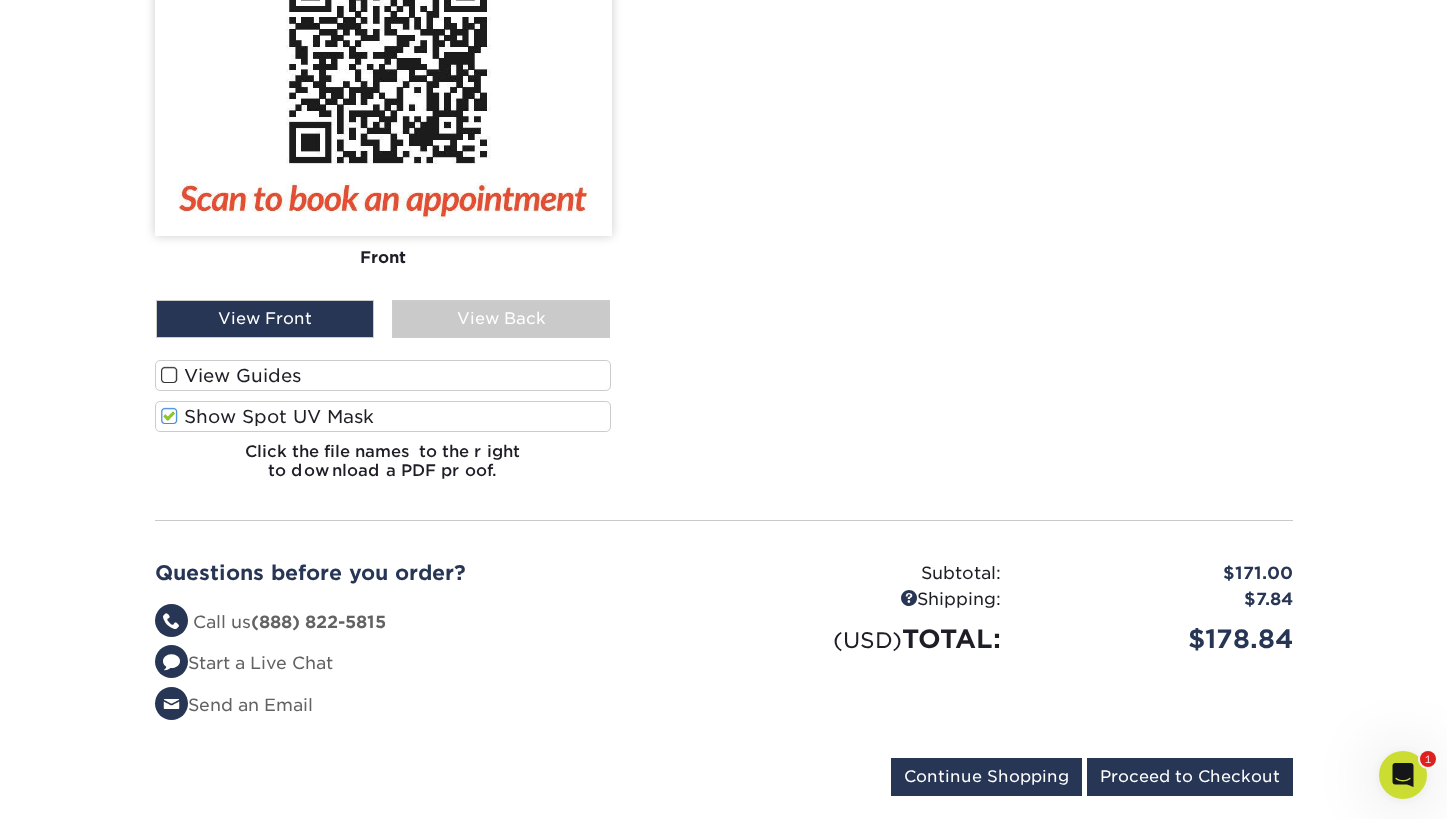 click on "Subtotal:
$171.00
Shipping:
$7.84
(USD)  TOTAL:
$178.84" at bounding box center (1016, 647) 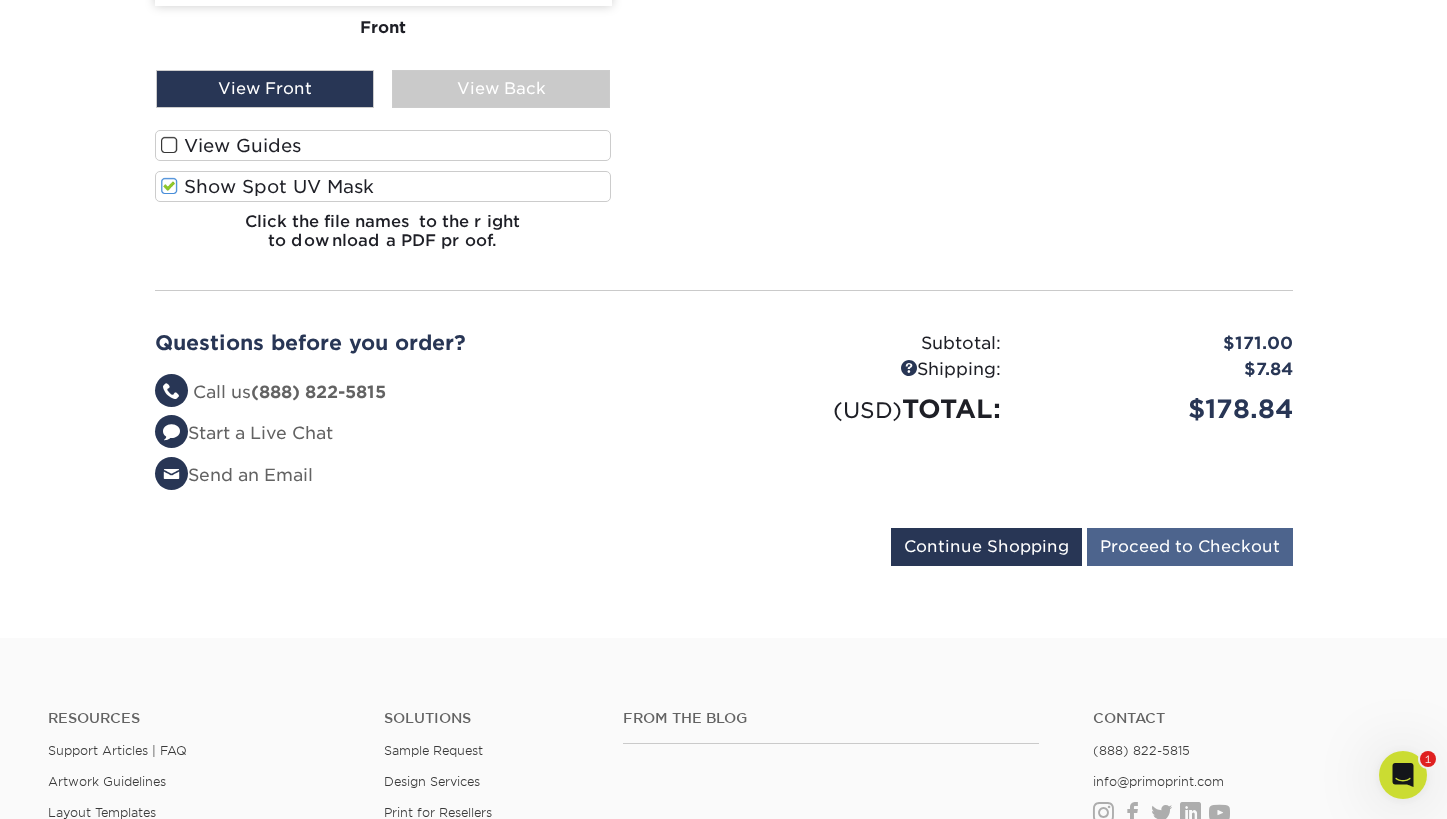 click on "Proceed to Checkout" at bounding box center [1190, 547] 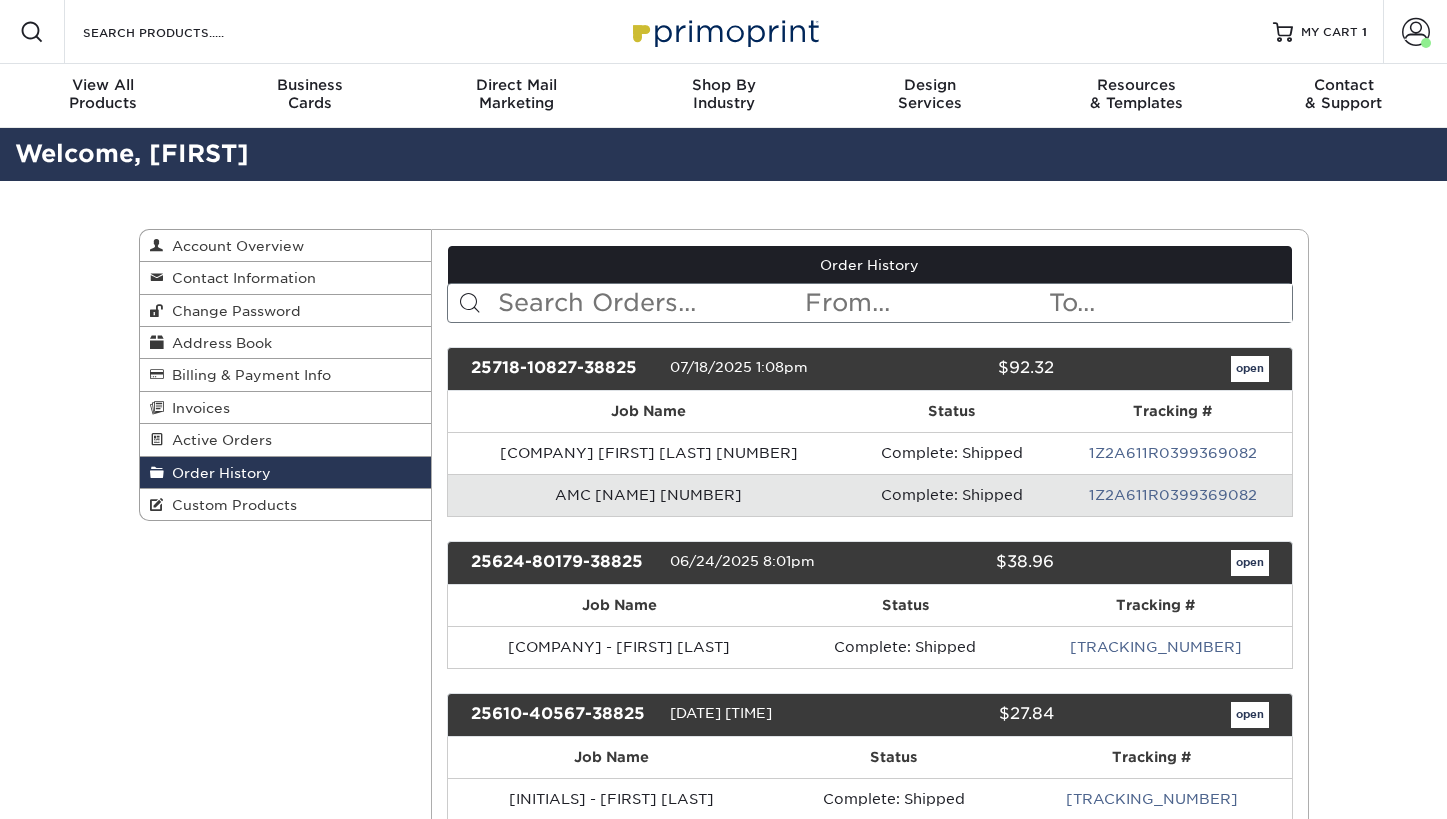 scroll, scrollTop: 0, scrollLeft: 0, axis: both 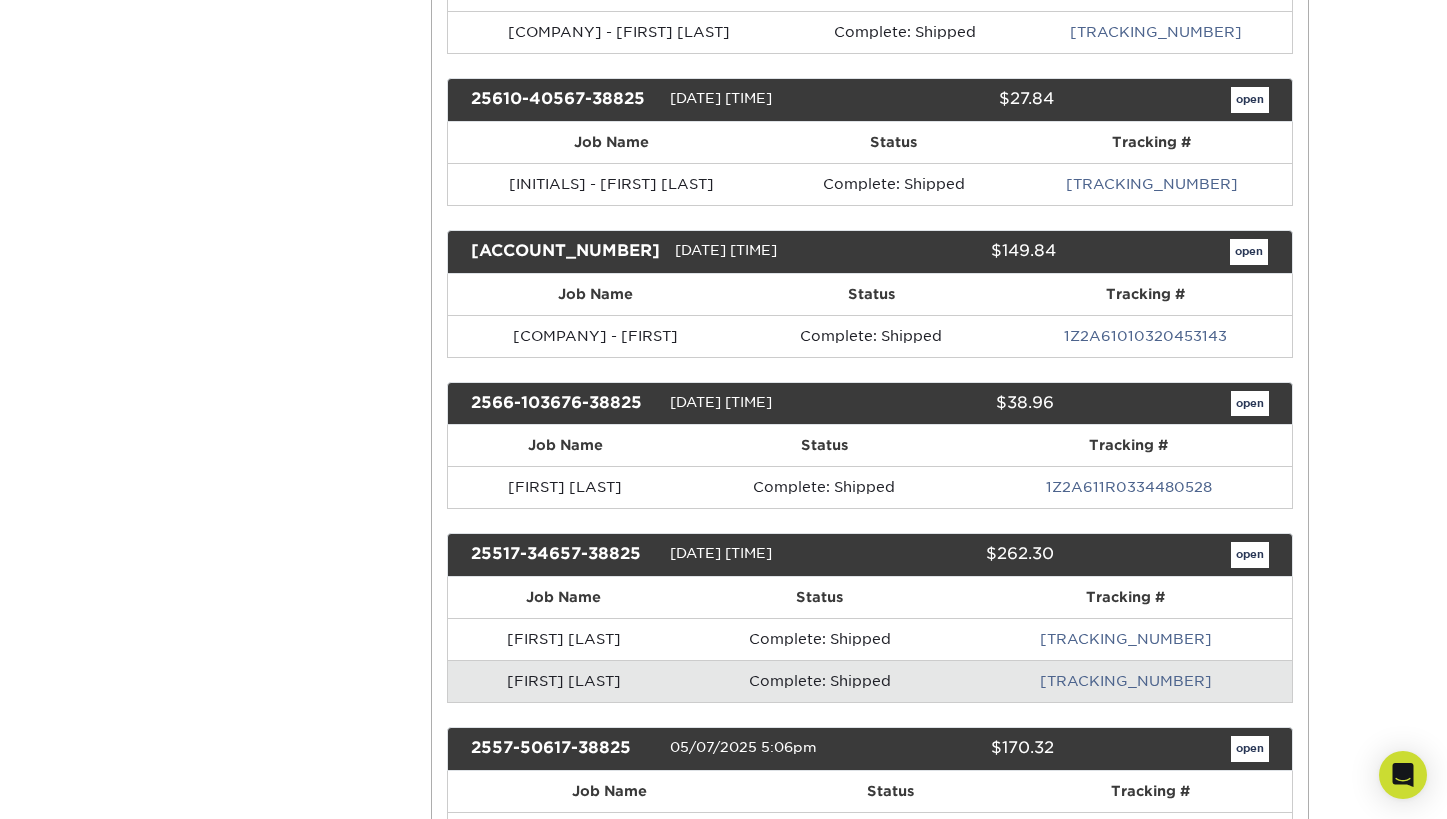 click on "open" at bounding box center (1249, 252) 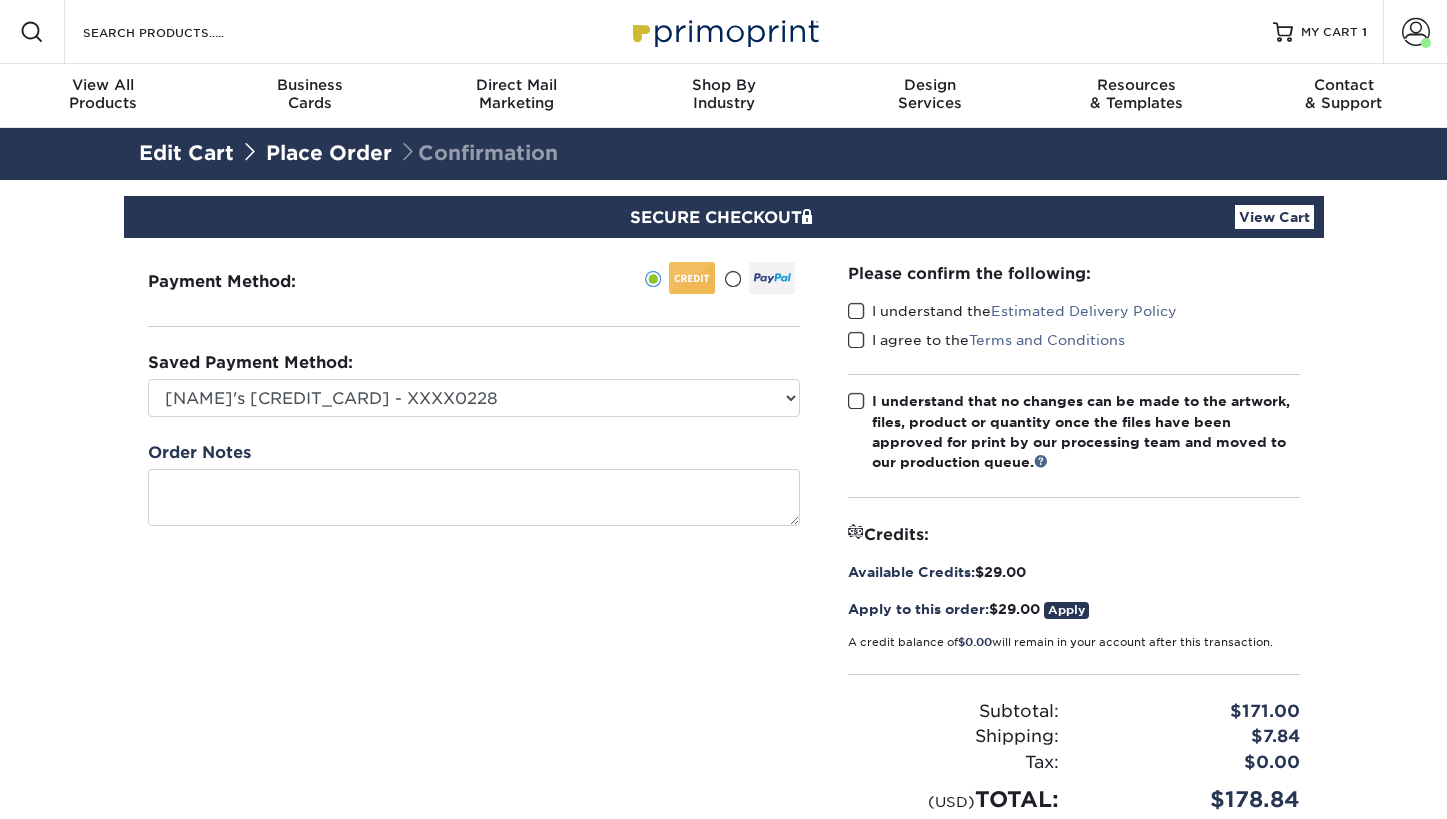 scroll, scrollTop: 0, scrollLeft: 0, axis: both 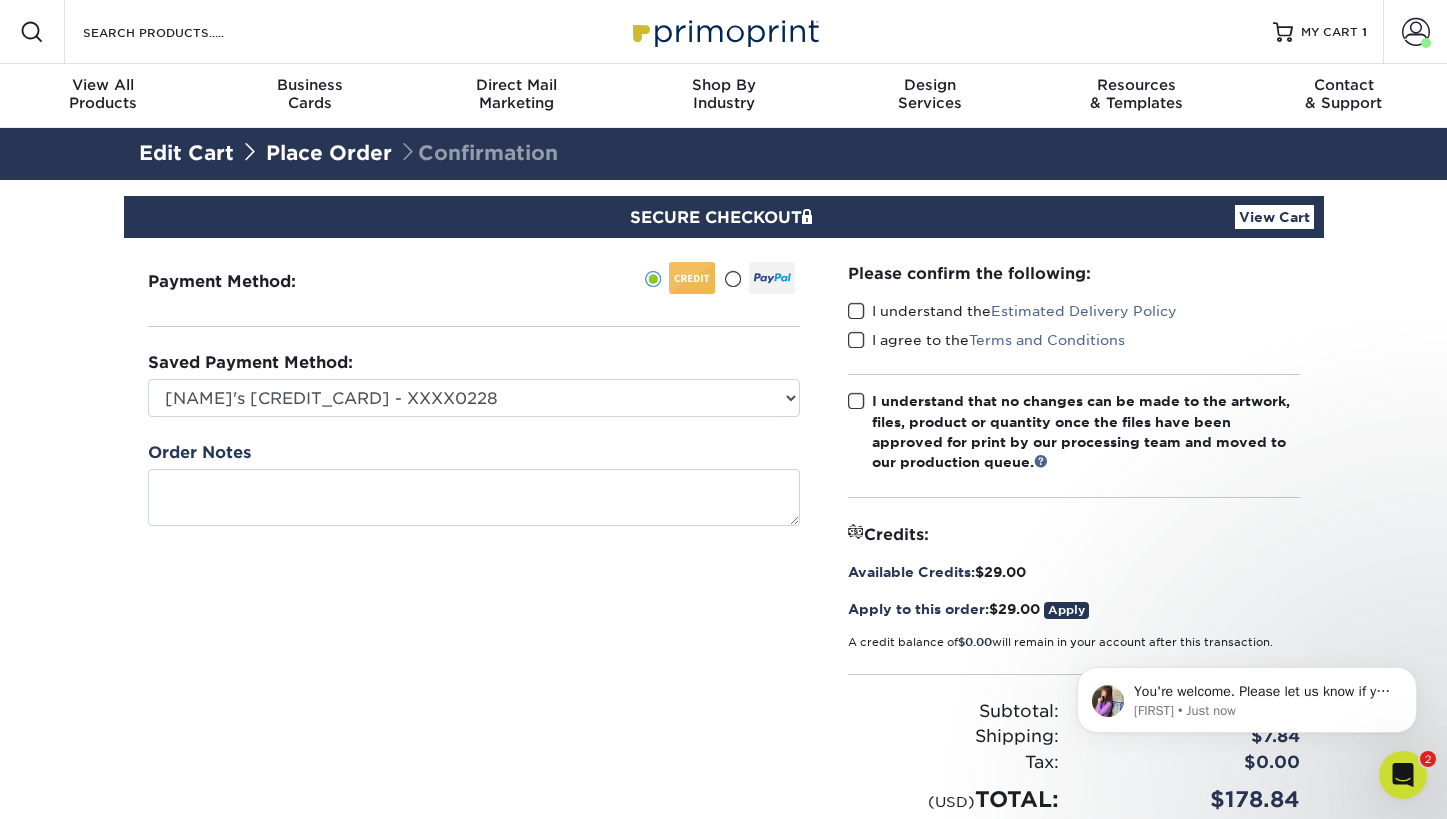 click on "Apply" at bounding box center [1066, 610] 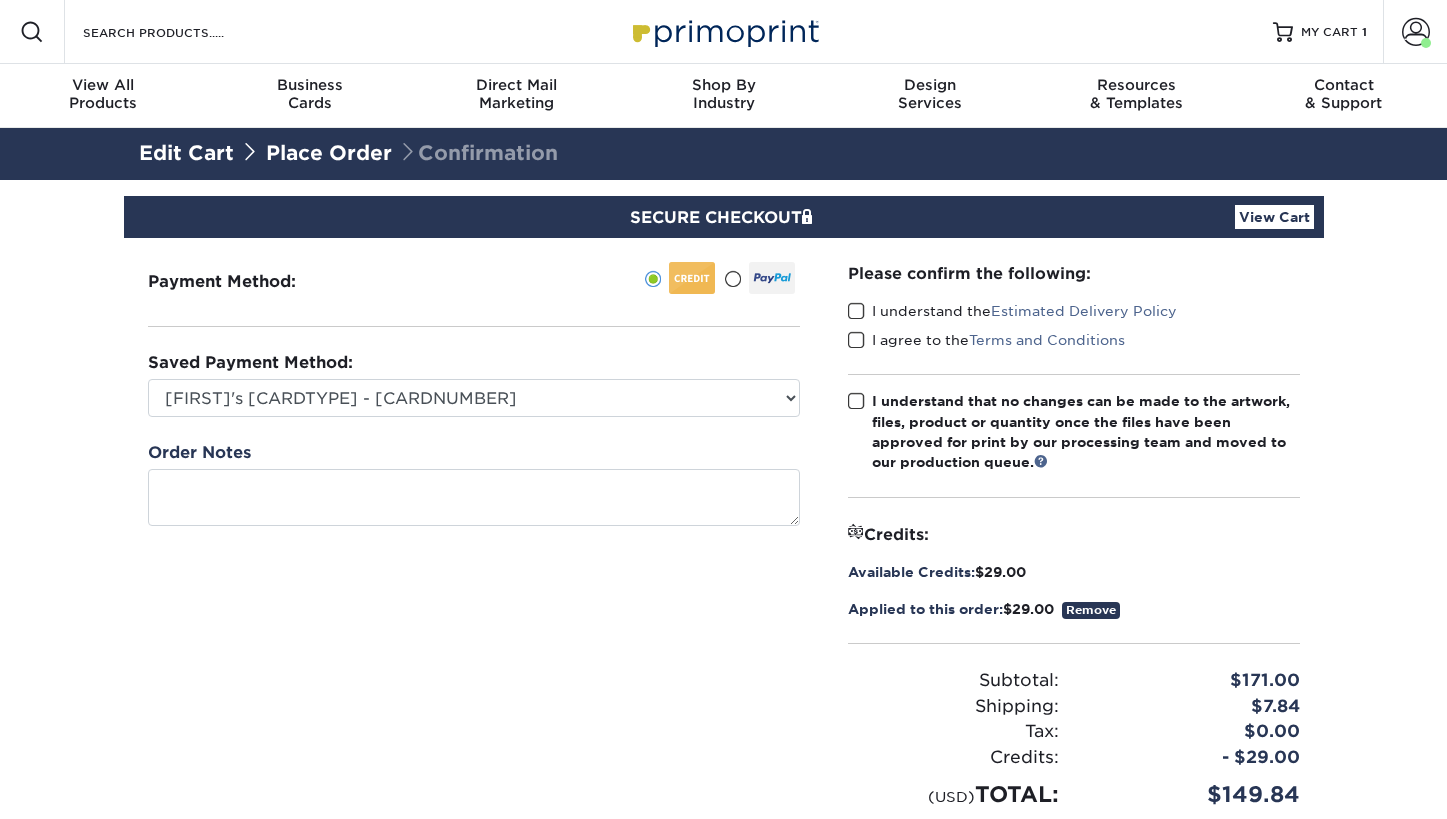 scroll, scrollTop: 0, scrollLeft: 0, axis: both 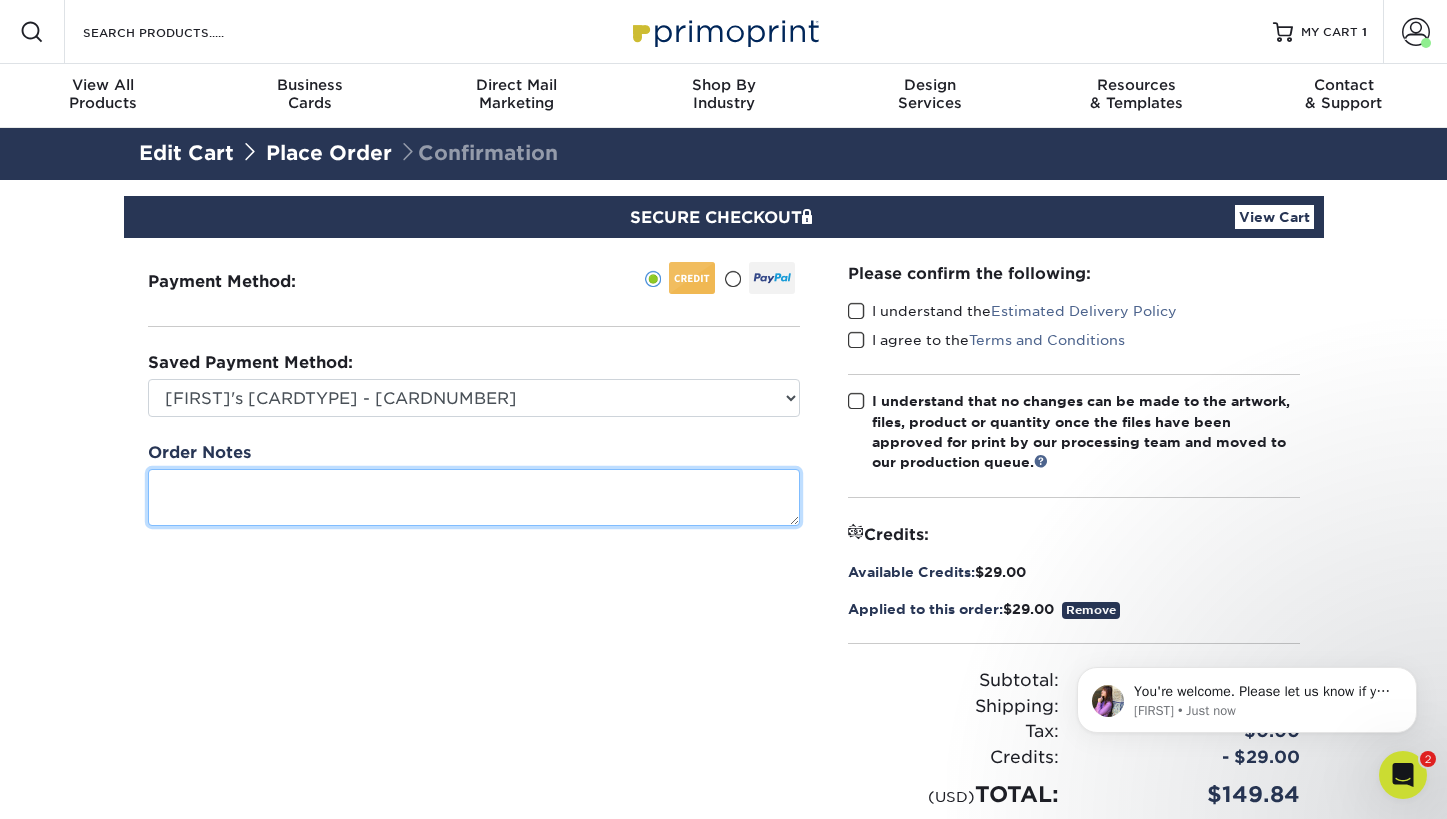click at bounding box center [474, 497] 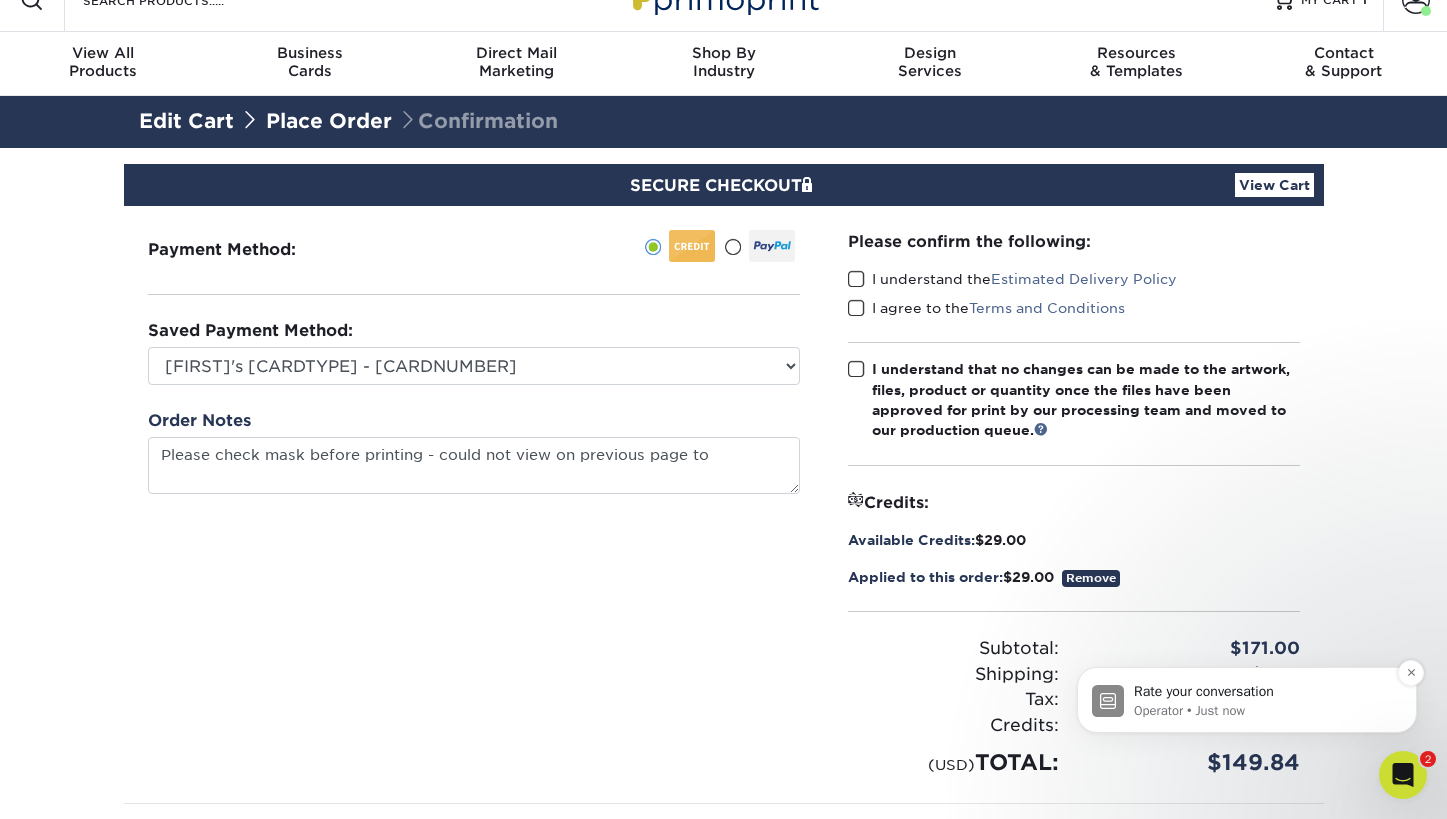 type on "Please check mask before printing  could not view on previous page to" 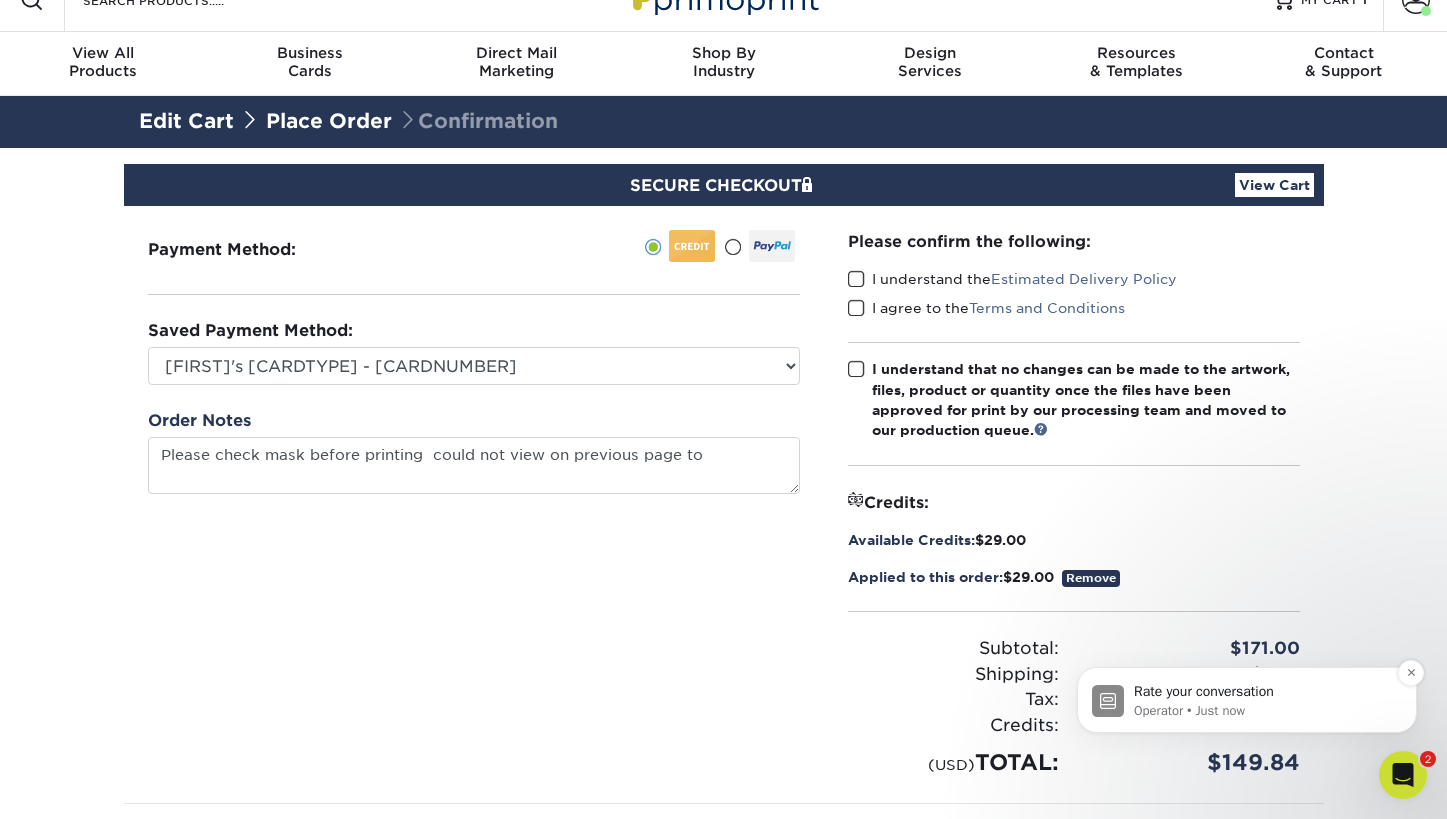 scroll, scrollTop: 23, scrollLeft: 0, axis: vertical 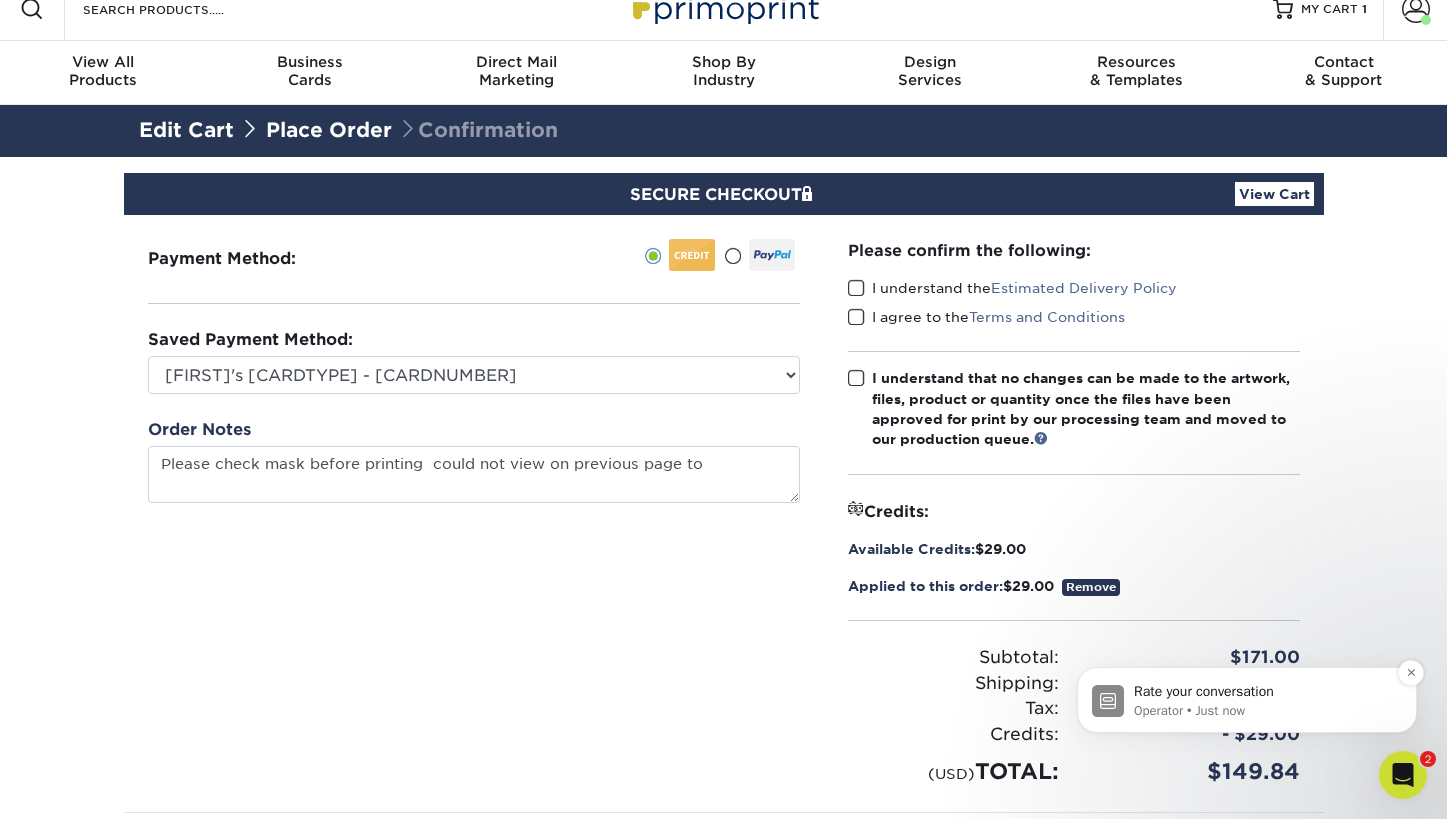 click on "Rate your conversation" at bounding box center (1263, 692) 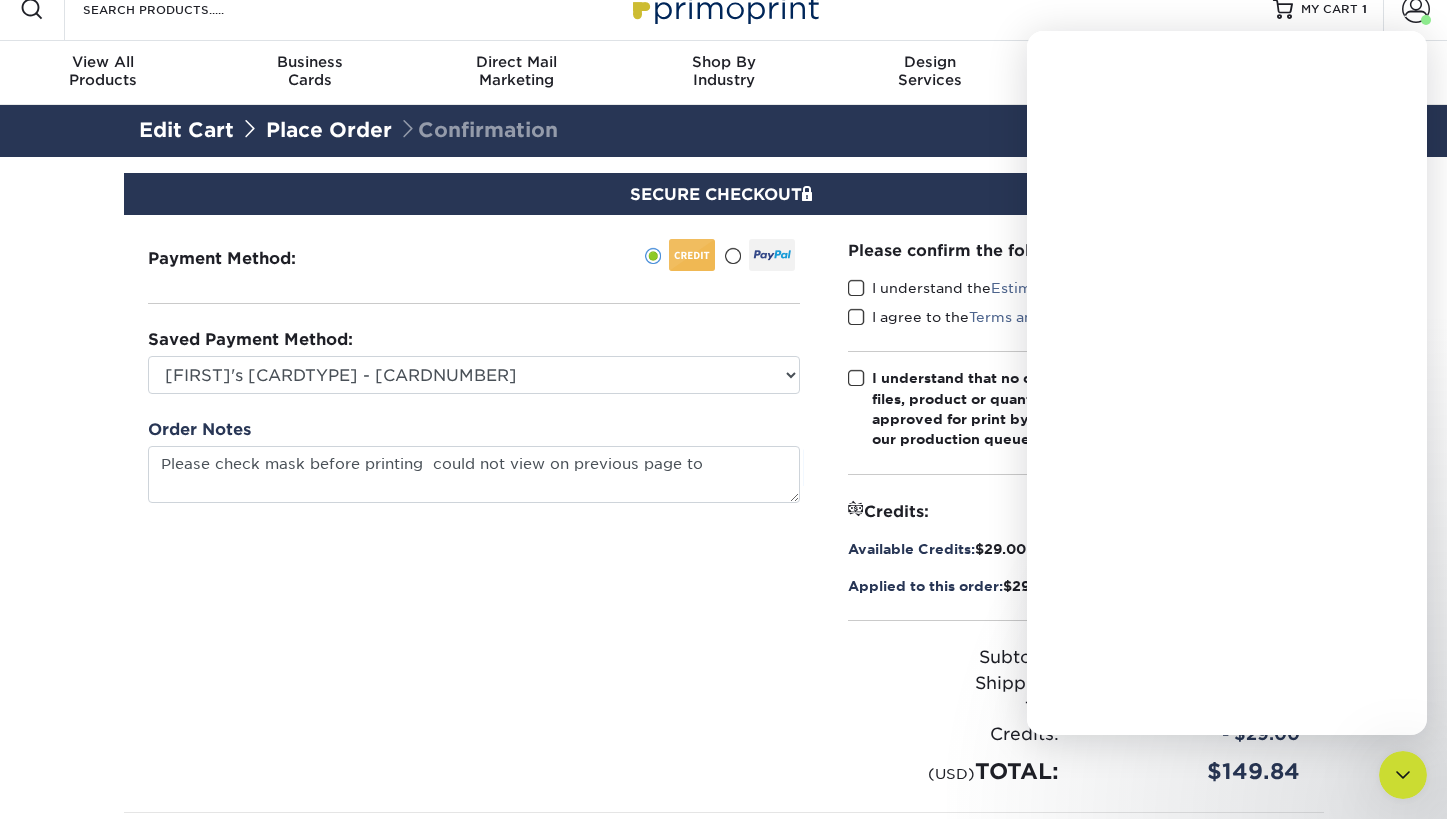 scroll, scrollTop: 0, scrollLeft: 0, axis: both 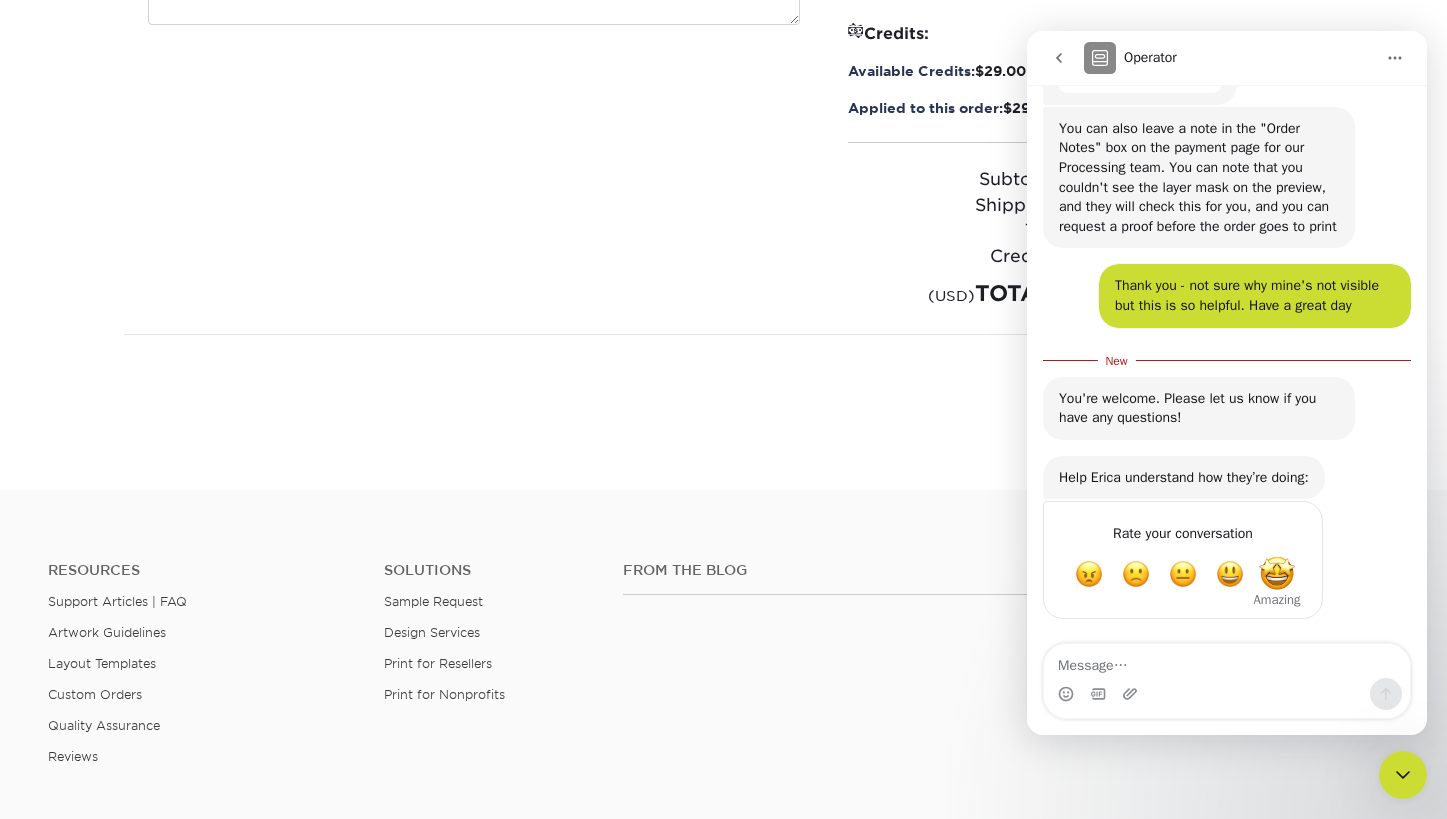 click at bounding box center [1277, 574] 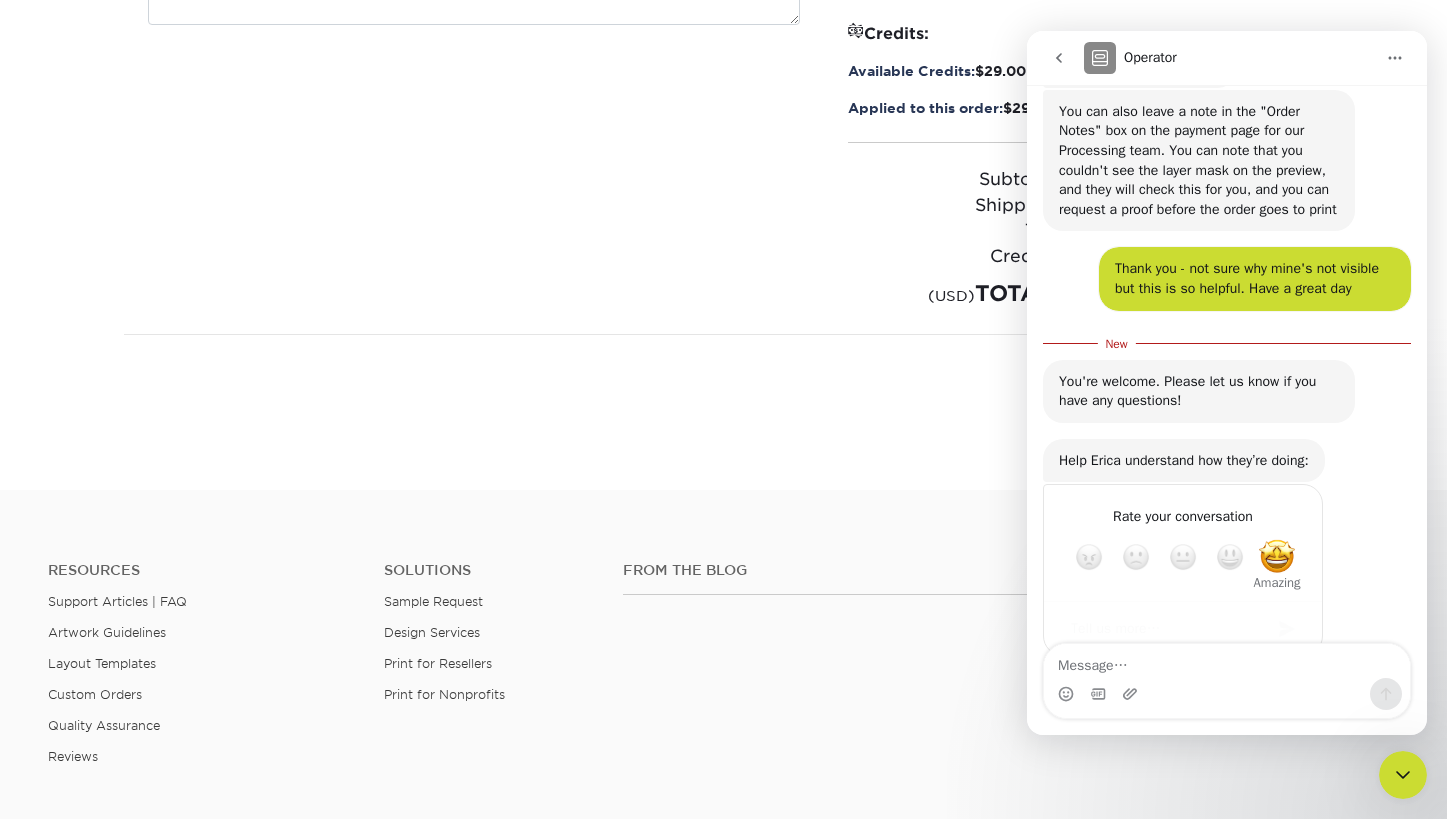 scroll, scrollTop: 1501, scrollLeft: 0, axis: vertical 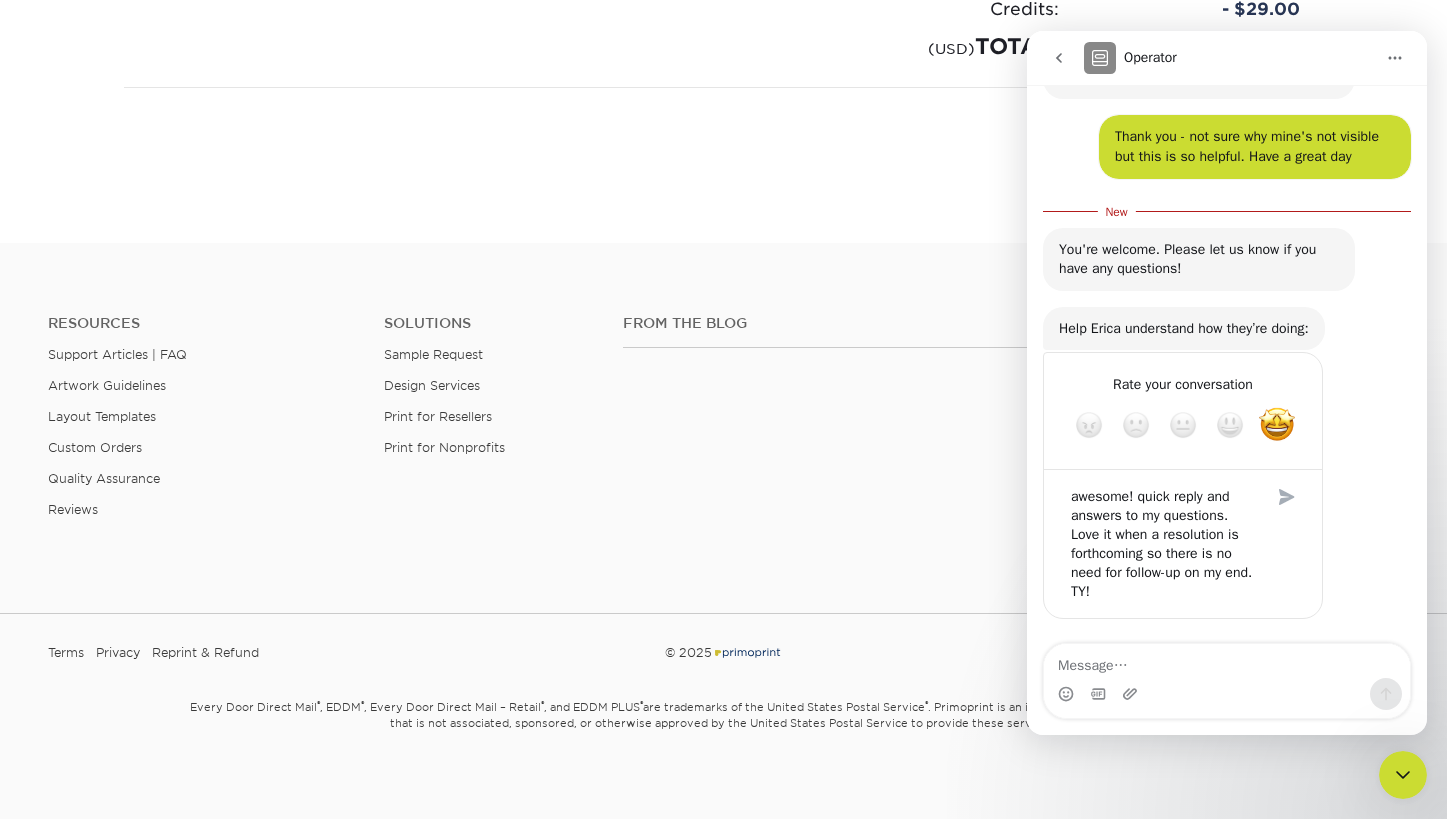 type on "awesome! quick reply and answers to my questions. Love it when a resolution is forthcoming so there is no need for follow-up on my end. TY!" 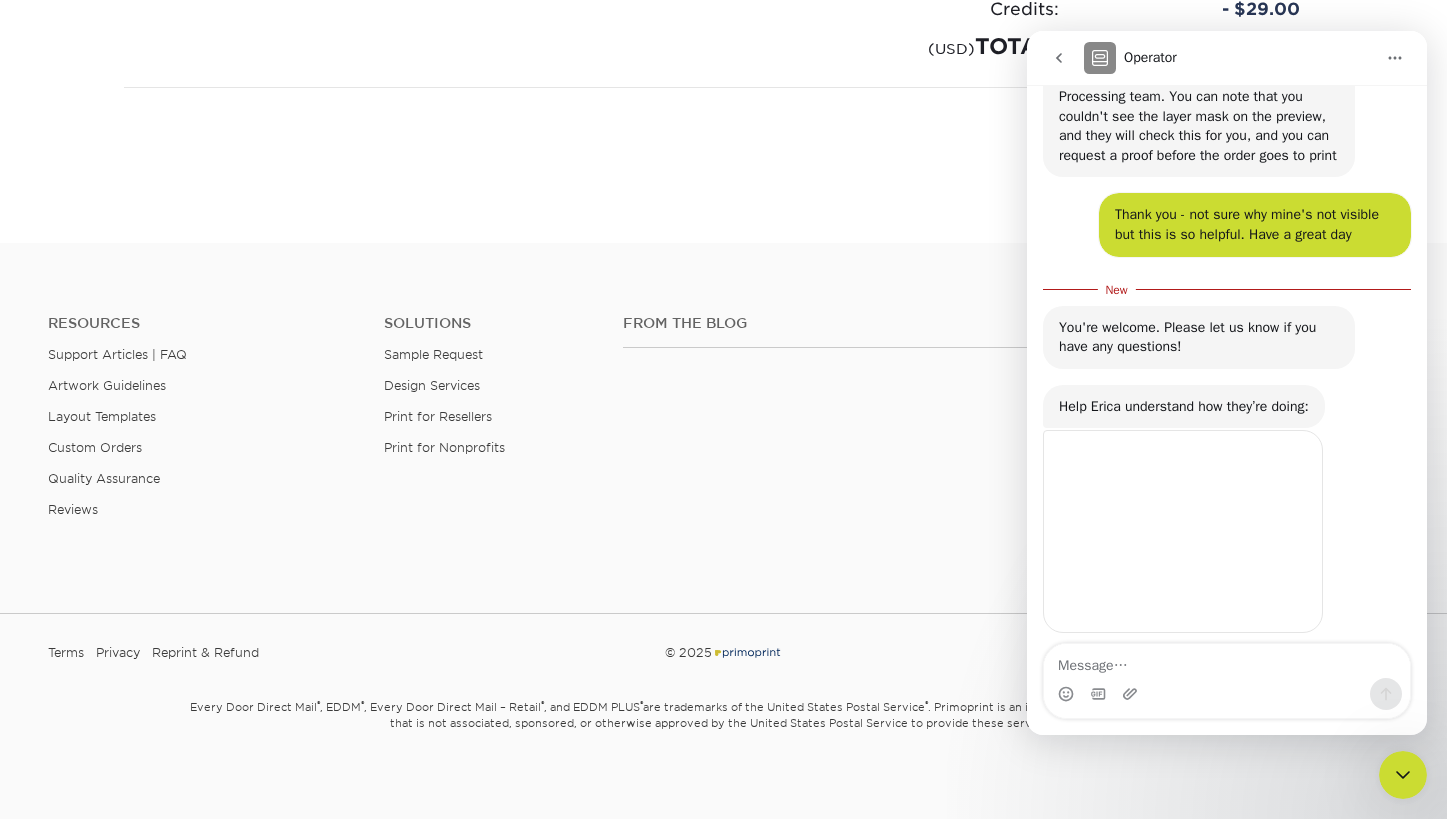 scroll, scrollTop: 1551, scrollLeft: 0, axis: vertical 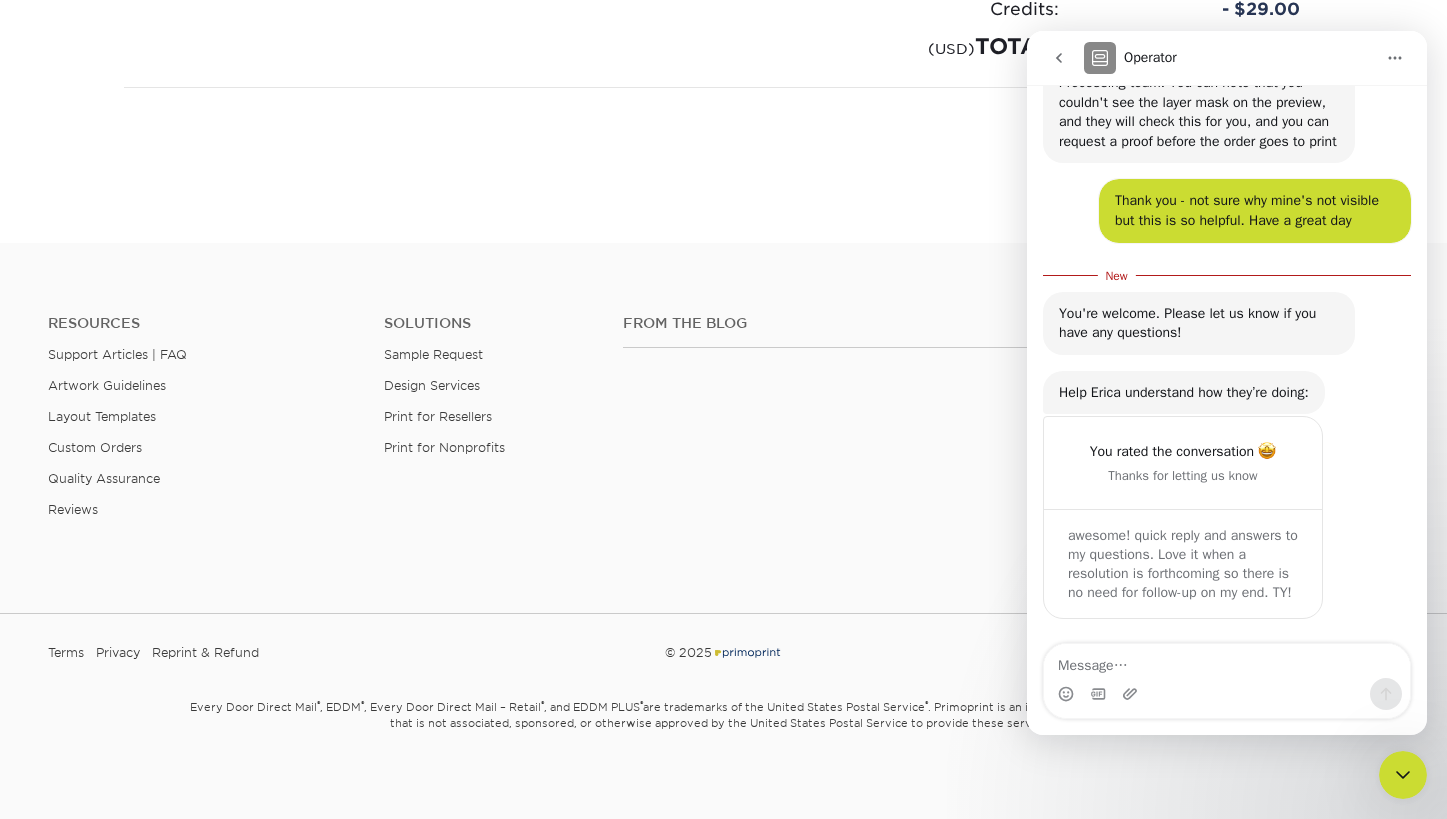 click 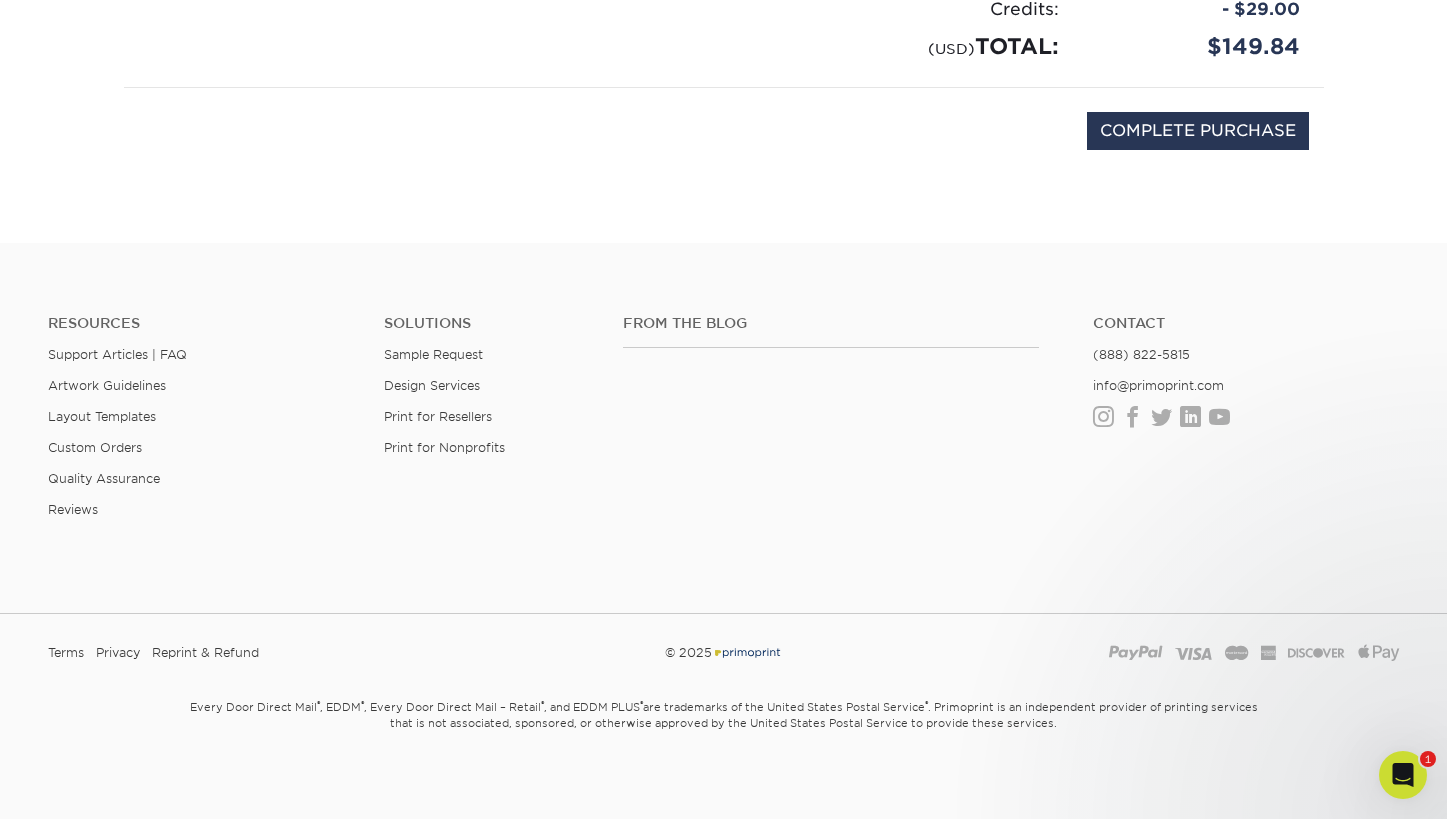 scroll, scrollTop: 592, scrollLeft: 0, axis: vertical 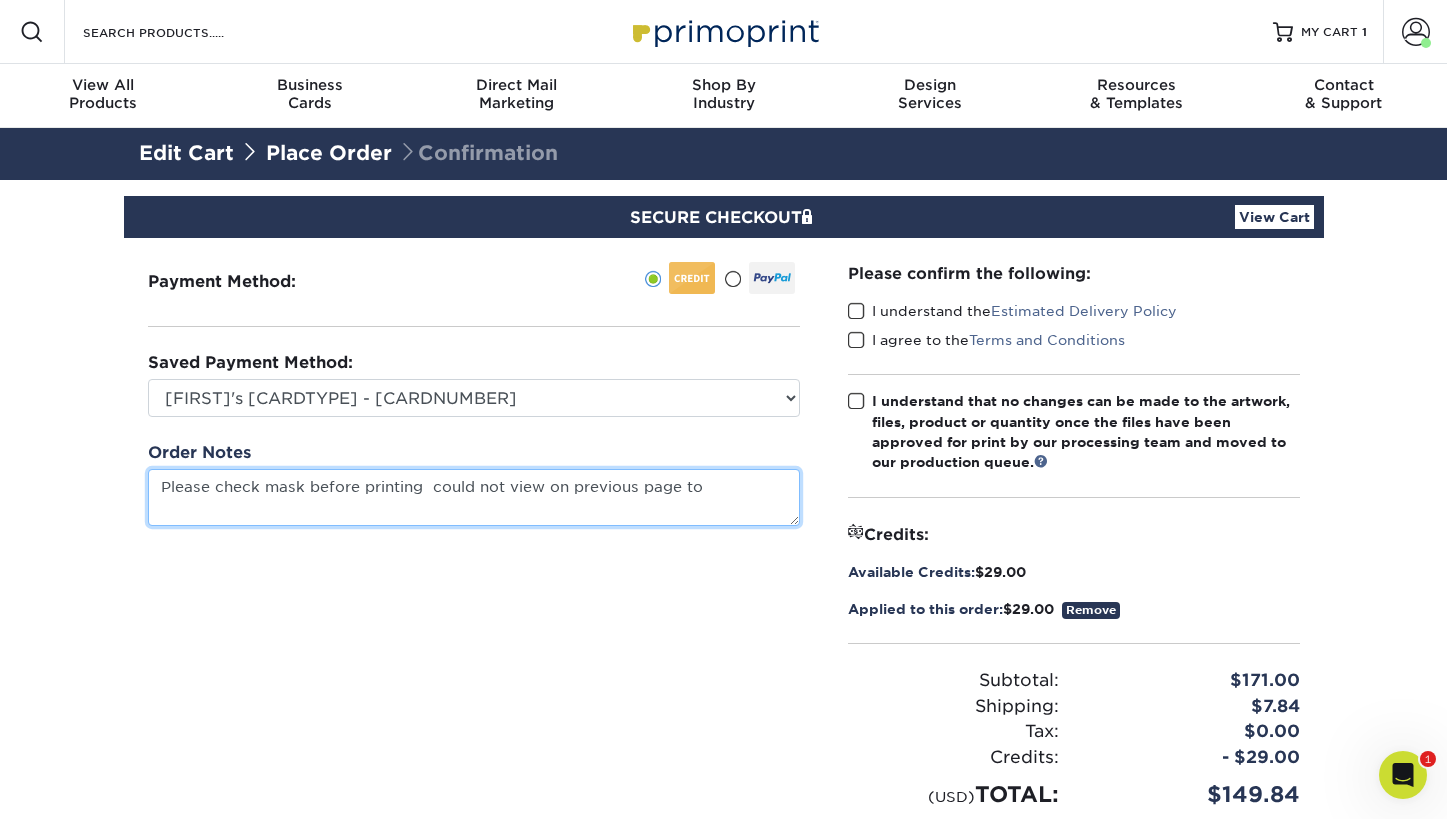 click on "Please check mask before printing  could not view on previous page to" at bounding box center [474, 497] 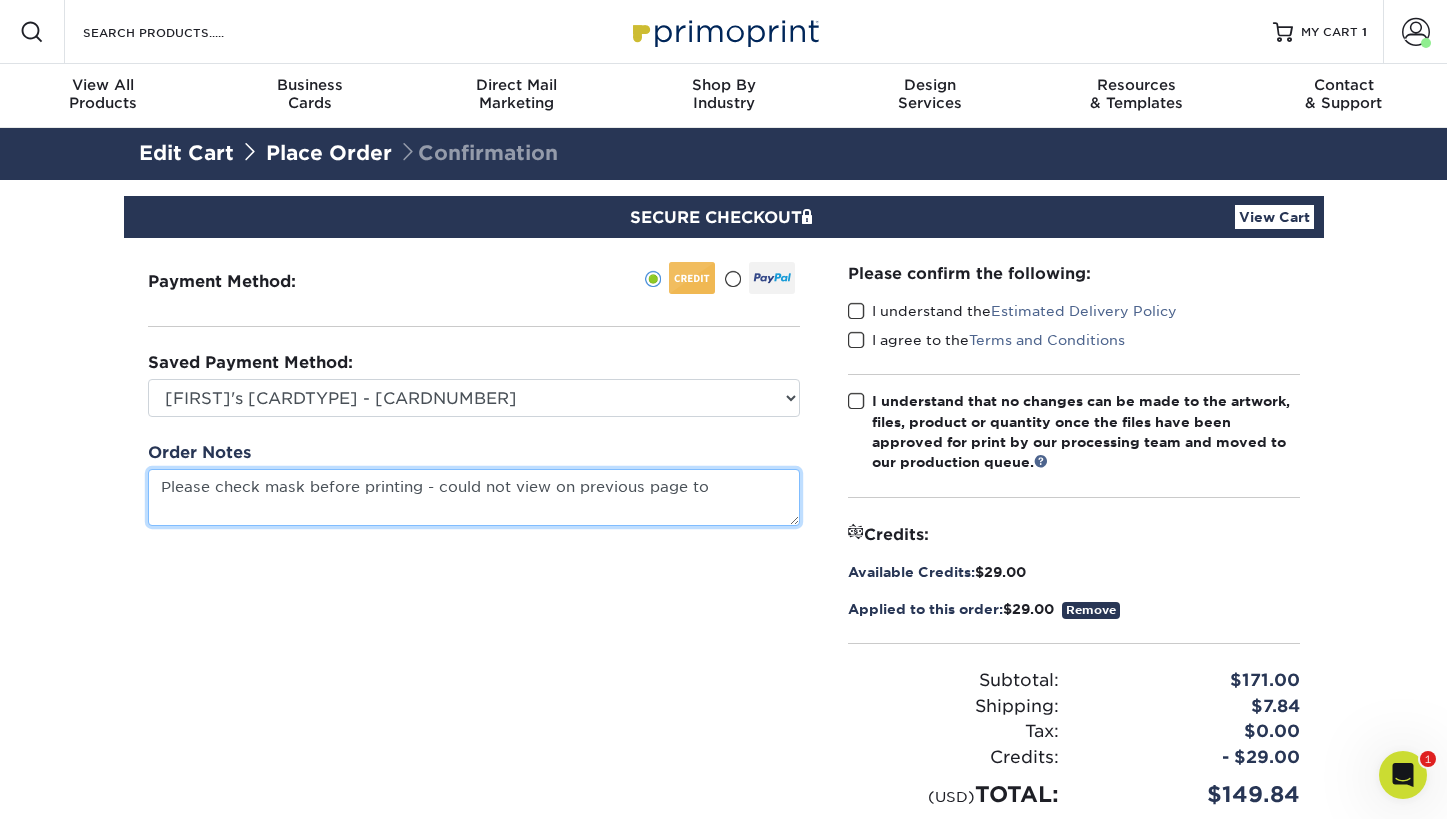 click on "Please check mask before printing - could not view on previous page to" at bounding box center [474, 497] 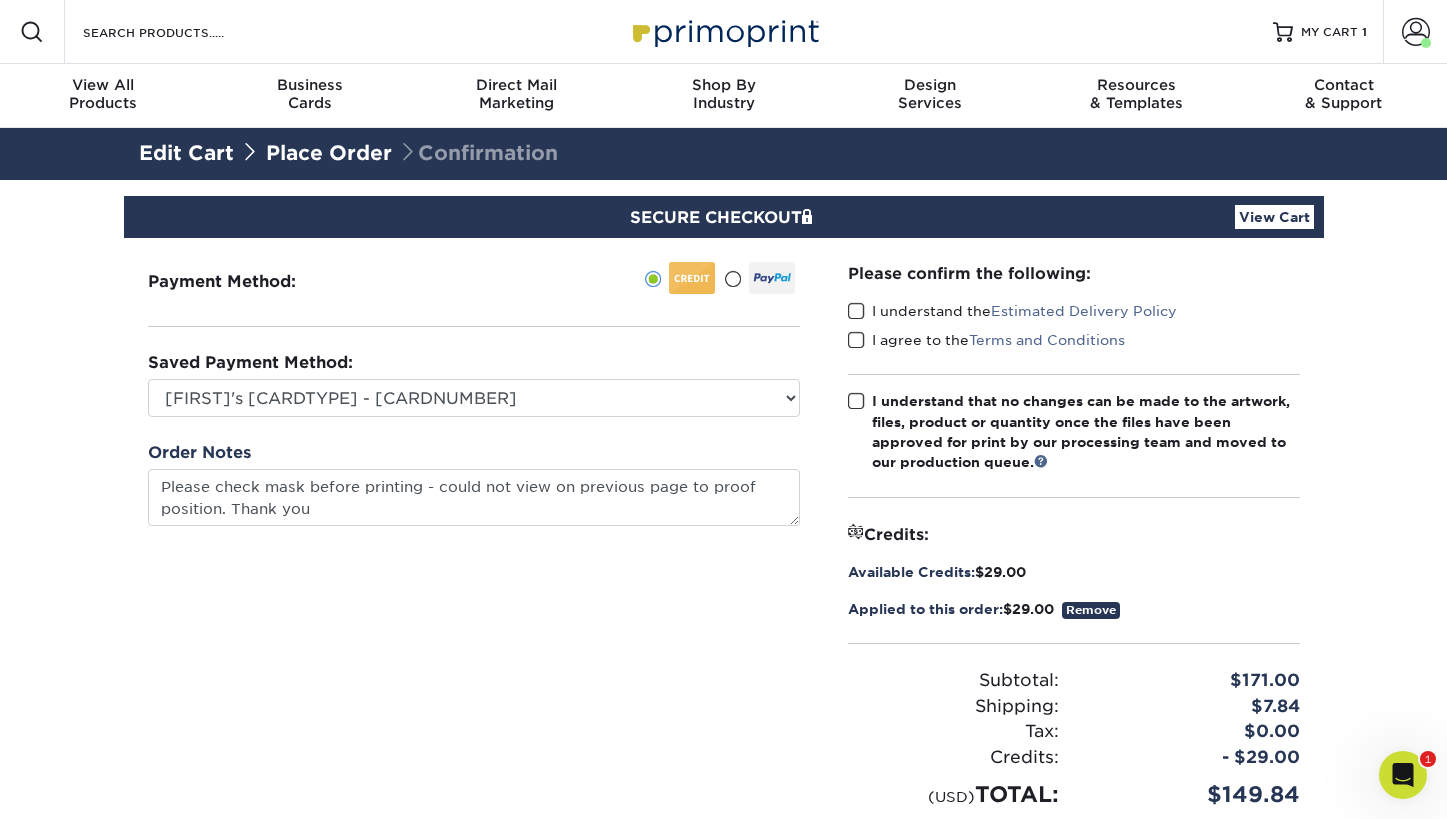 type on "Please check mask before printing  could not view on previous page to proof position. Thank you" 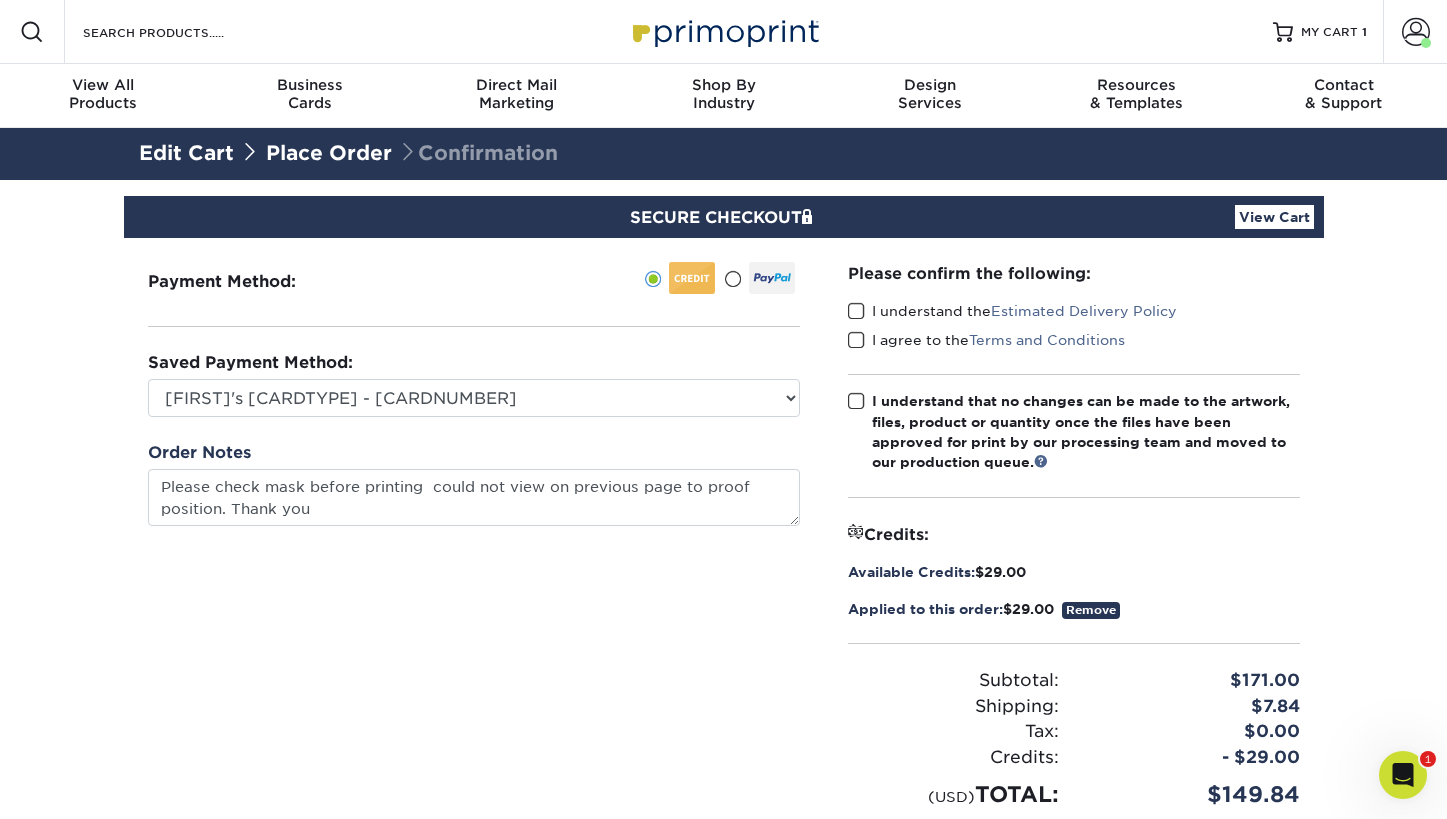 click 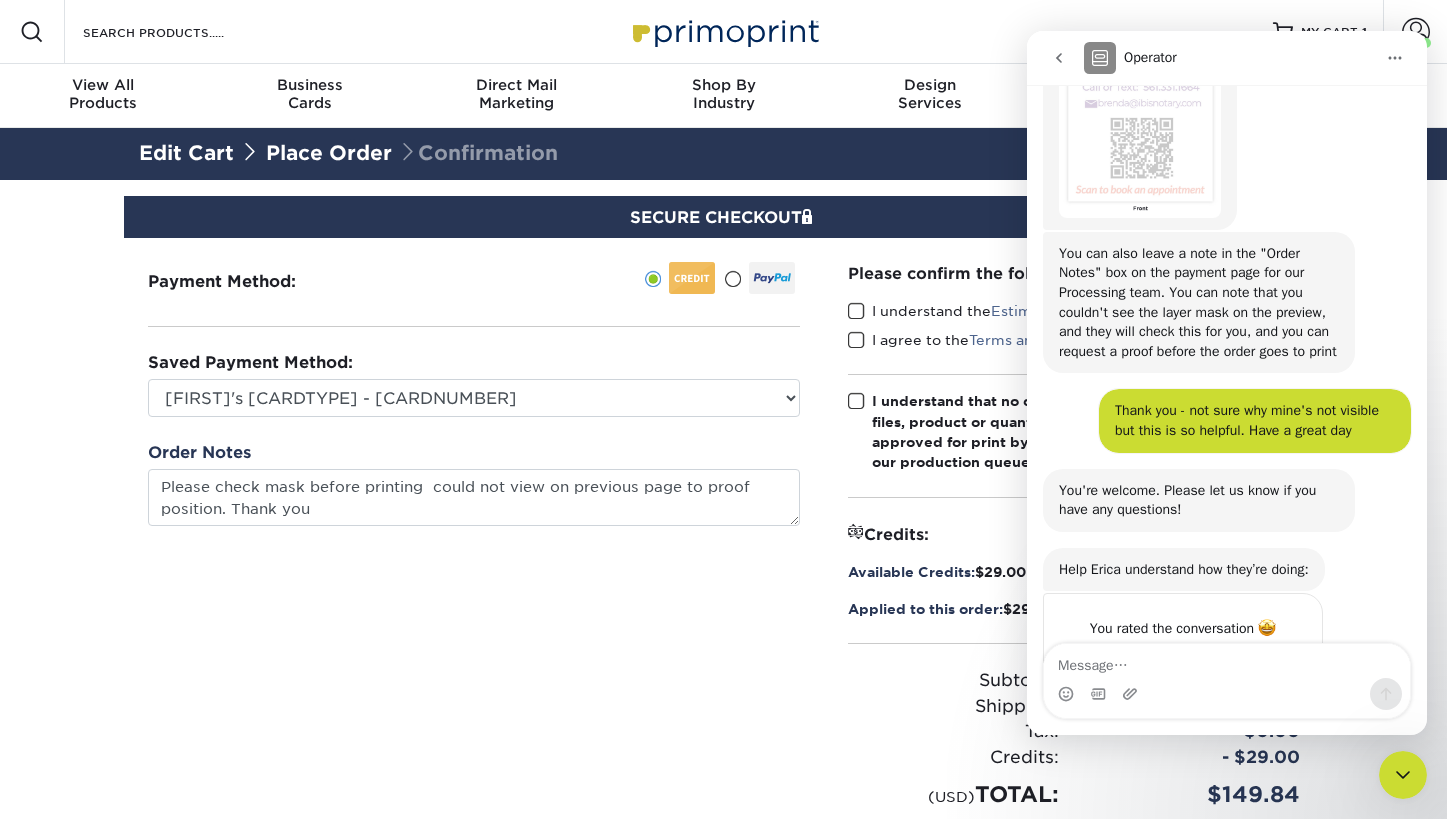 scroll, scrollTop: 1518, scrollLeft: 0, axis: vertical 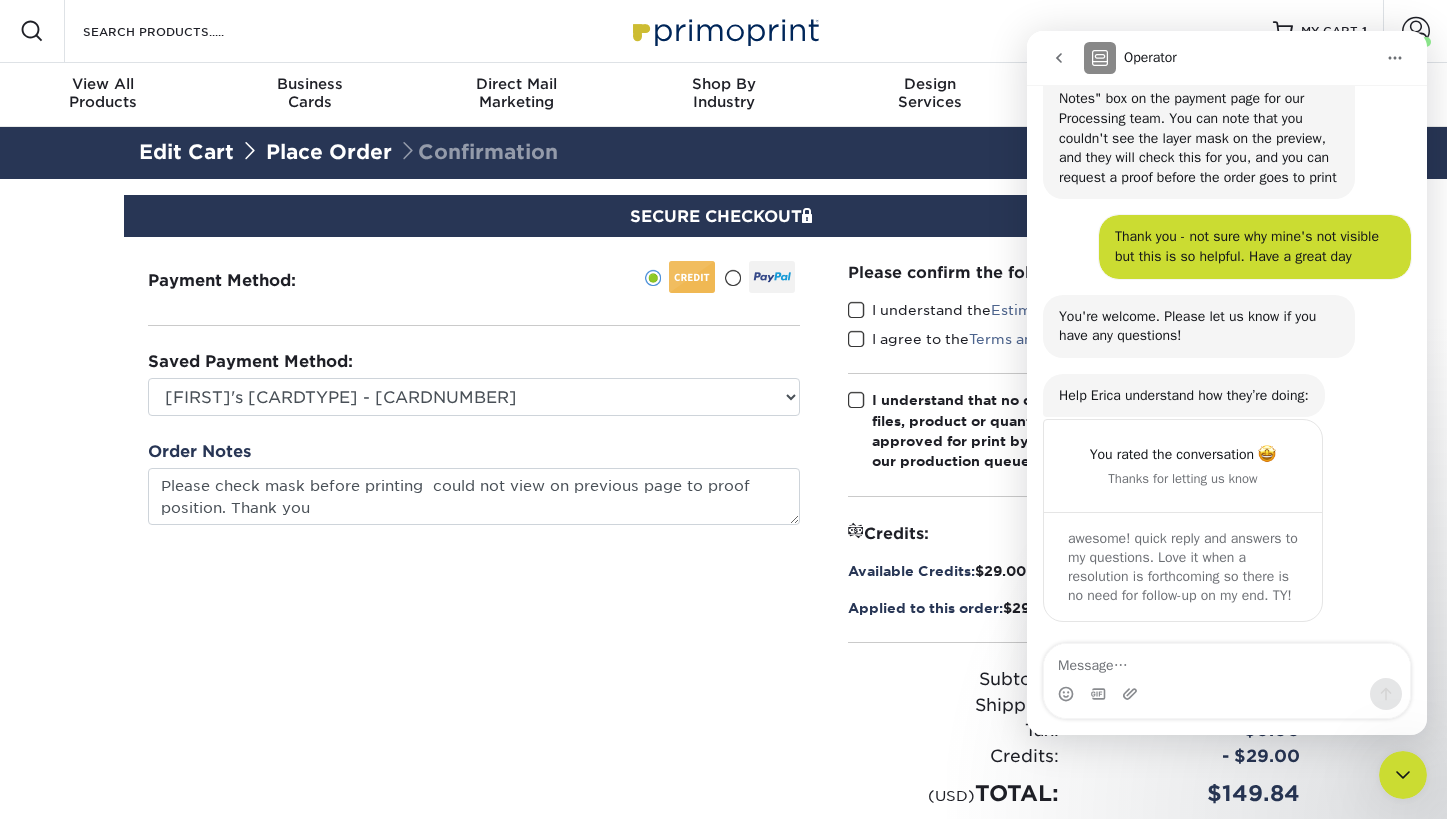 drag, startPoint x: 1407, startPoint y: 774, endPoint x: 2738, endPoint y: 1516, distance: 1523.852 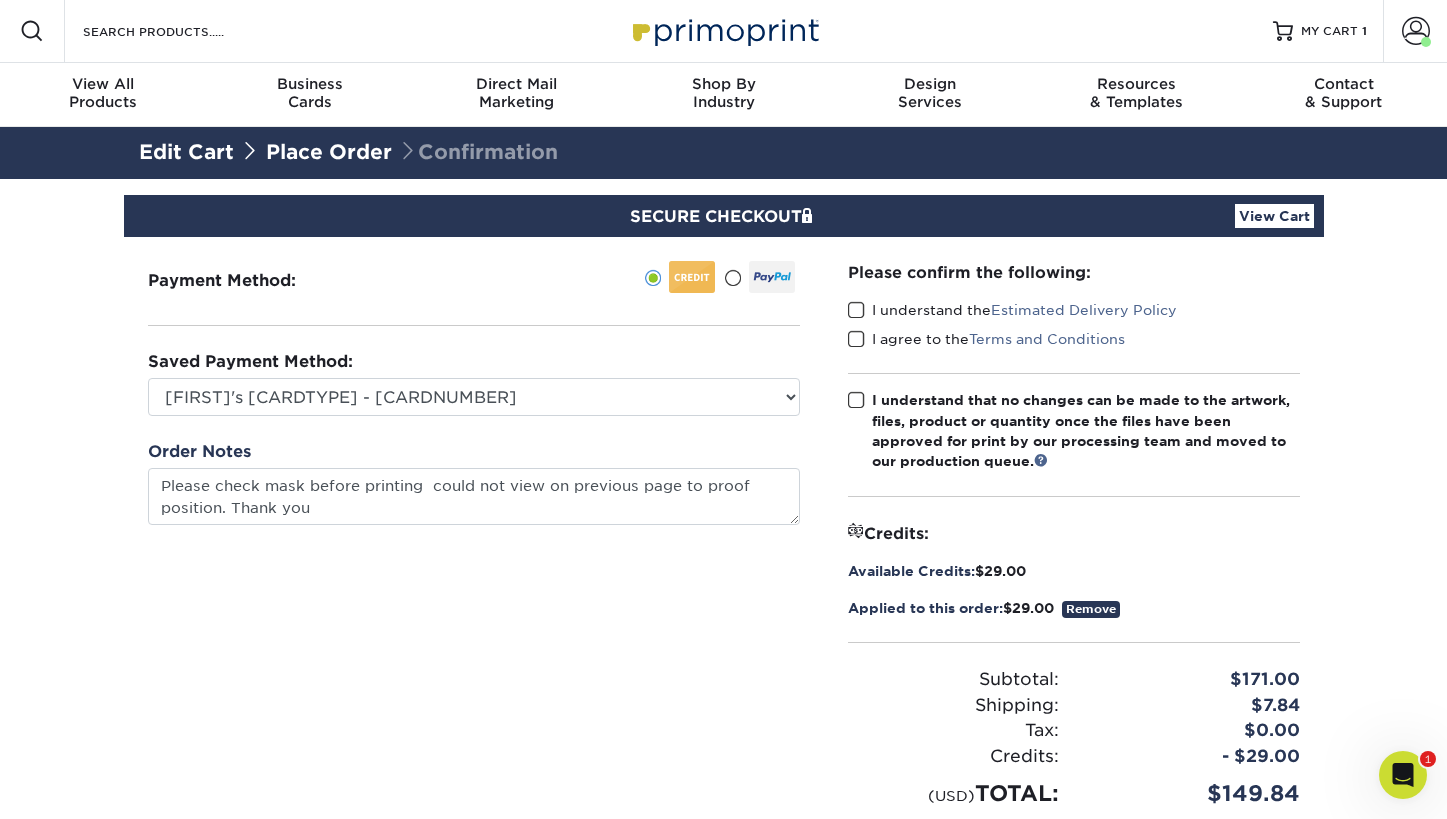 click on "Payment Method:" at bounding box center (474, 535) 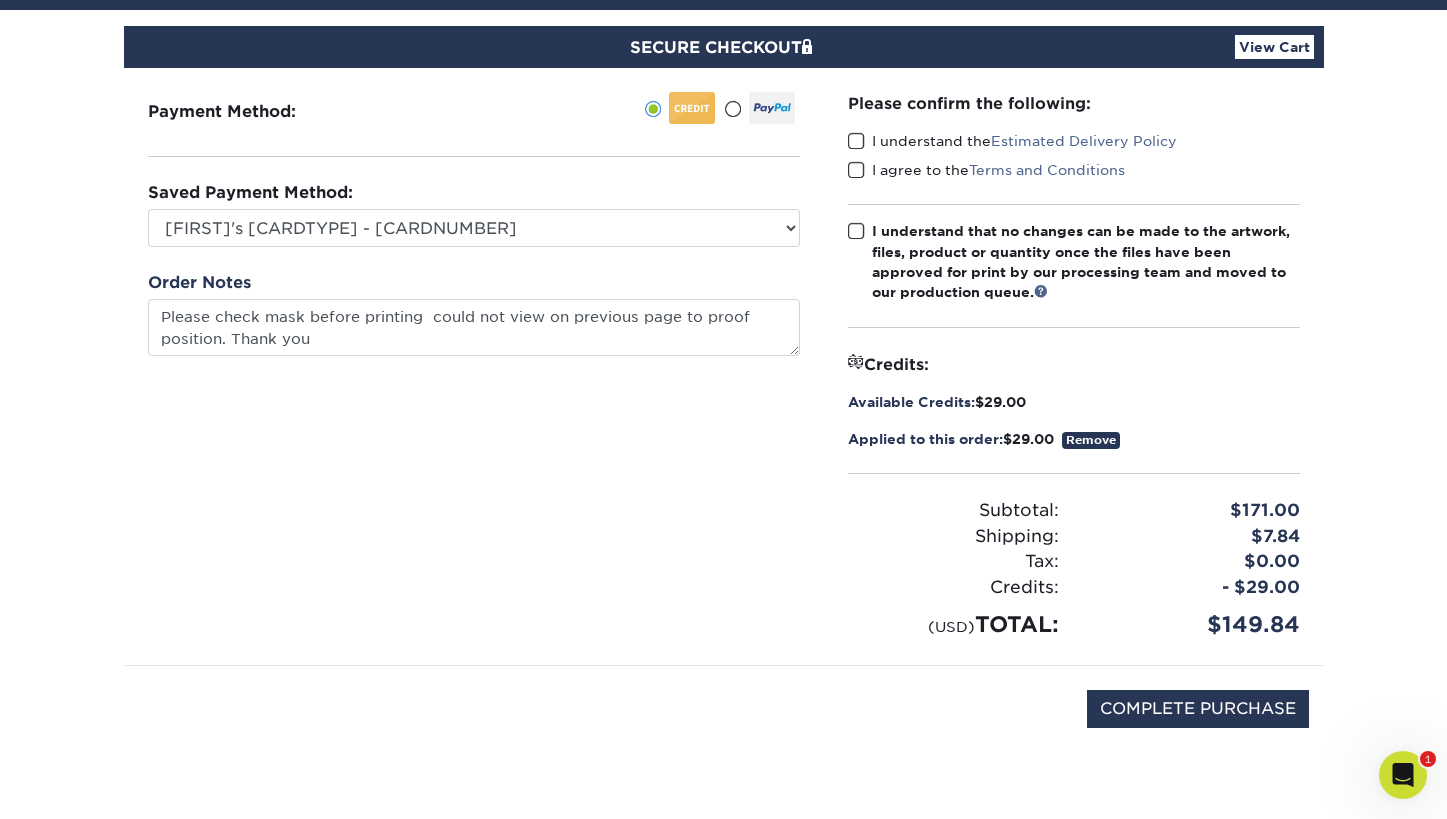scroll, scrollTop: 172, scrollLeft: 0, axis: vertical 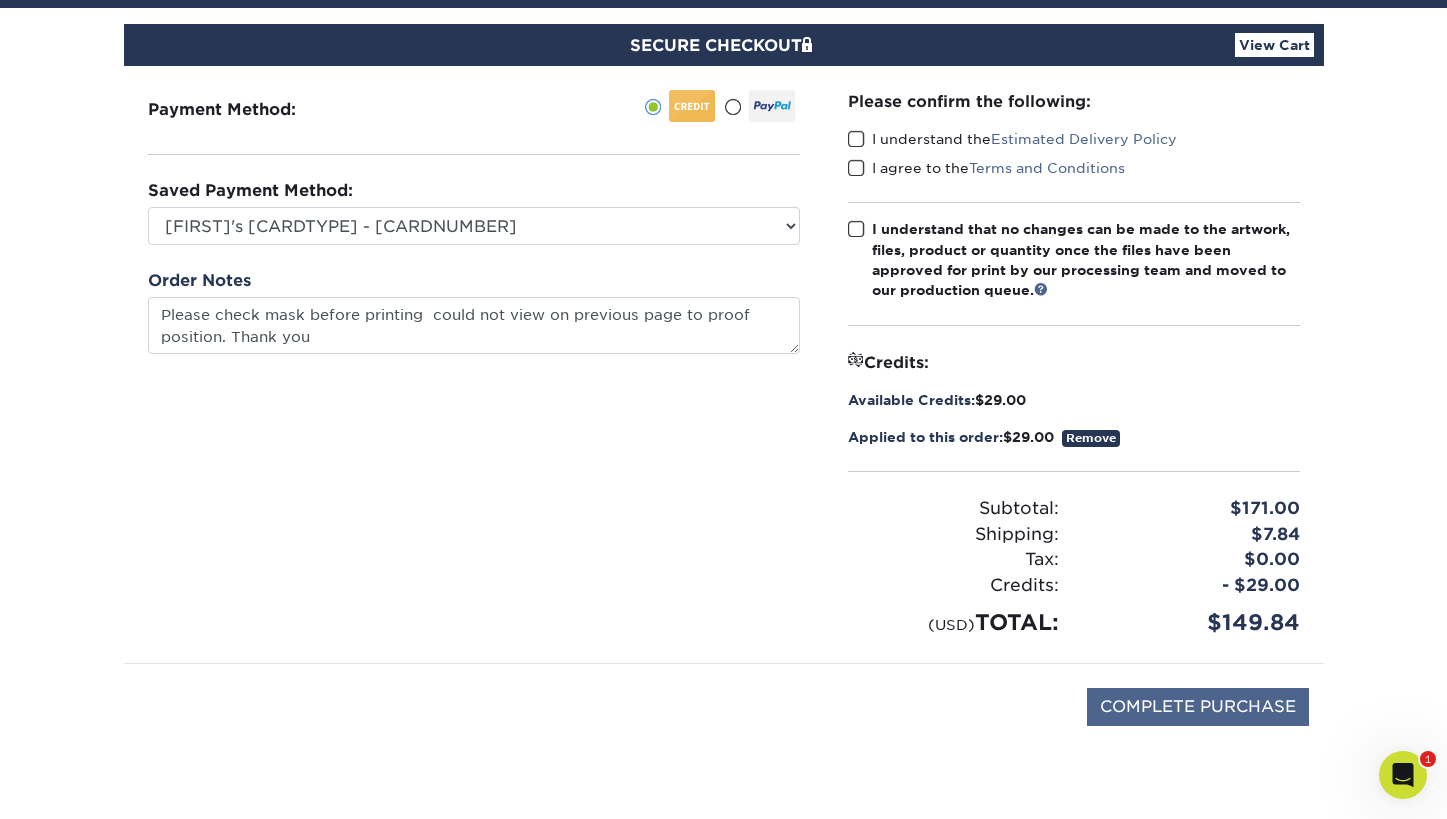 click on "COMPLETE PURCHASE" at bounding box center [1198, 707] 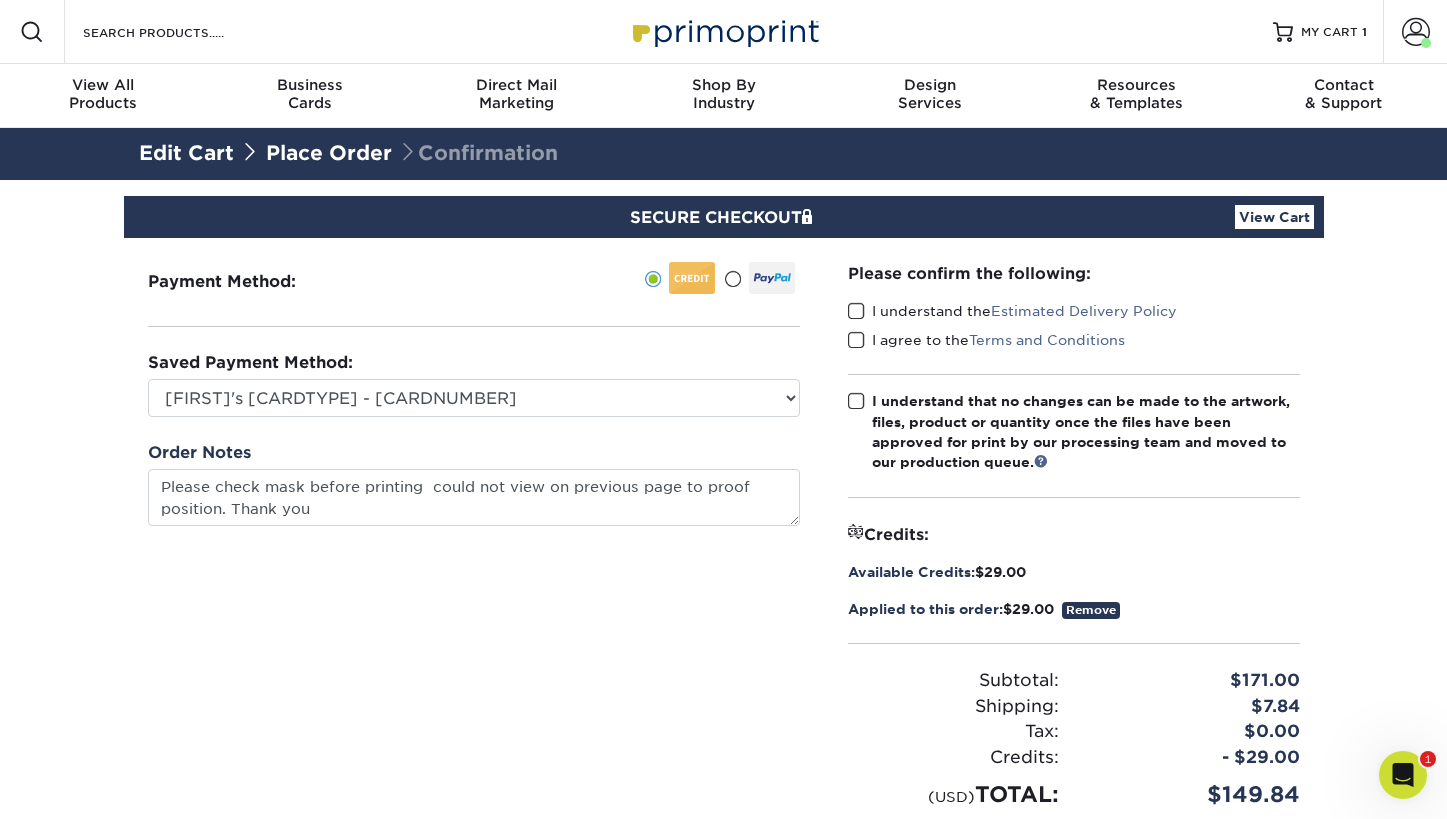 scroll, scrollTop: 0, scrollLeft: 0, axis: both 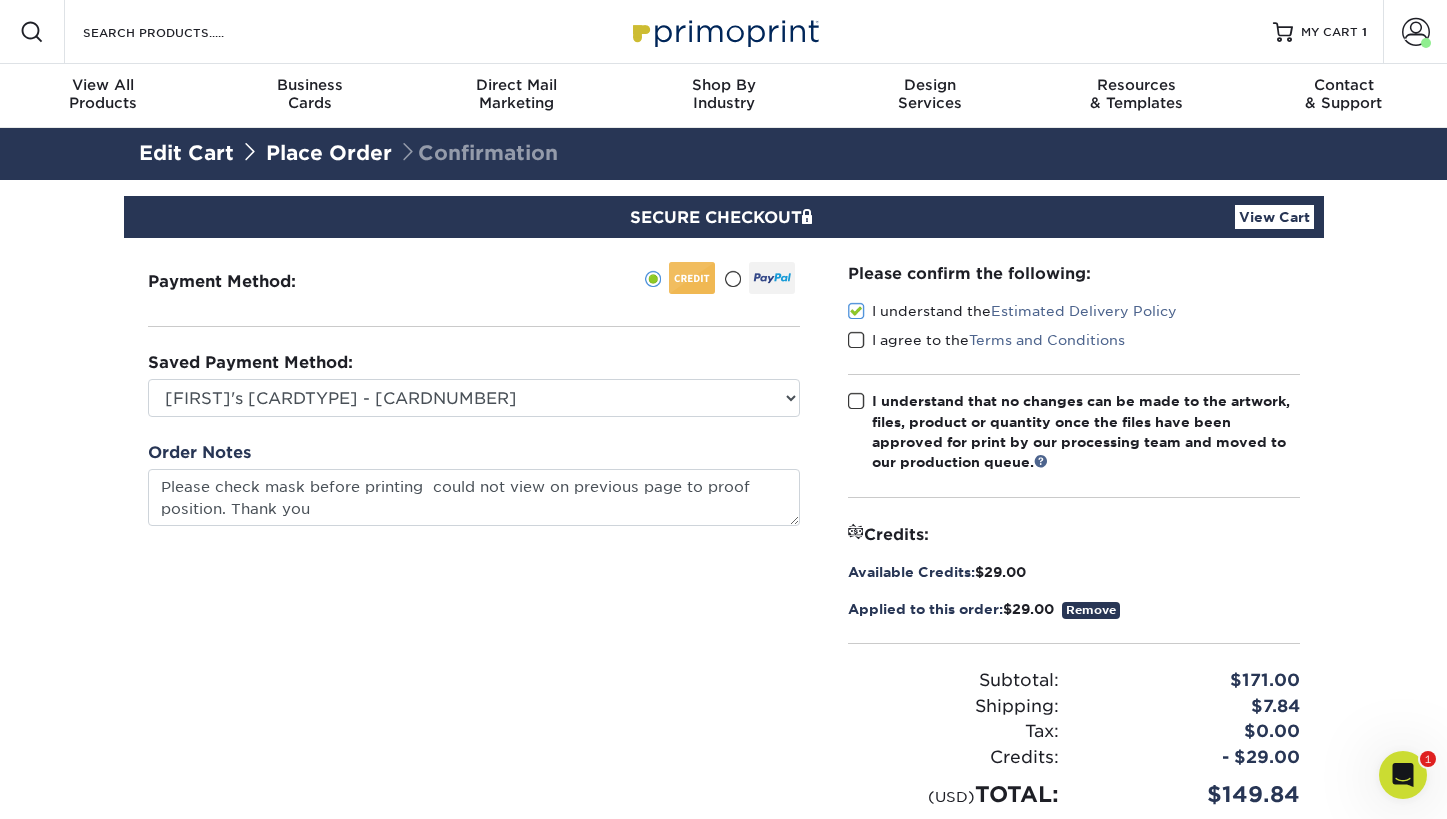 click at bounding box center [856, 340] 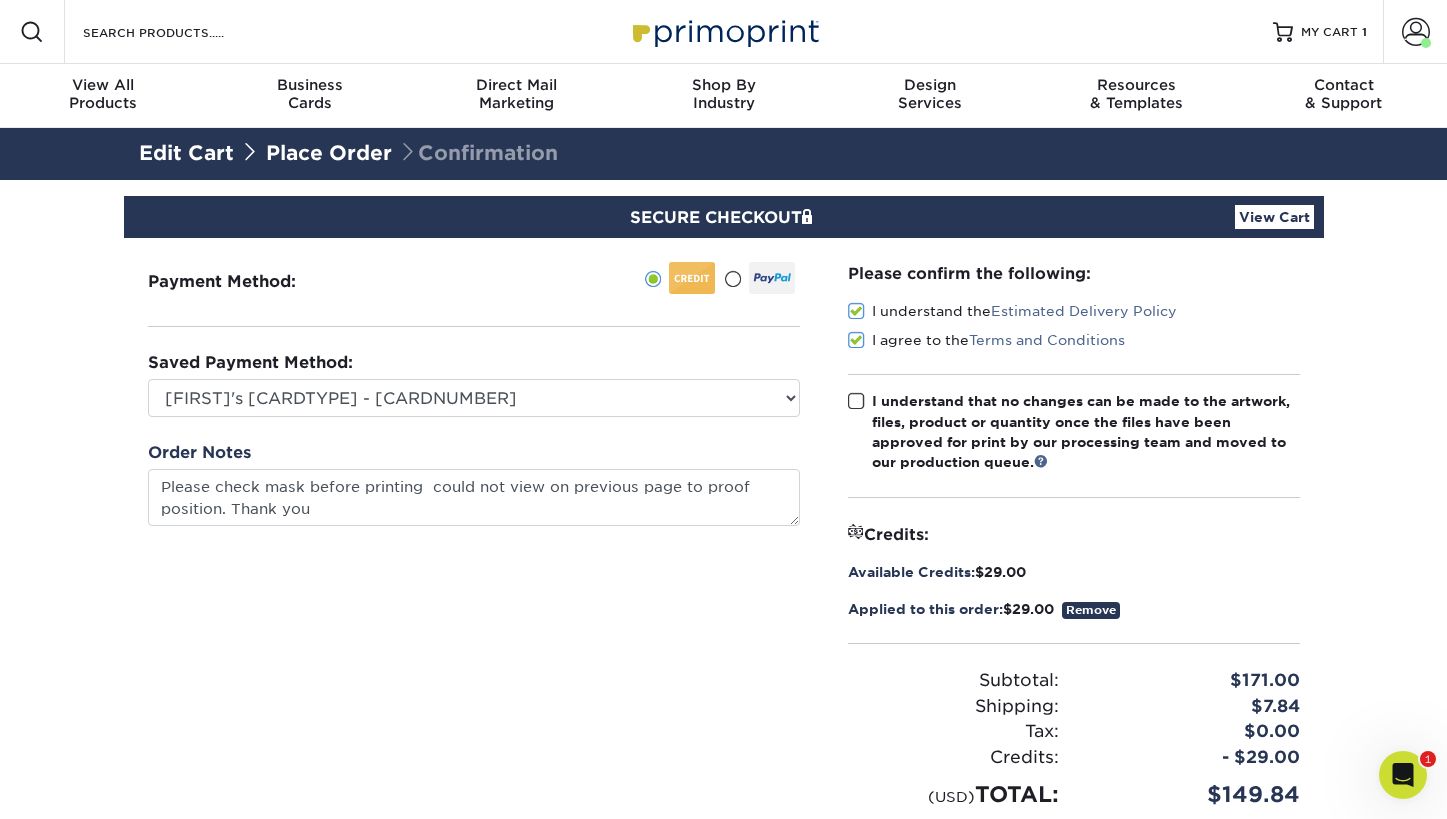 click at bounding box center [856, 401] 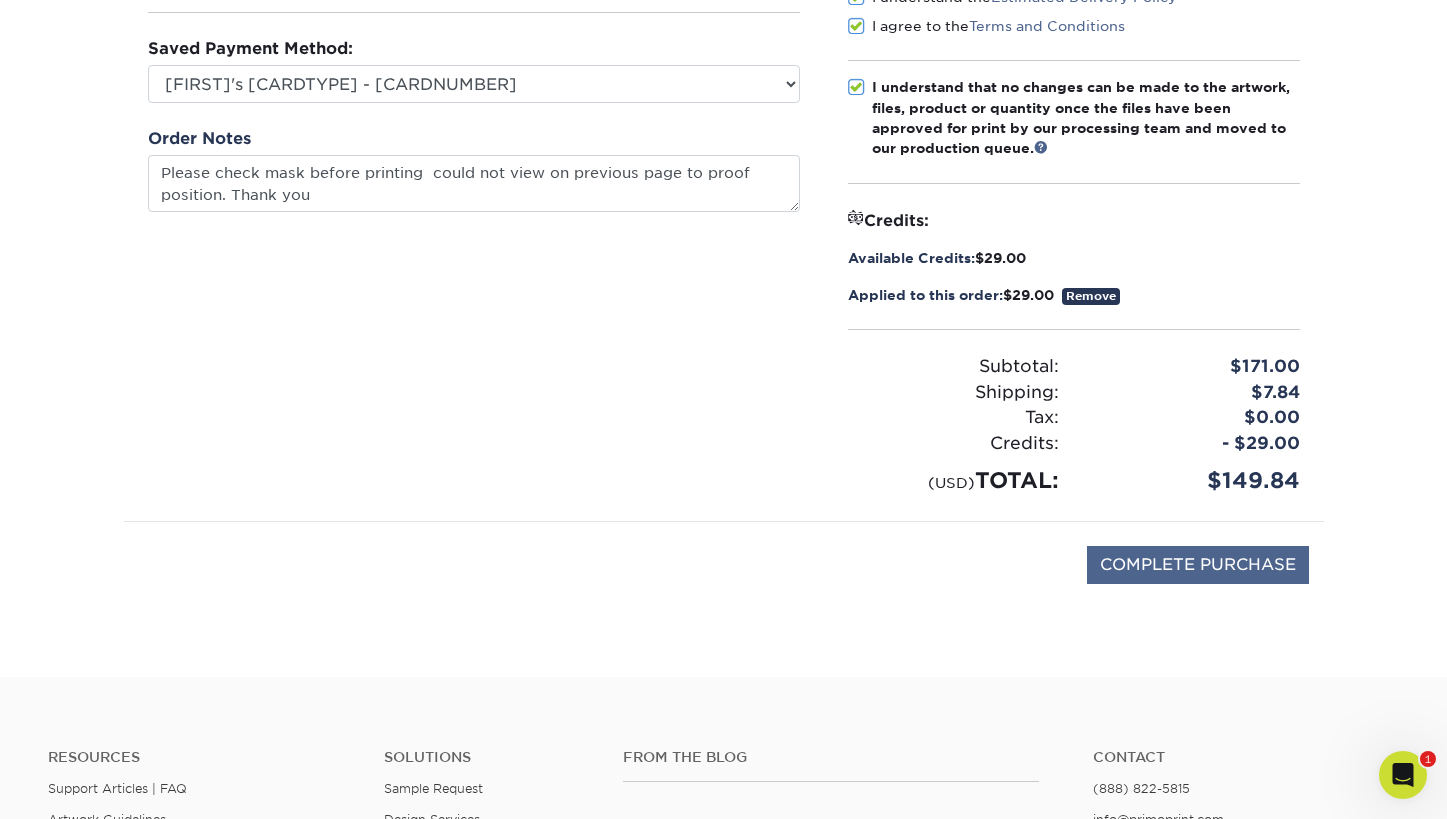 scroll, scrollTop: 315, scrollLeft: 0, axis: vertical 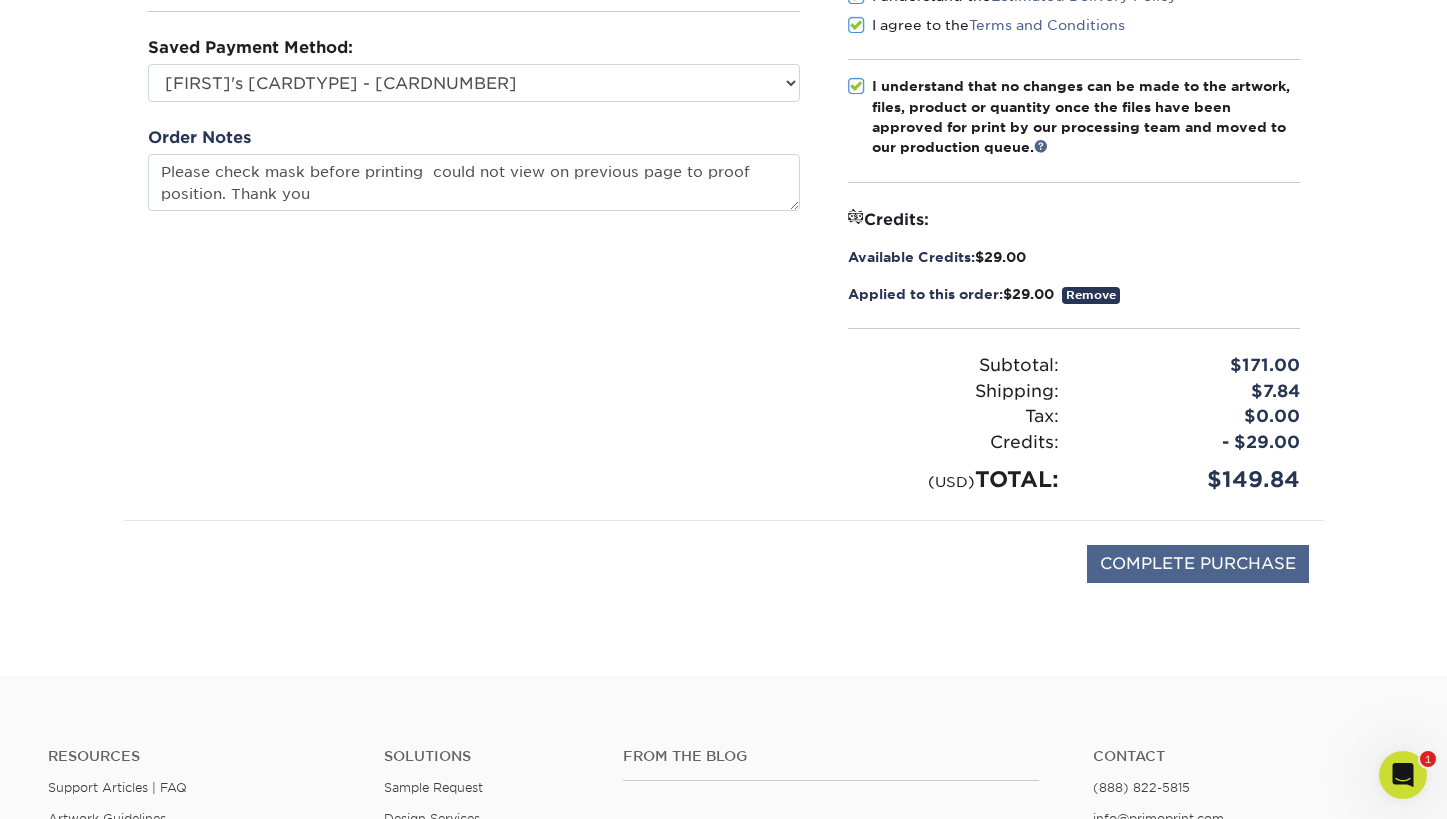 click on "COMPLETE PURCHASE" at bounding box center [1198, 564] 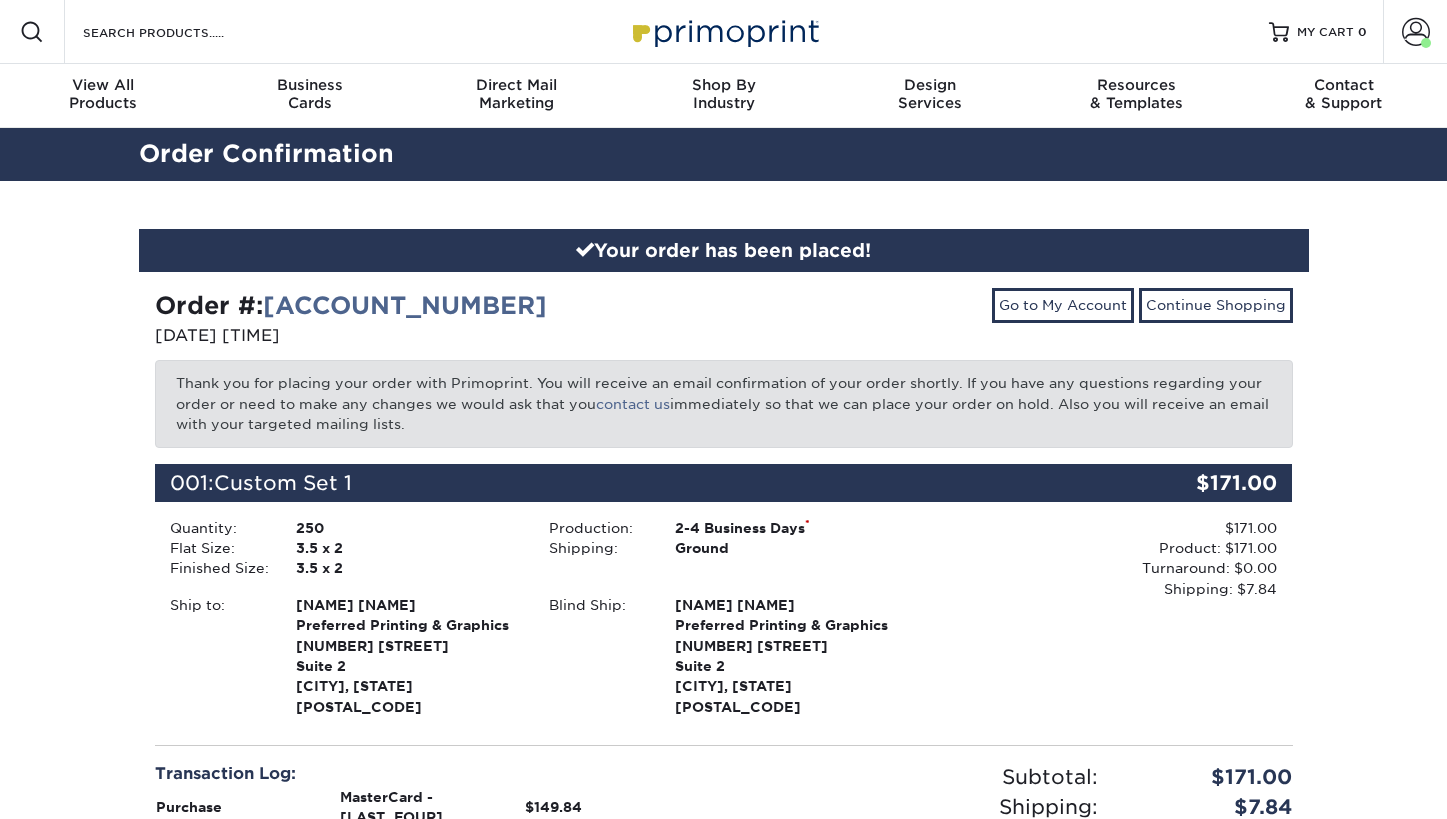 scroll, scrollTop: 0, scrollLeft: 0, axis: both 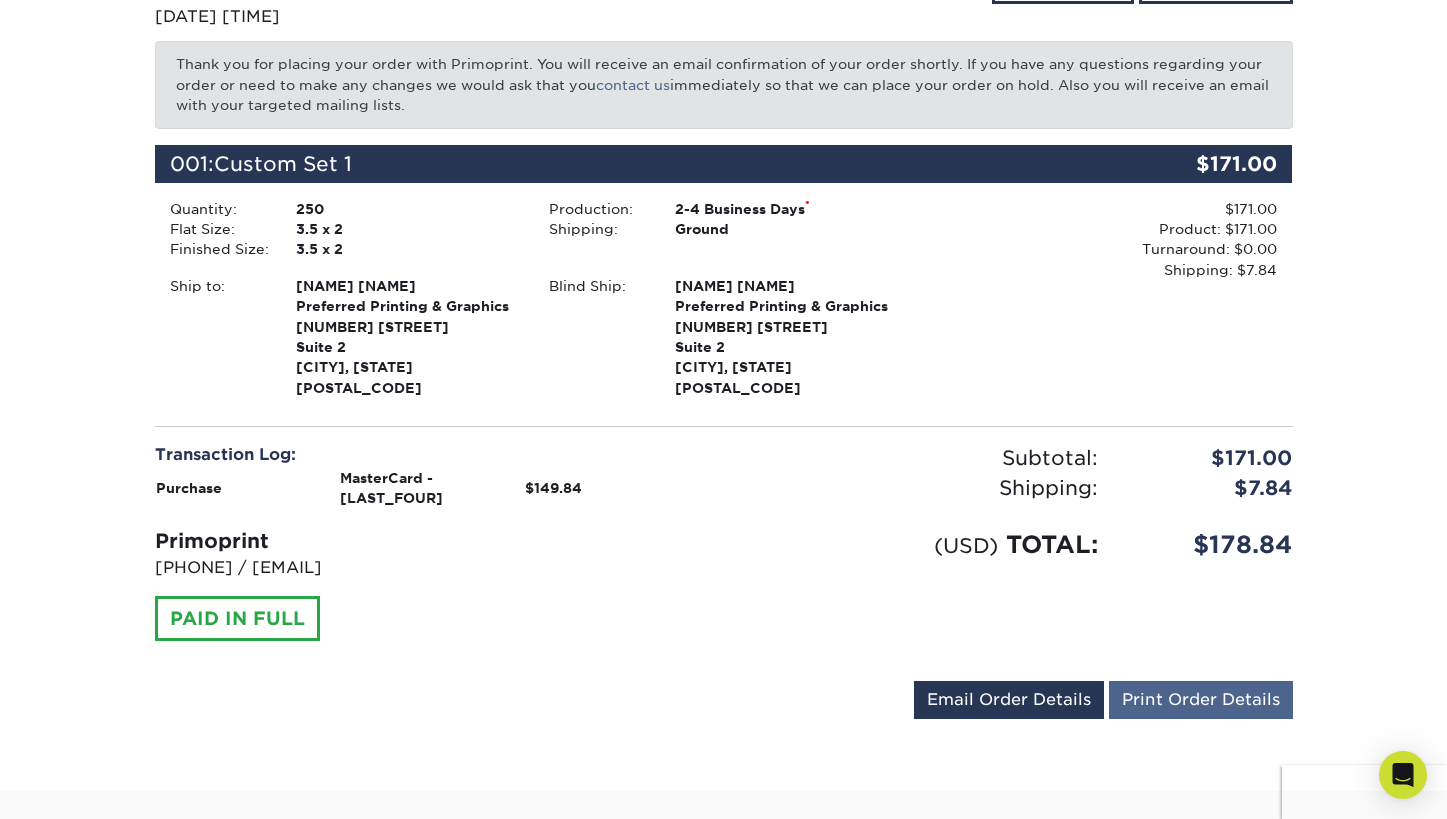 click on "Print Order Details" at bounding box center [1201, 700] 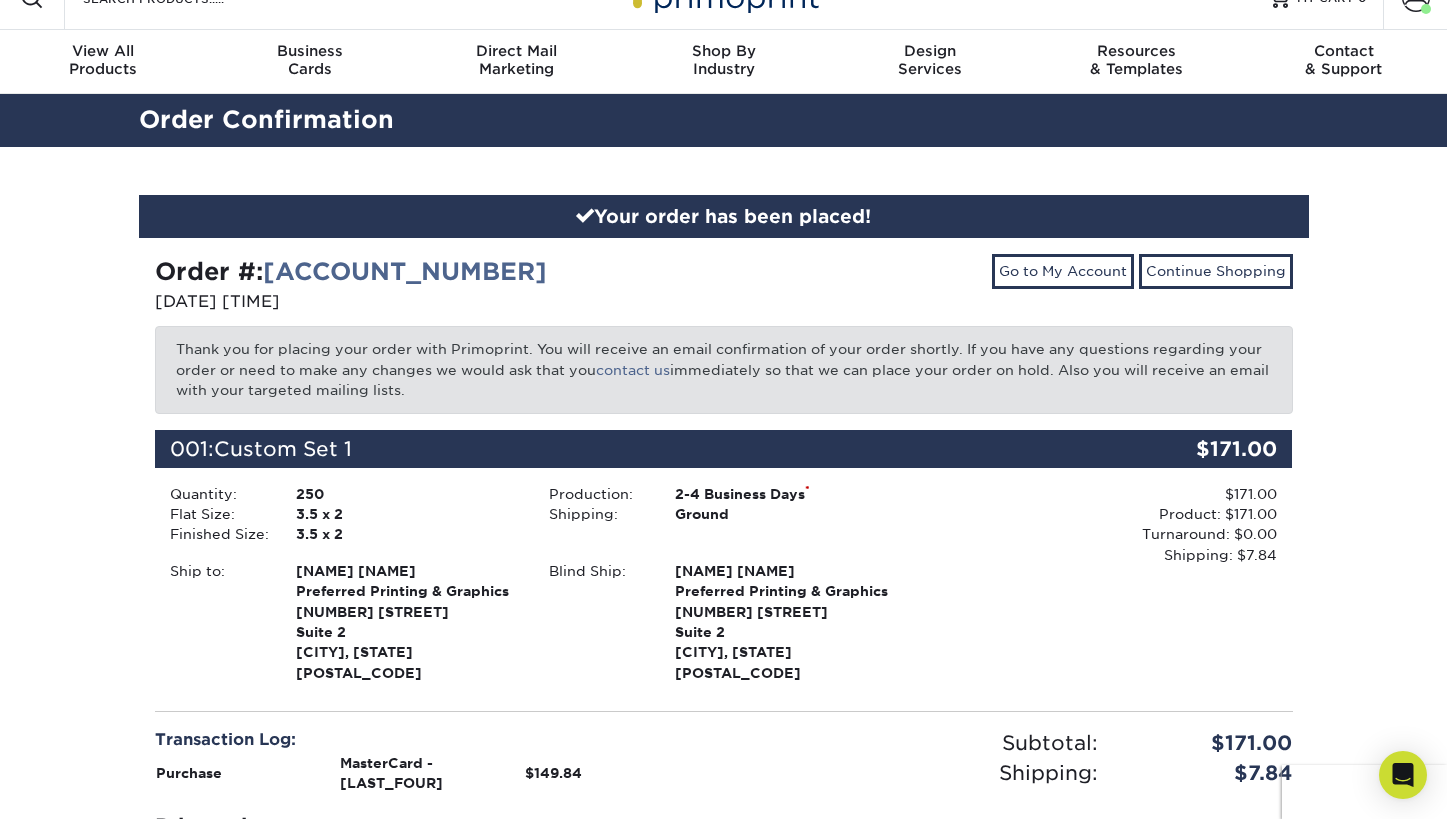 scroll, scrollTop: 34, scrollLeft: 0, axis: vertical 